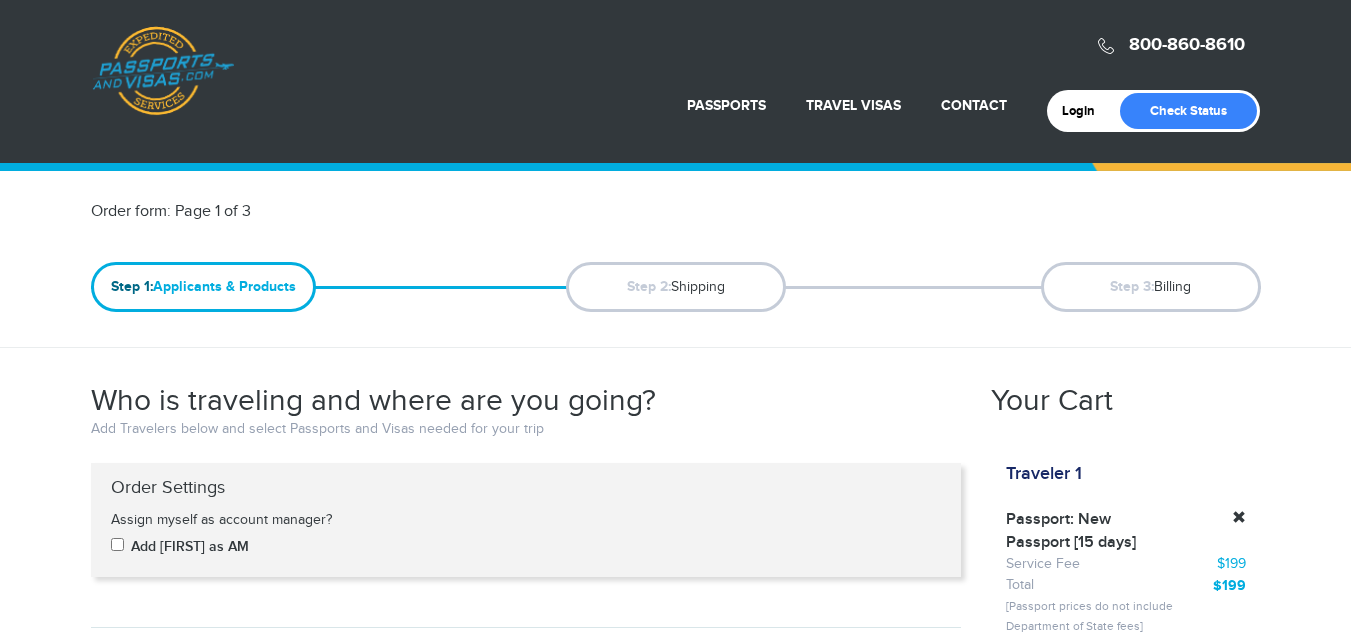 scroll, scrollTop: 735, scrollLeft: 0, axis: vertical 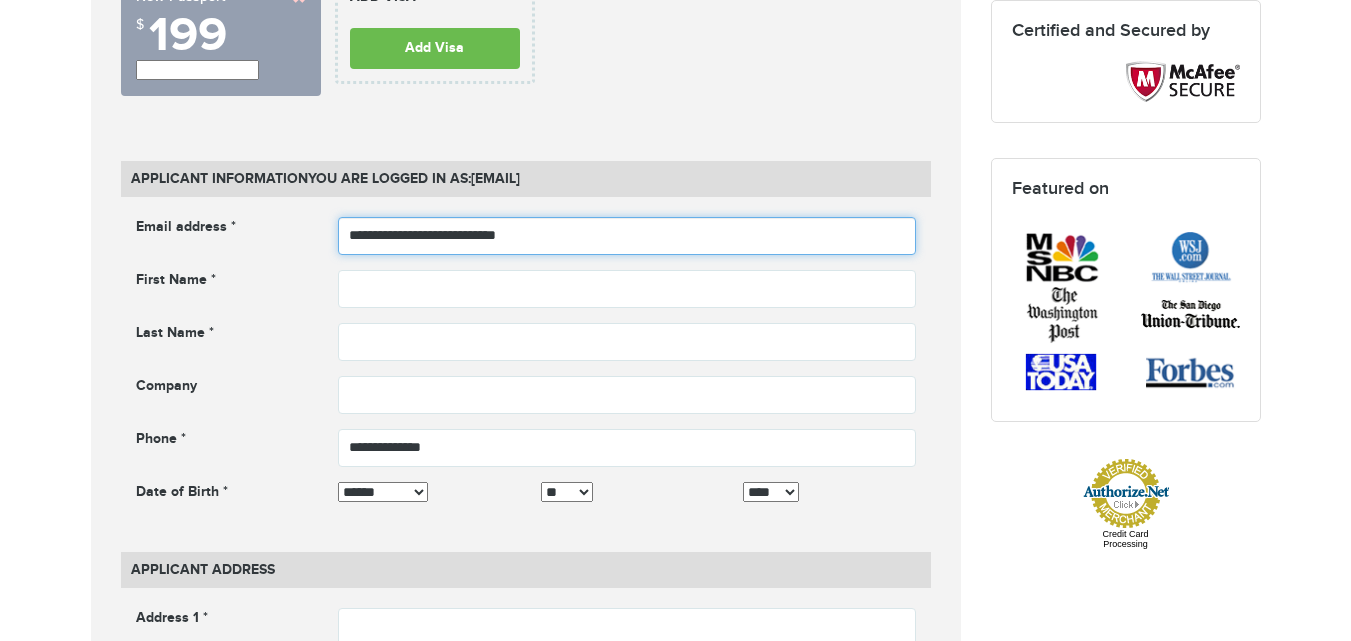 click on "**********" at bounding box center (627, 236) 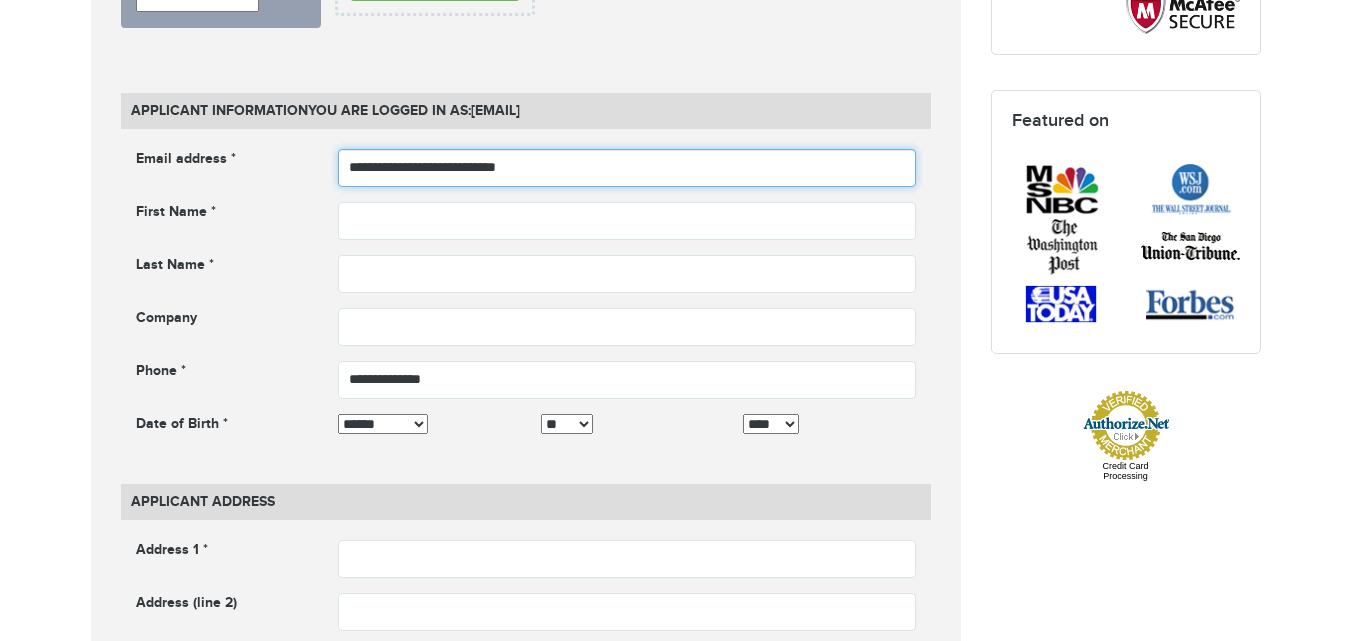 scroll, scrollTop: 803, scrollLeft: 0, axis: vertical 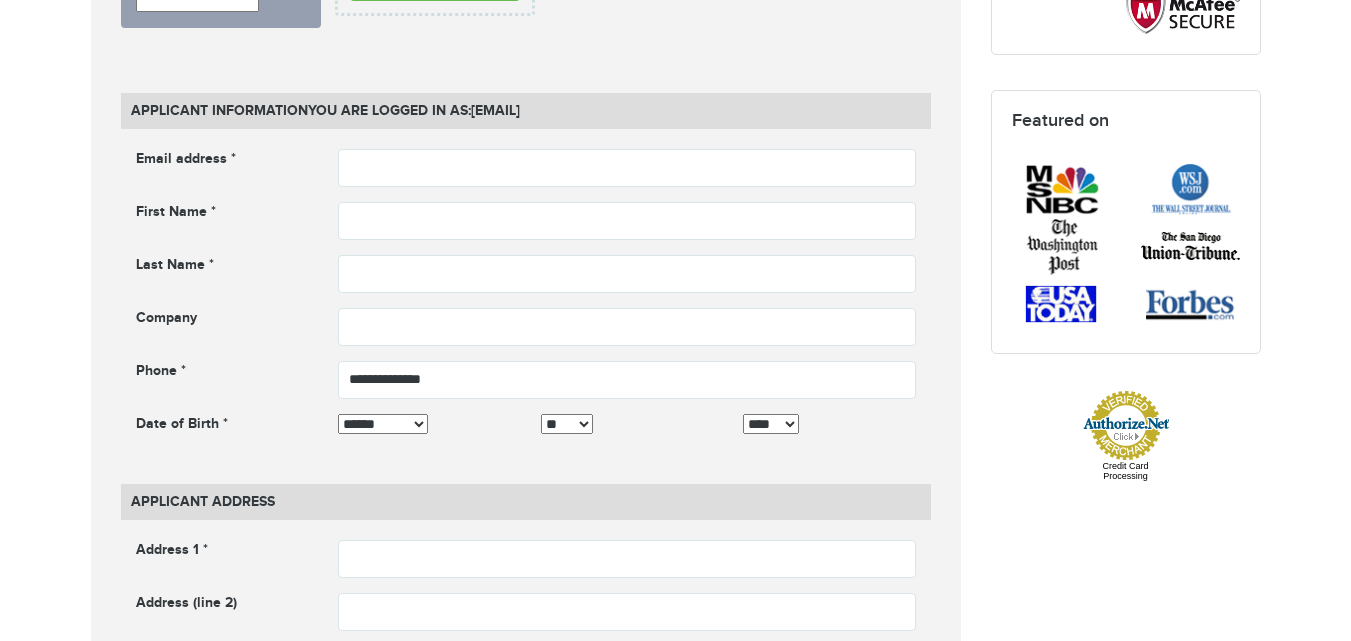 click on "Applicant Information  You are logged in as:  houcine@passportsandvisas.com
Email address *
Email address cannot be empty
First Name *
First name cannot be empty Company" at bounding box center (526, 1110) 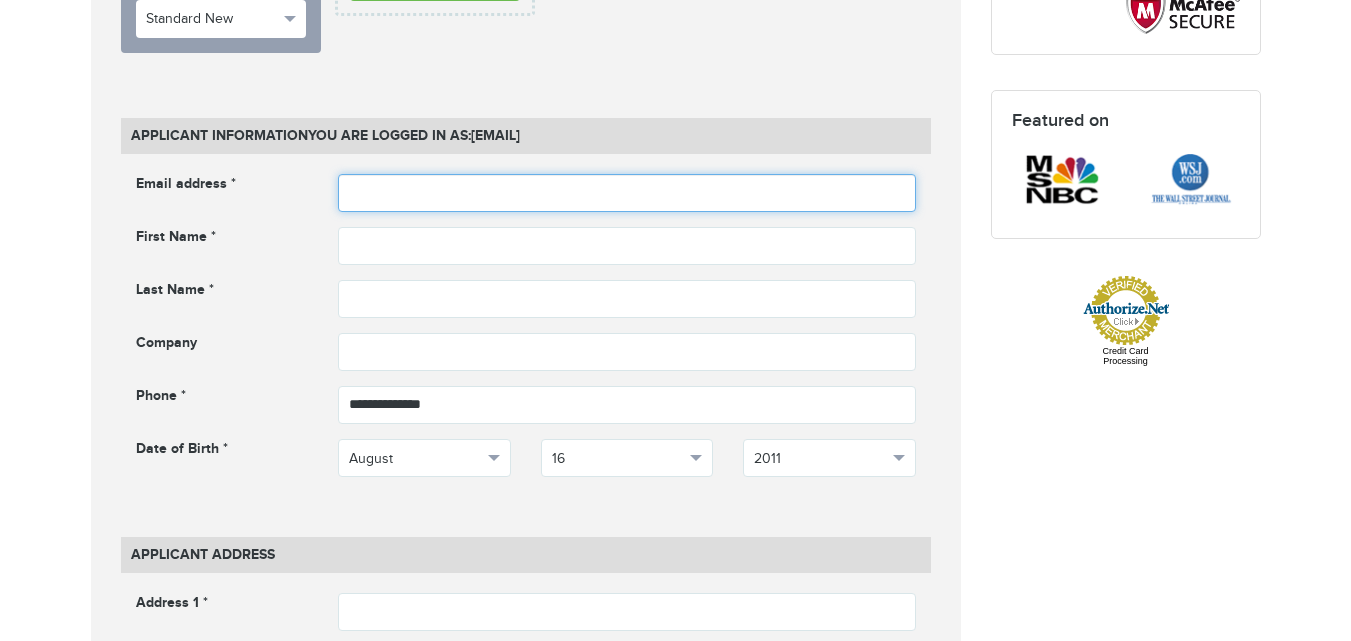 click at bounding box center [627, 193] 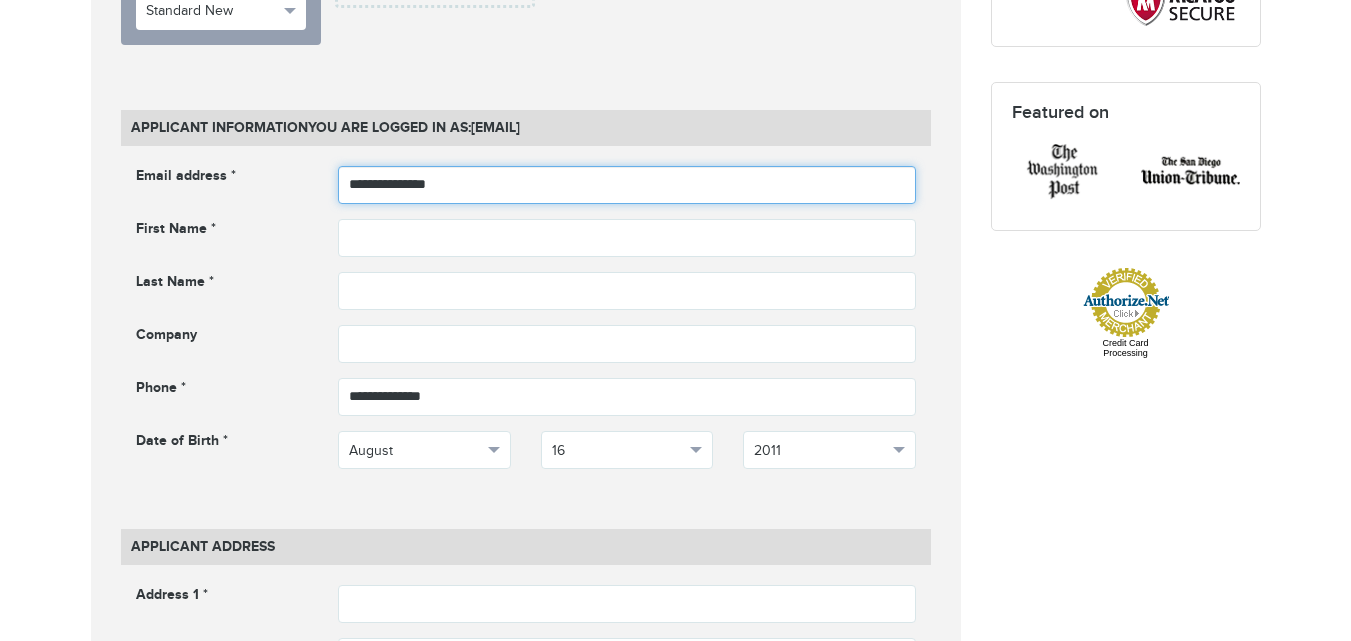 scroll, scrollTop: 795, scrollLeft: 0, axis: vertical 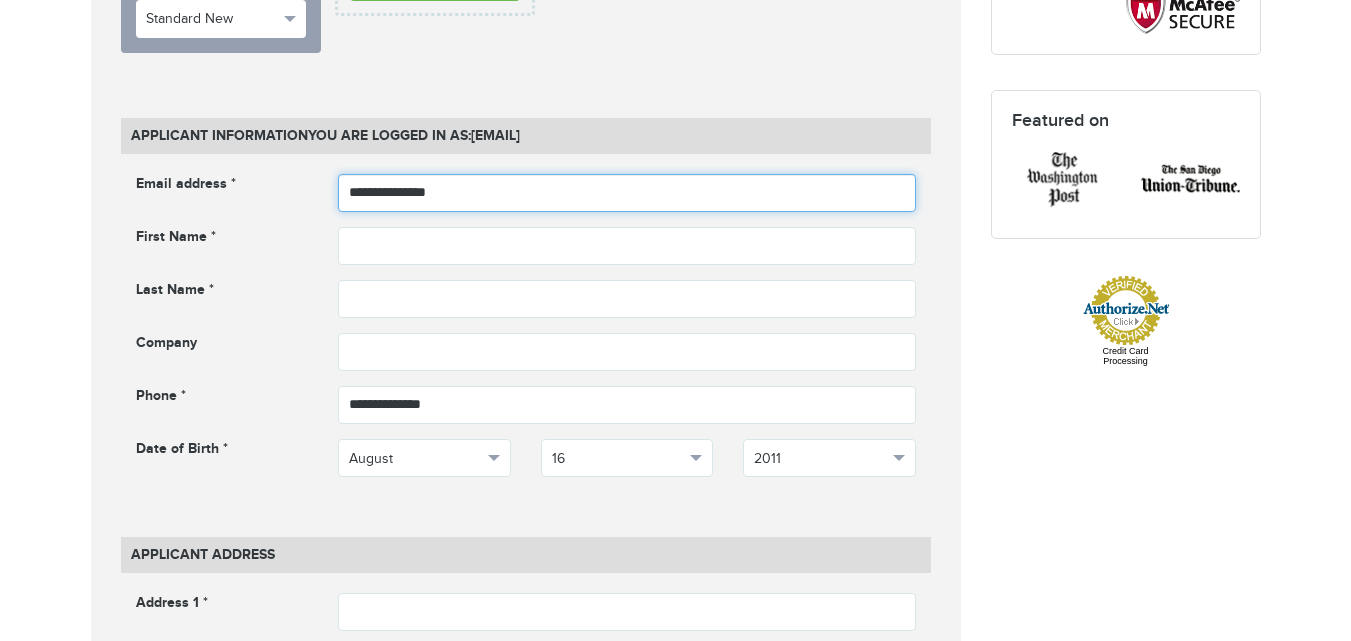 type on "**********" 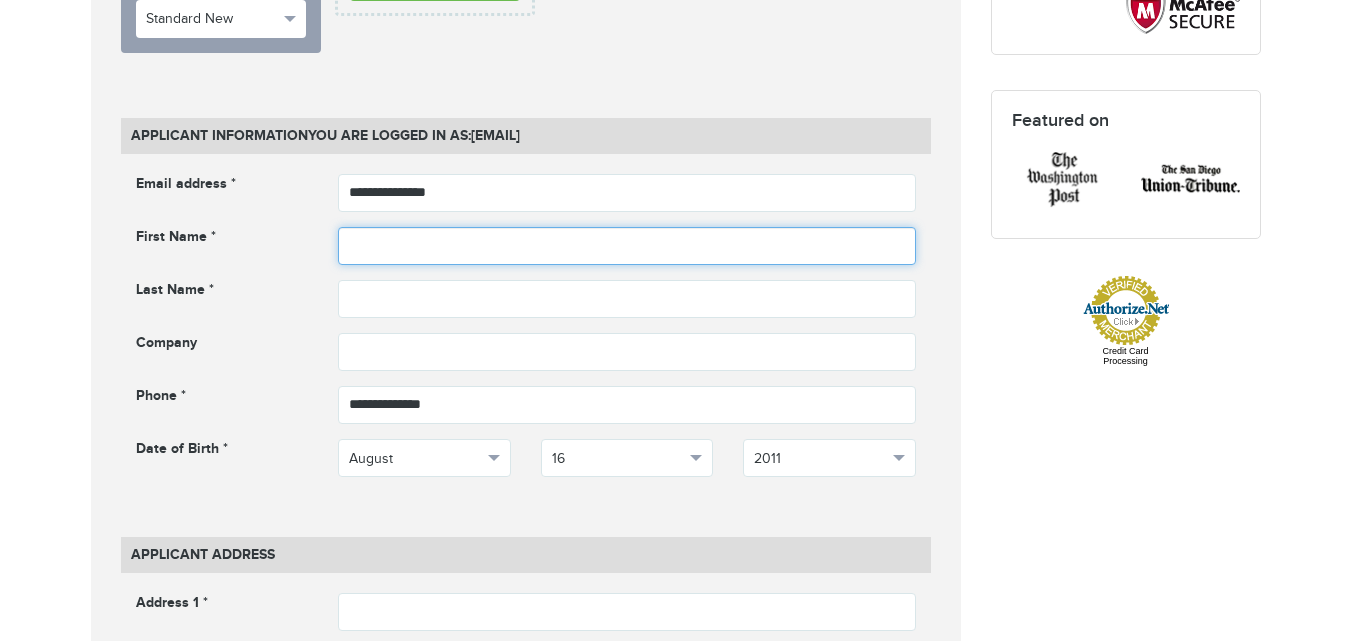 click at bounding box center [627, 246] 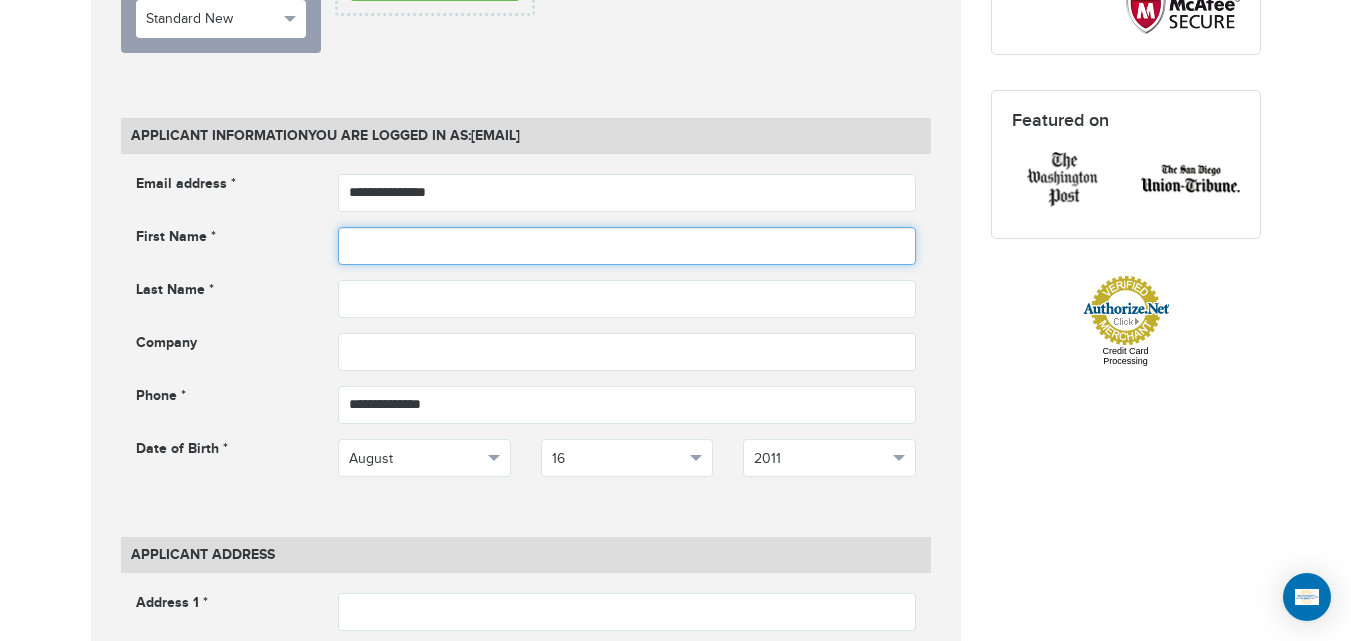 scroll, scrollTop: 0, scrollLeft: 0, axis: both 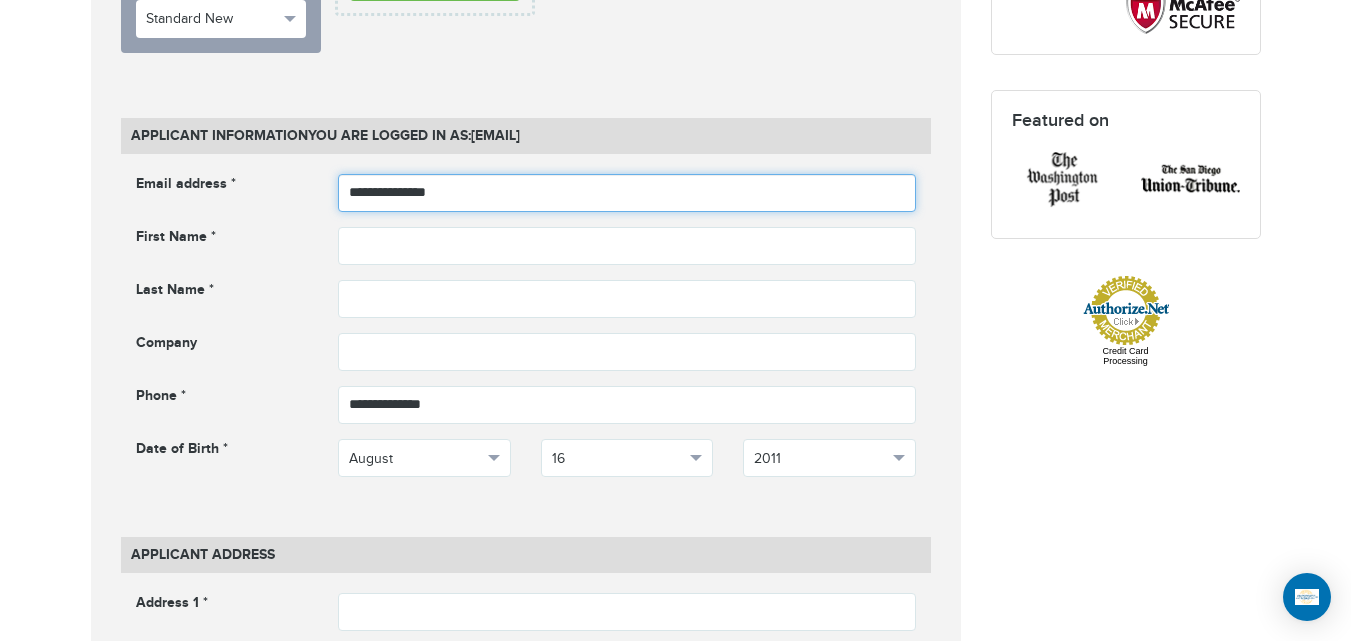 click on "**********" at bounding box center [627, 193] 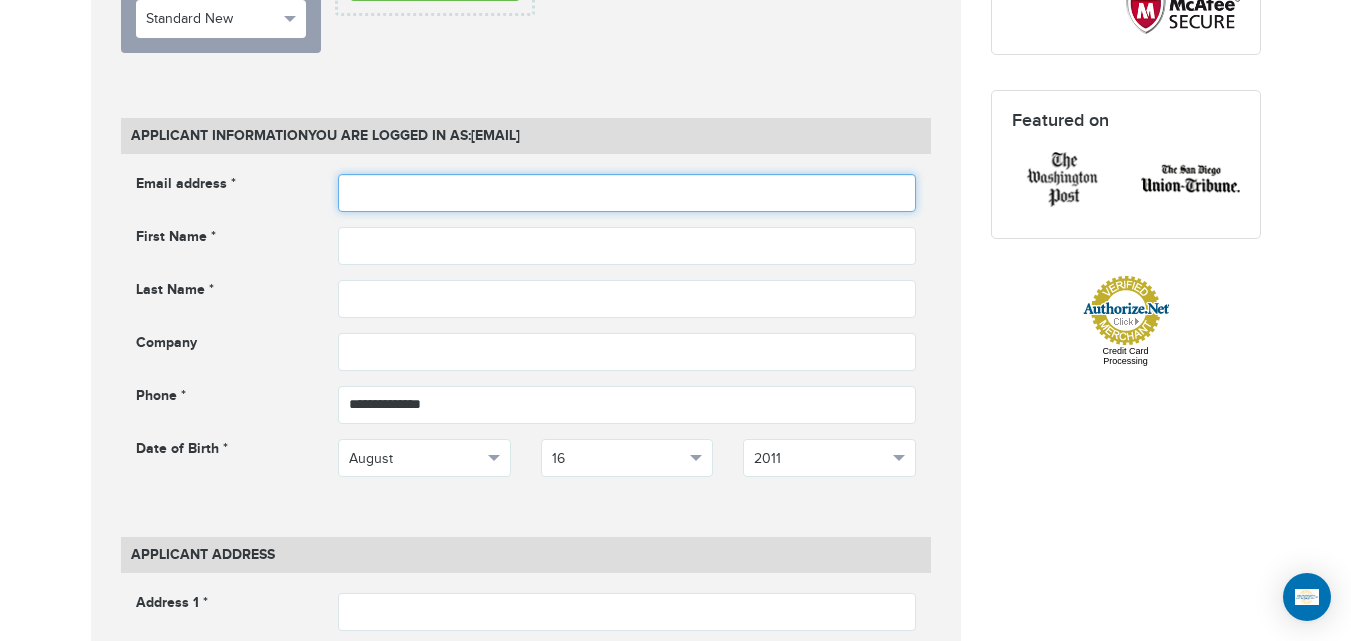 click at bounding box center (627, 193) 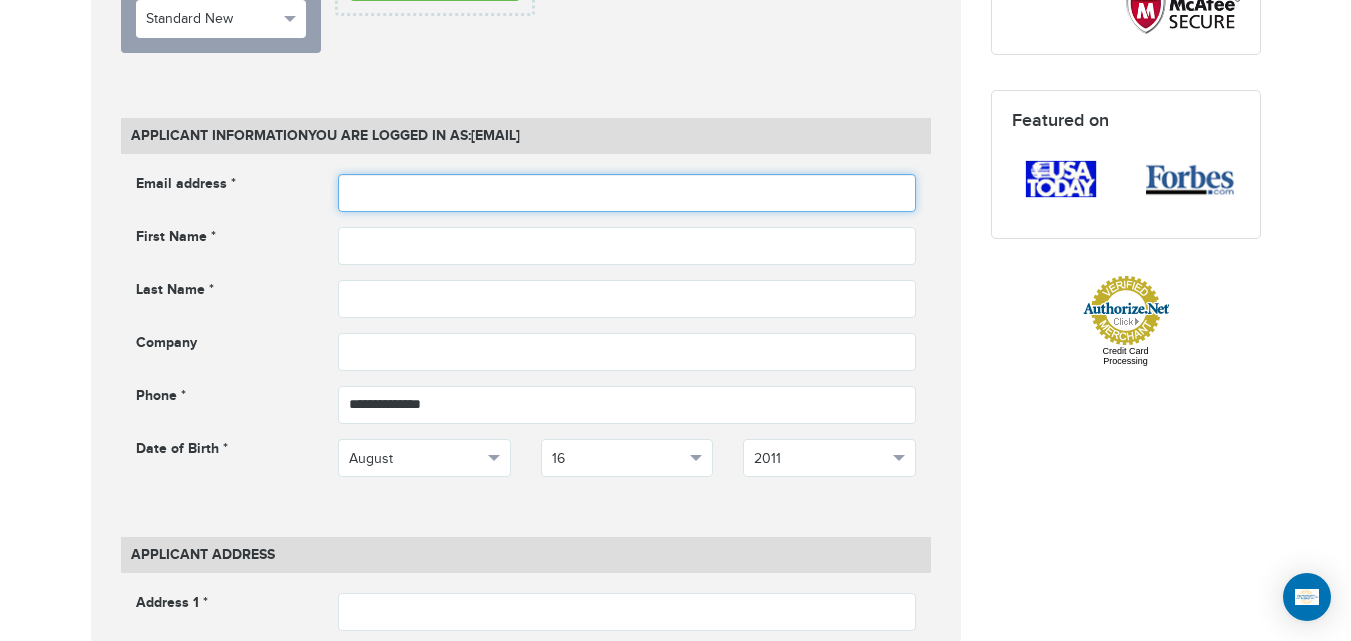 type 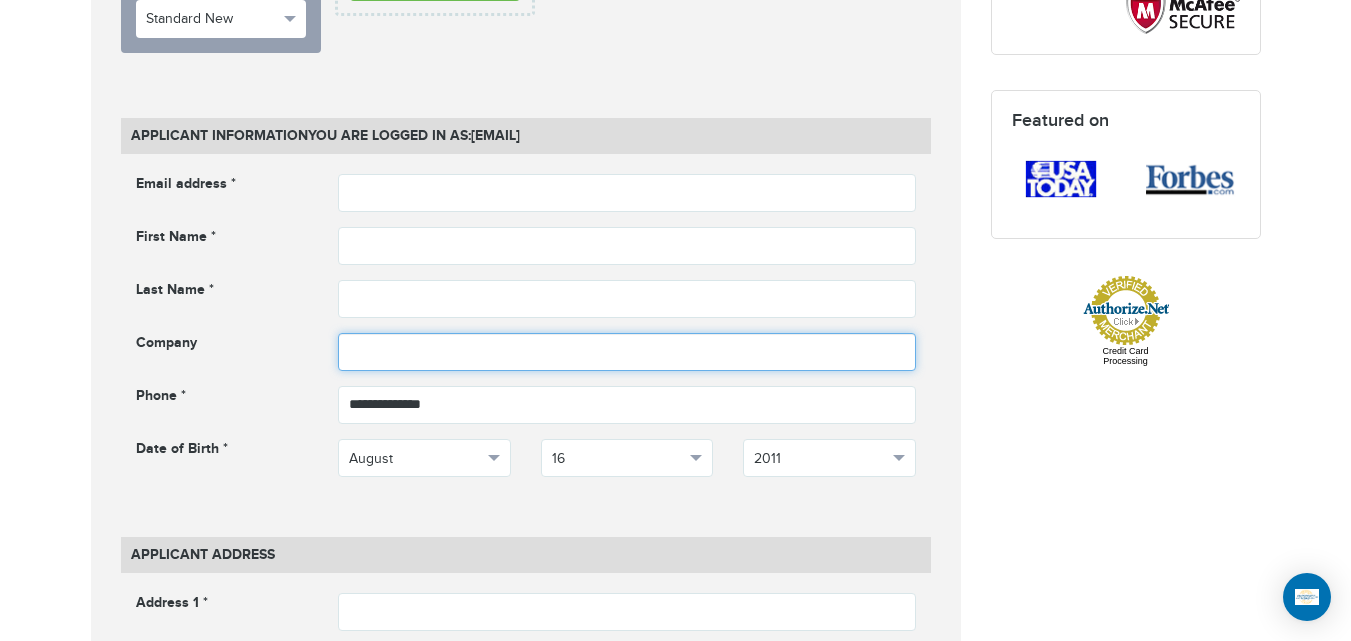 click on "720-790-6494
Passports & Visas.com
Hello, houcine
Passports
Passport Renewal
New Passport
Second Passport
Passport Name Change
Lost Passport
Child Passport
Travel Visas" at bounding box center [675, 1119] 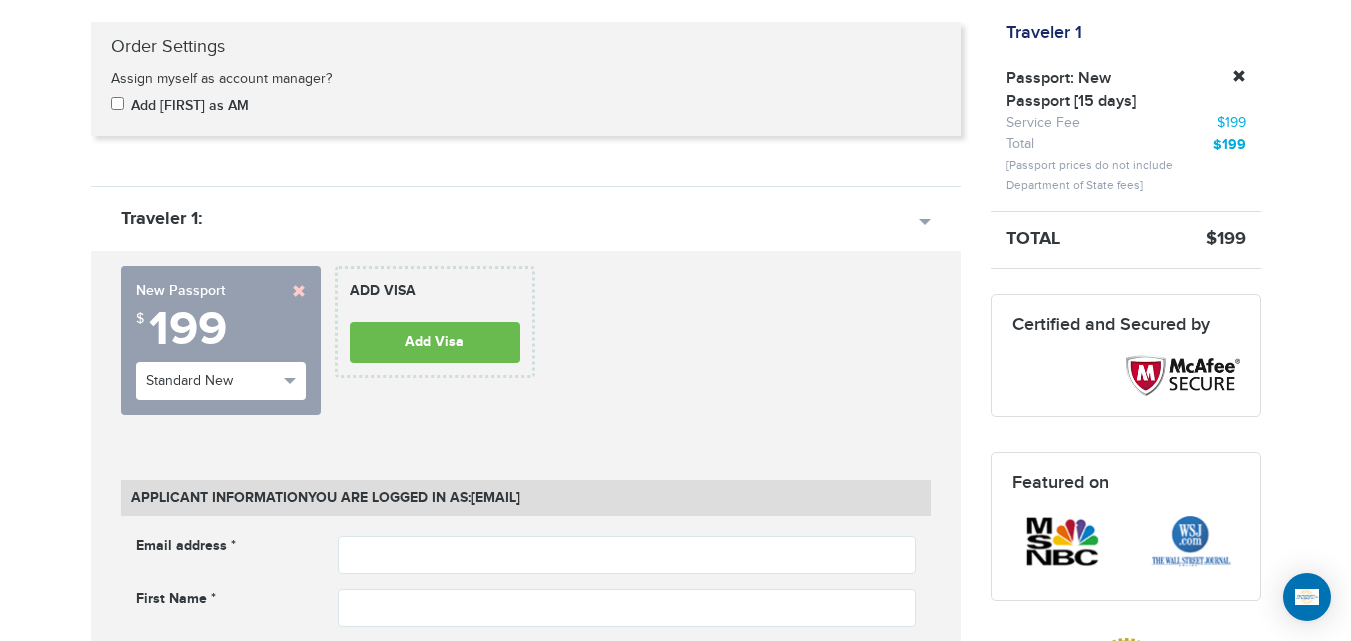 scroll, scrollTop: 611, scrollLeft: 0, axis: vertical 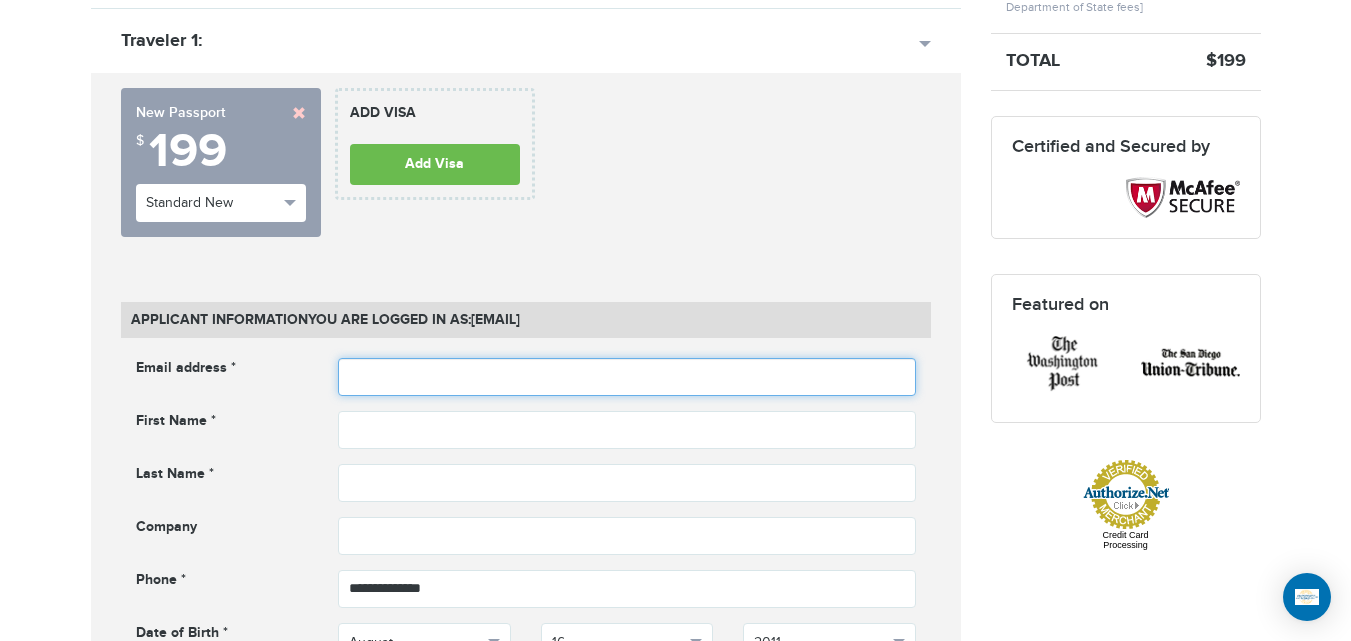 click on "720-790-6494
Passports & Visas.com
Hello, houcine
Passports
Passport Renewal
New Passport
Second Passport
Passport Name Change
Lost Passport
Child Passport
Travel Visas" at bounding box center (675, 1303) 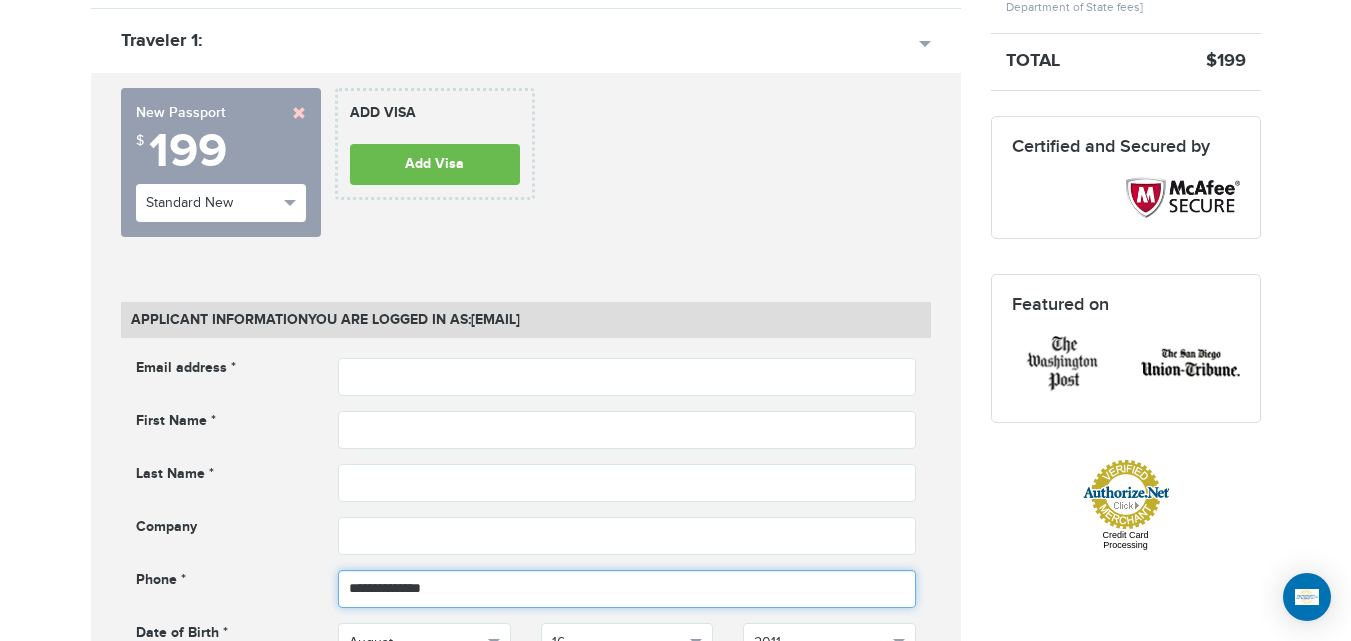 click at bounding box center (627, 589) 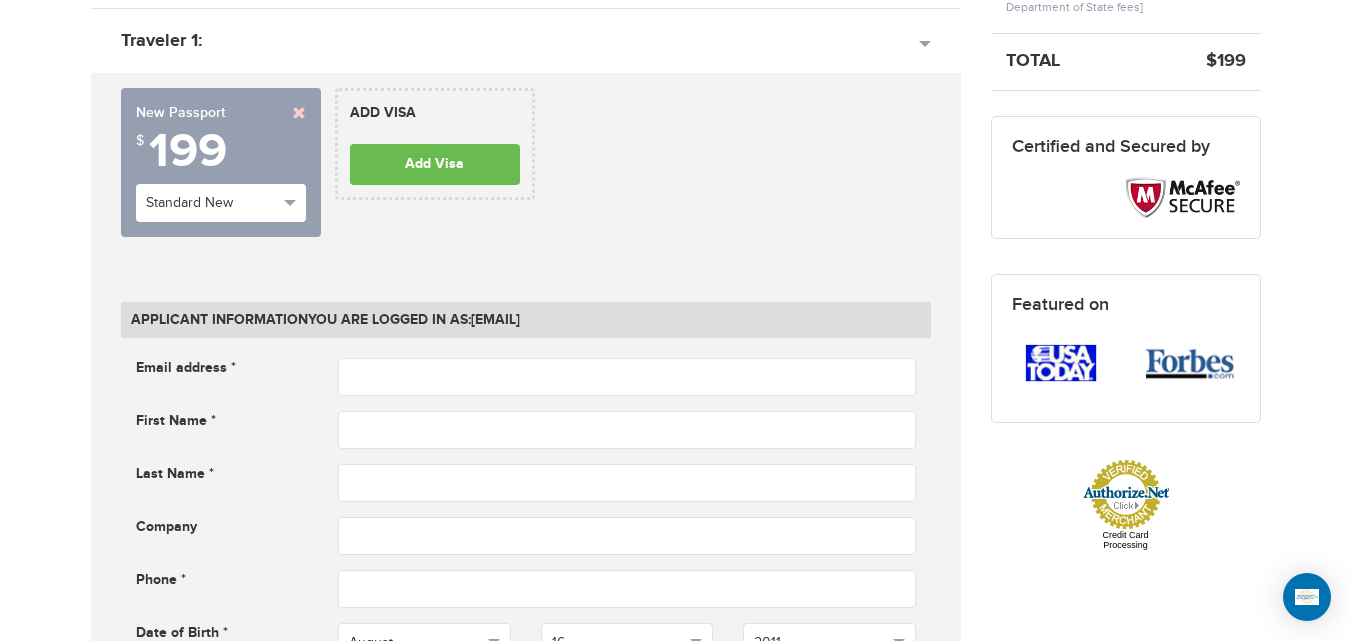 click on "720-790-6494
Passports & Visas.com
Hello, houcine
Passports
Passport Renewal
New Passport
Second Passport
Passport Name Change
Lost Passport
Child Passport
Travel Visas" at bounding box center [675, 1303] 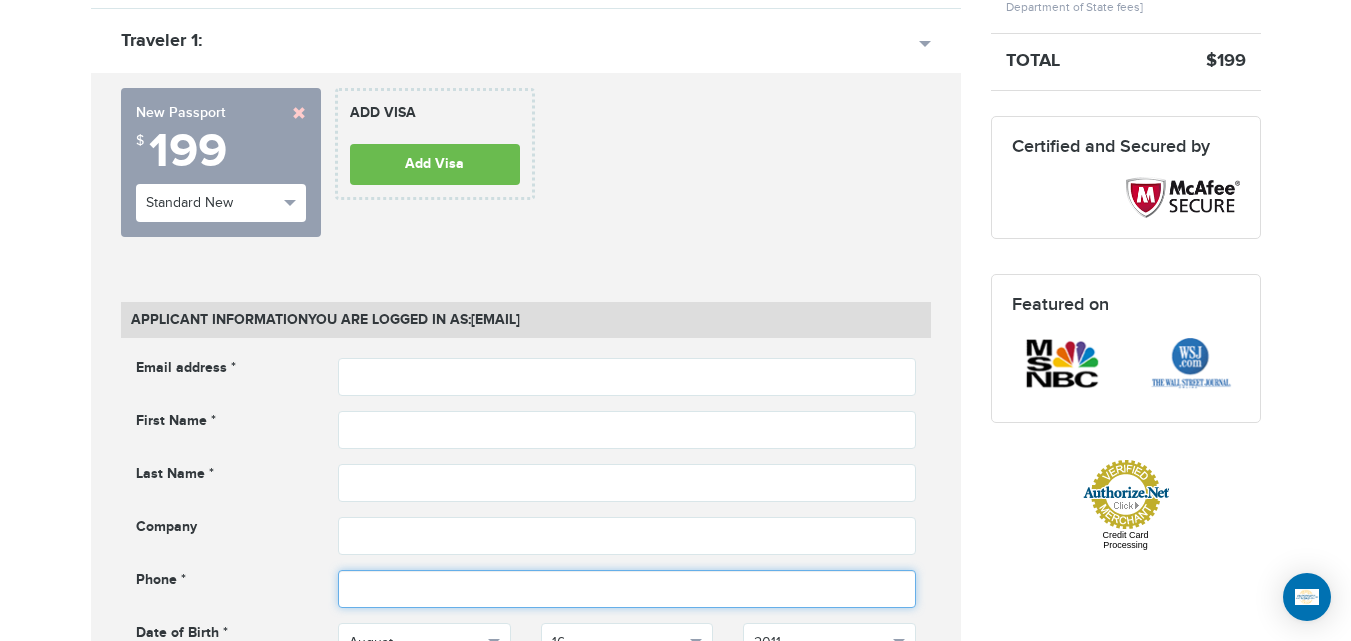 click at bounding box center (627, 589) 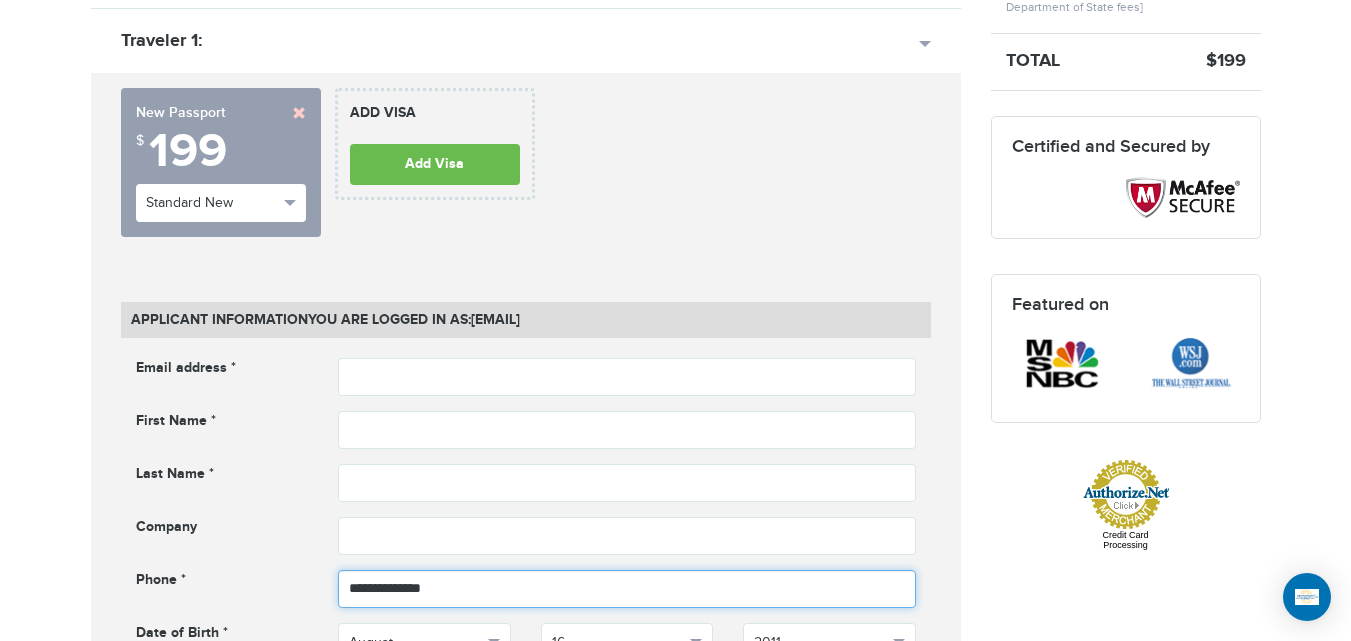 type on "**********" 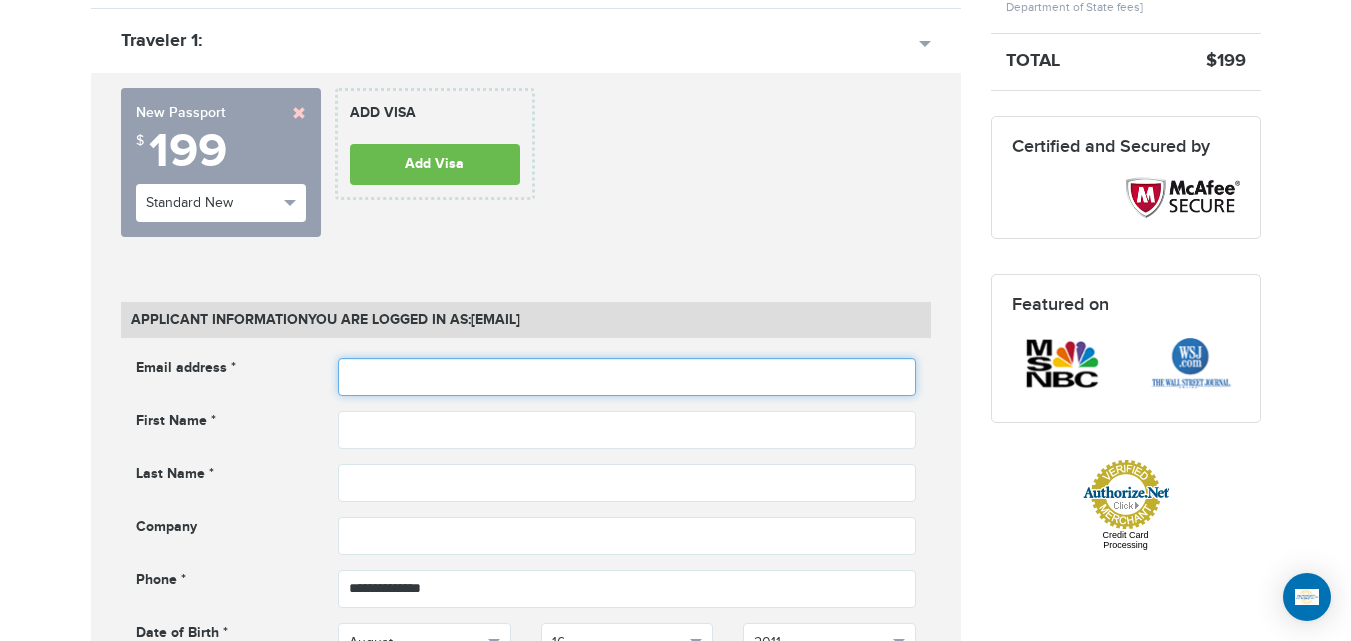 click at bounding box center (627, 377) 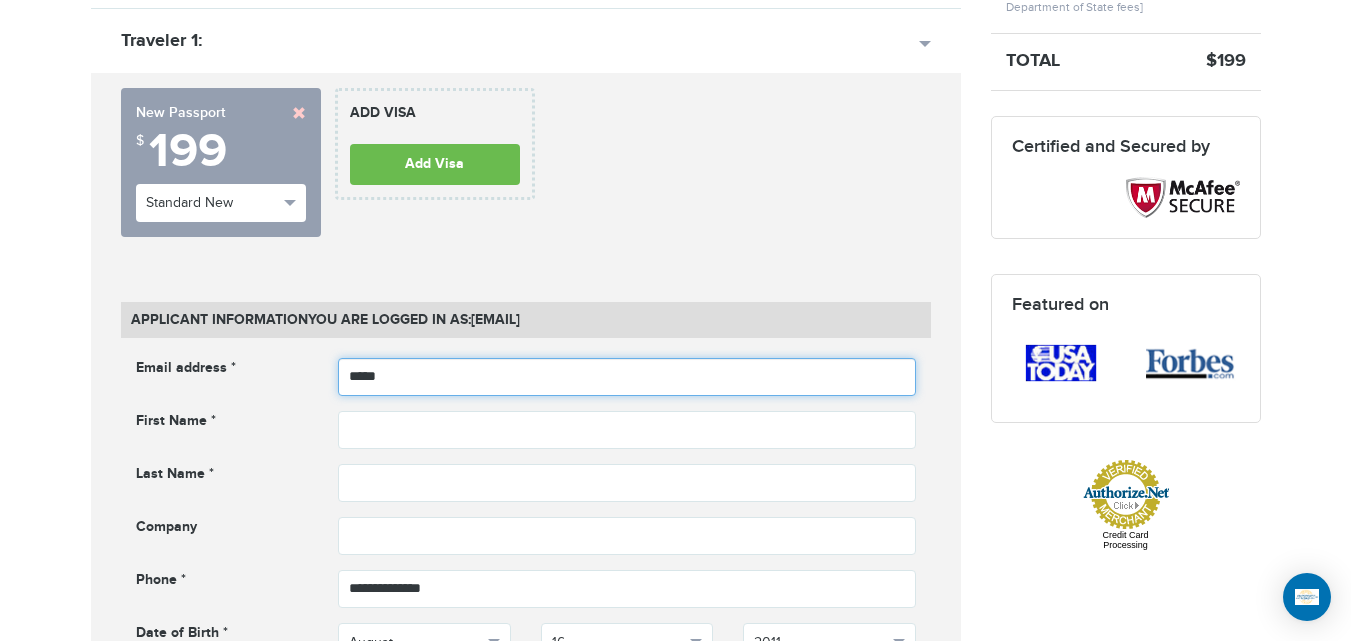 type on "*****" 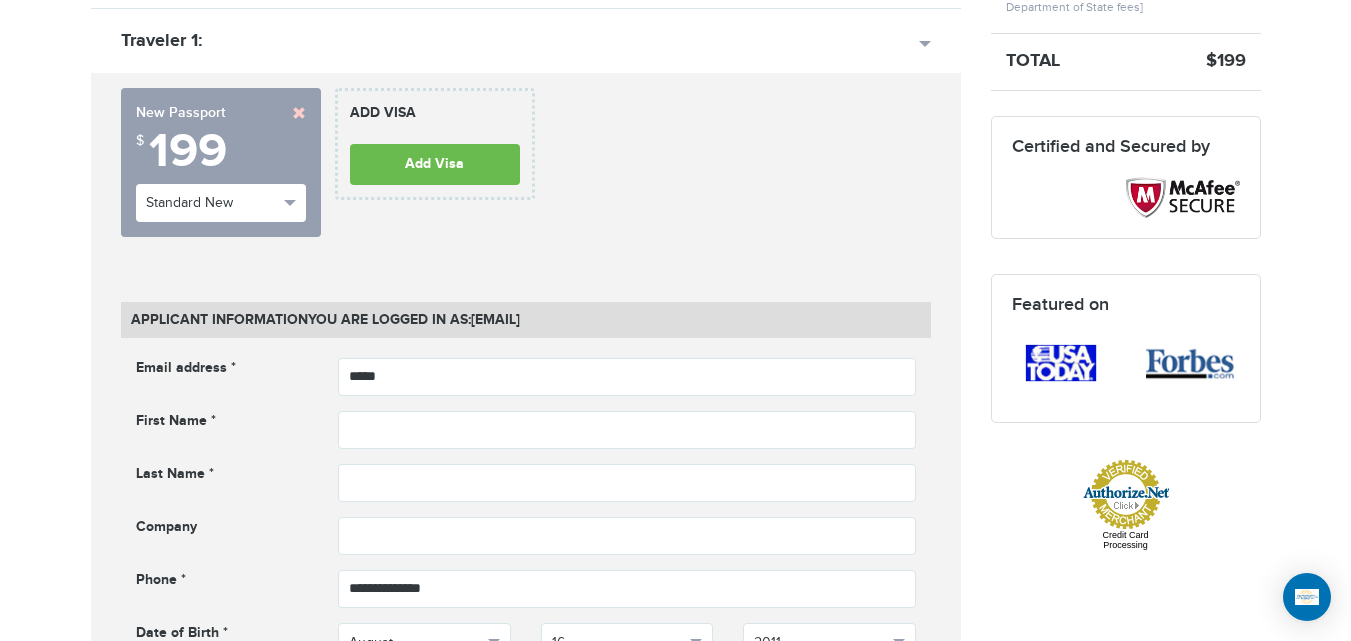 click on "720-790-6494
Passports & Visas.com
Hello, houcine
Passports
Passport Renewal
New Passport
Second Passport
Passport Name Change
Lost Passport
Child Passport
Travel Visas" at bounding box center (675, 1303) 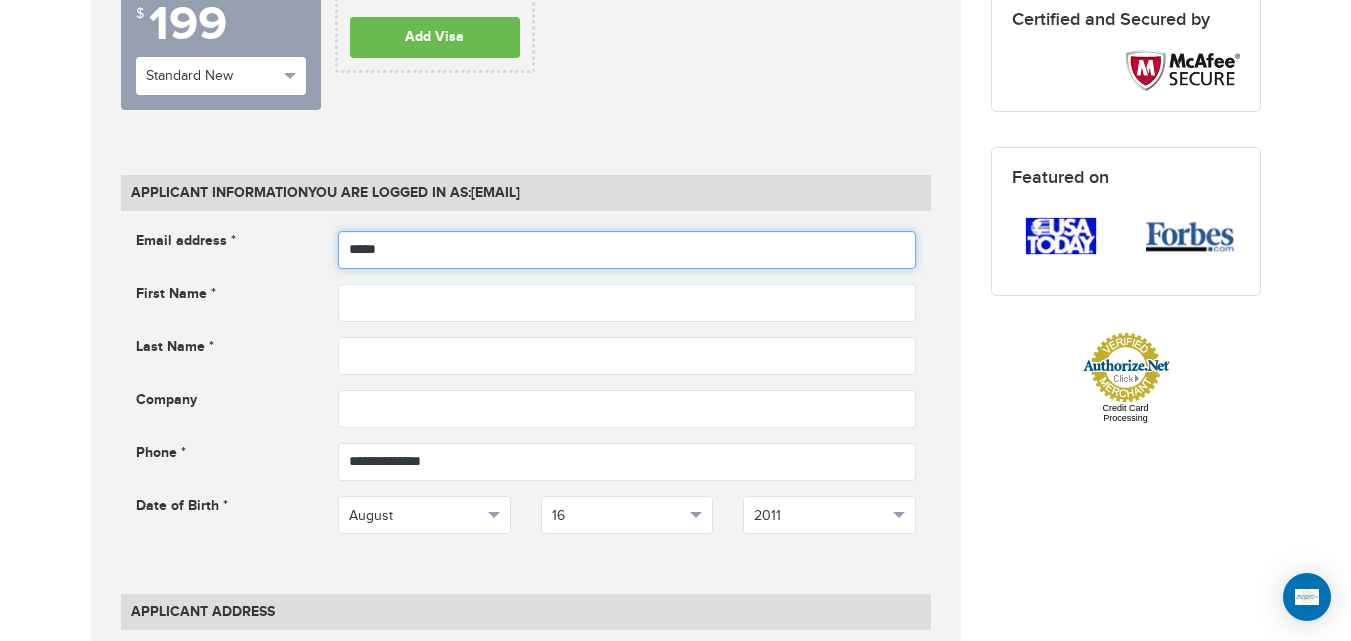 click on "*****" at bounding box center [627, 250] 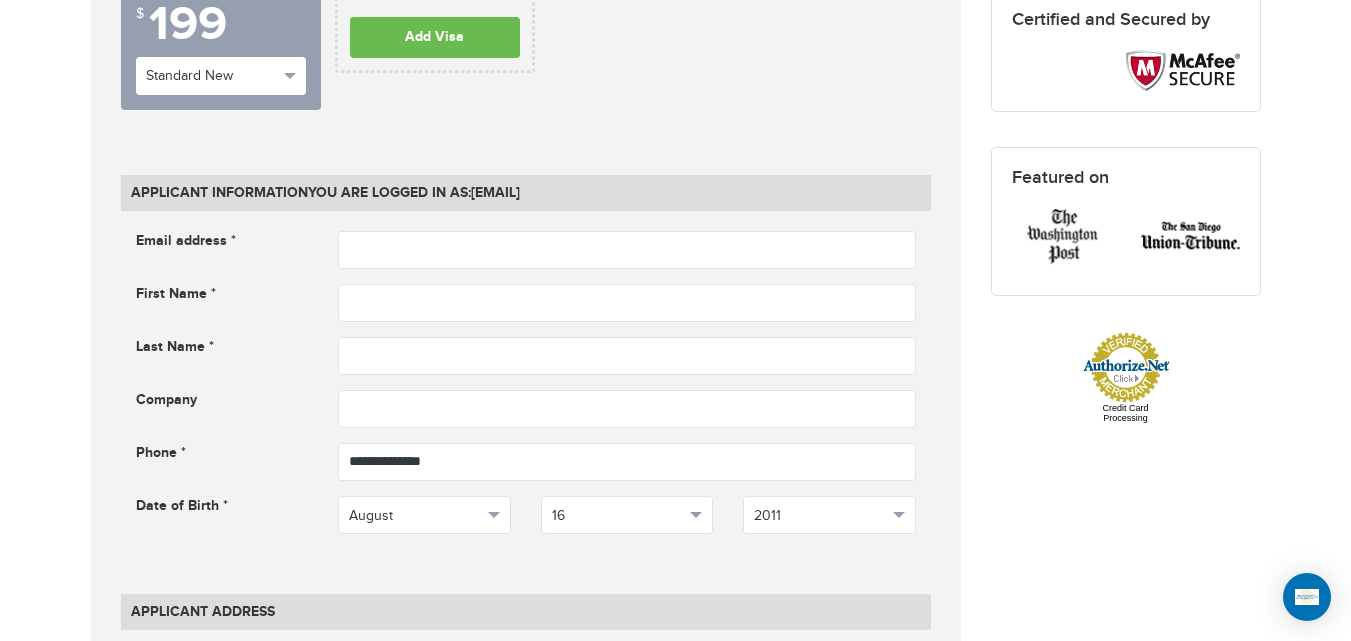 click on "720-790-6494
Passports & Visas.com
Hello, houcine
Passports
Passport Renewal
New Passport
Second Passport
Passport Name Change
Lost Passport
Child Passport
Travel Visas" at bounding box center [675, 1176] 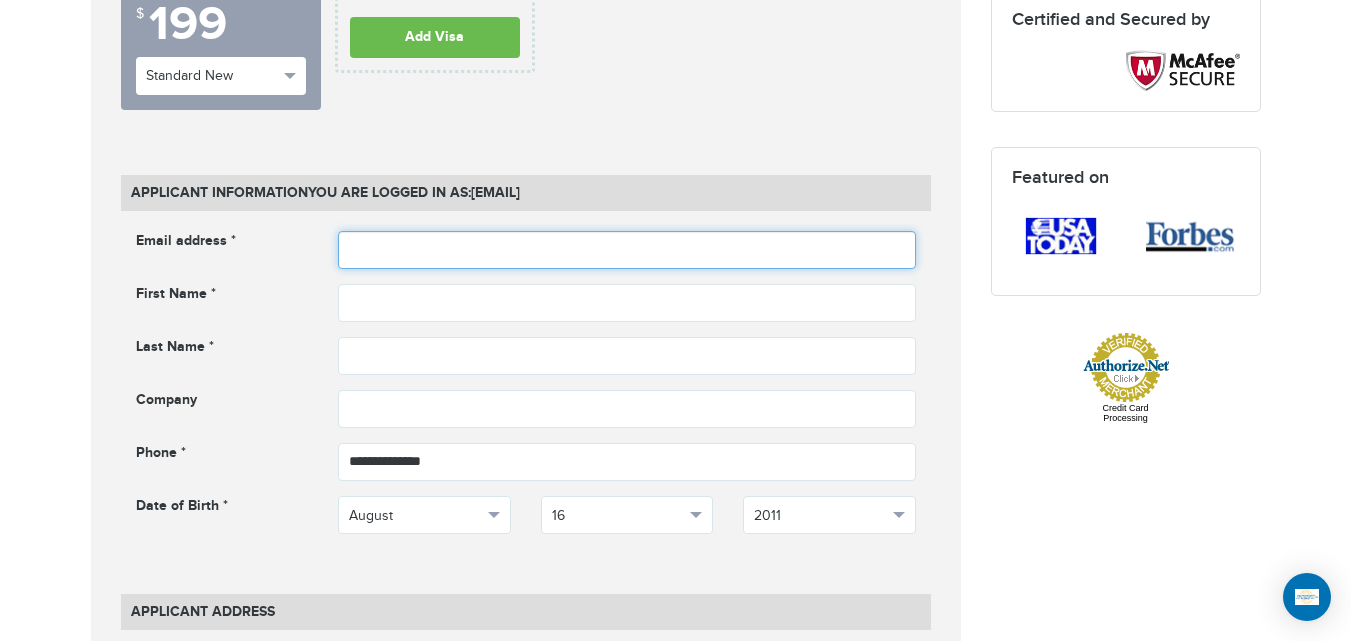 click at bounding box center [627, 250] 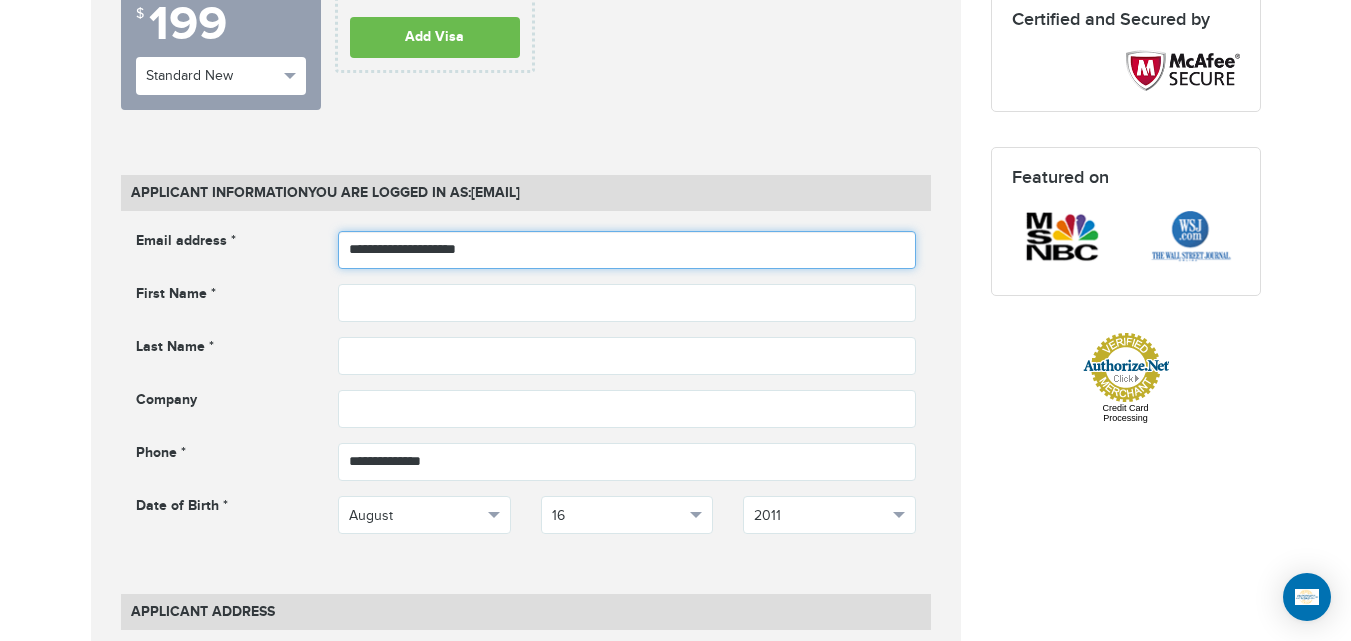 type on "**********" 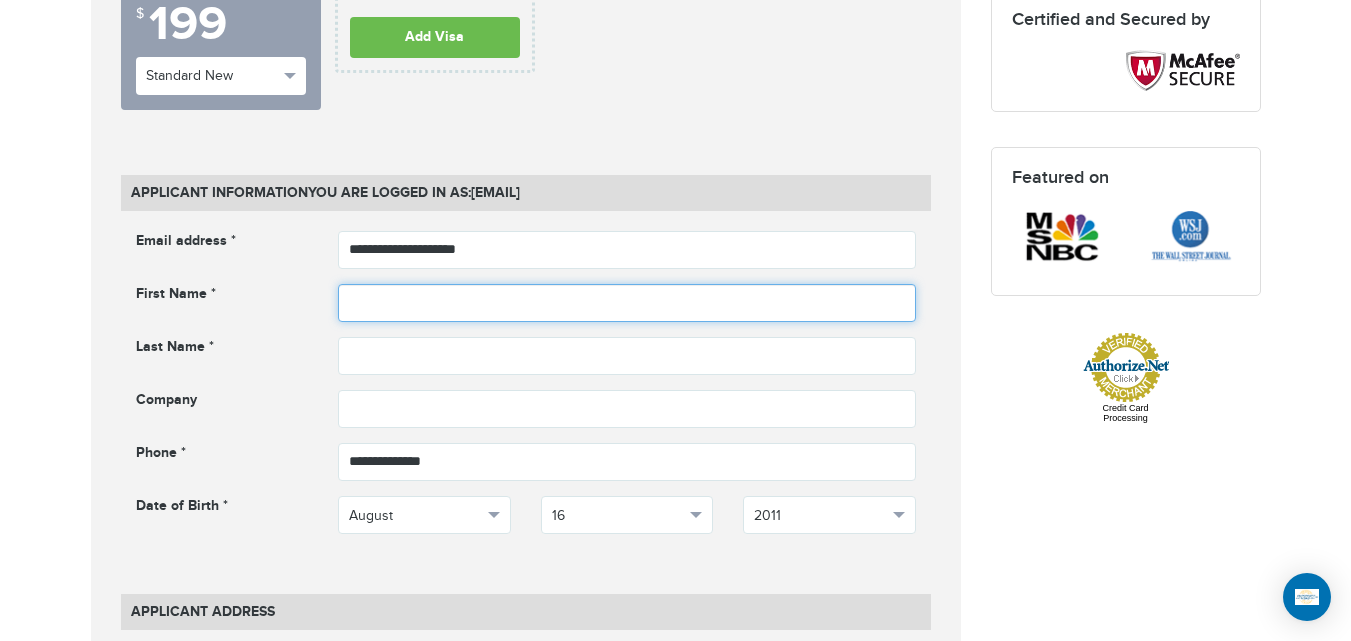 click at bounding box center (627, 303) 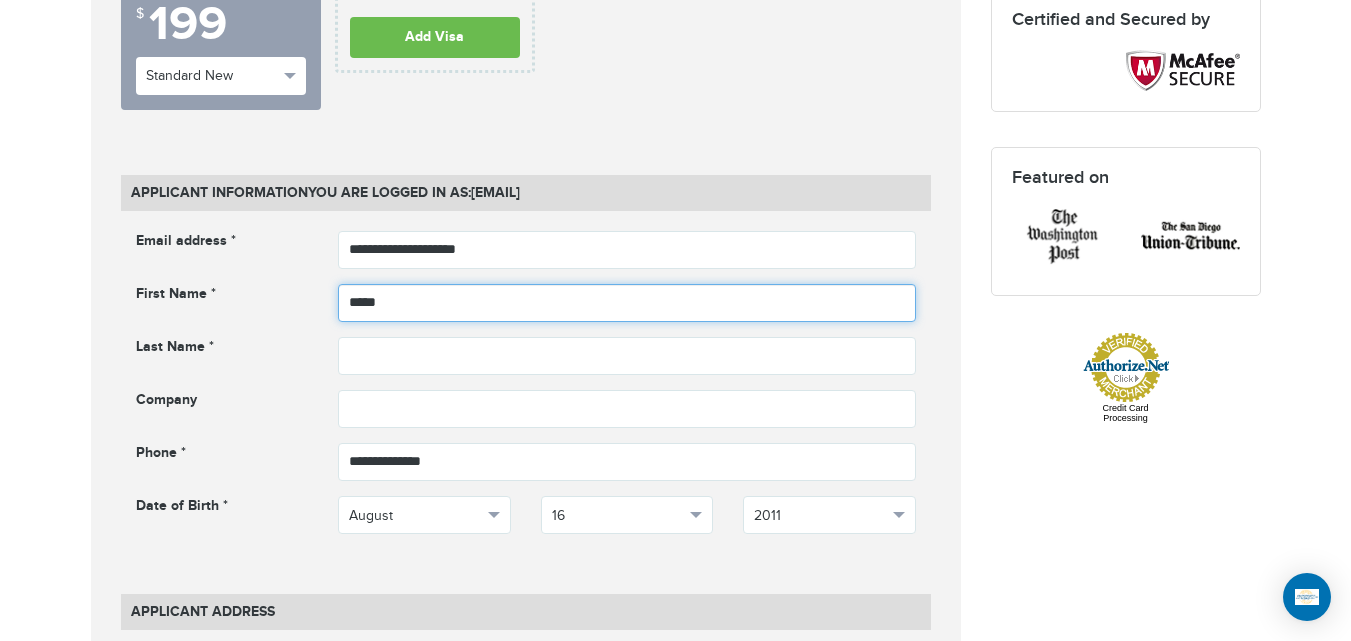 type on "*****" 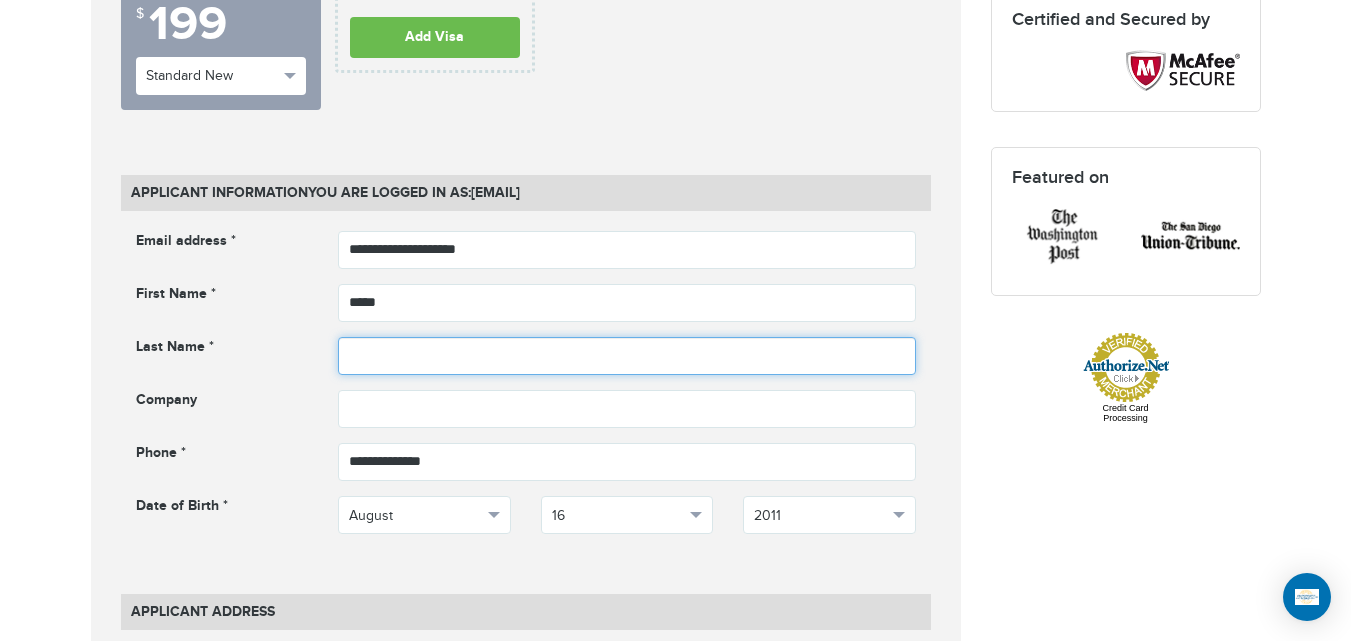 click at bounding box center (627, 356) 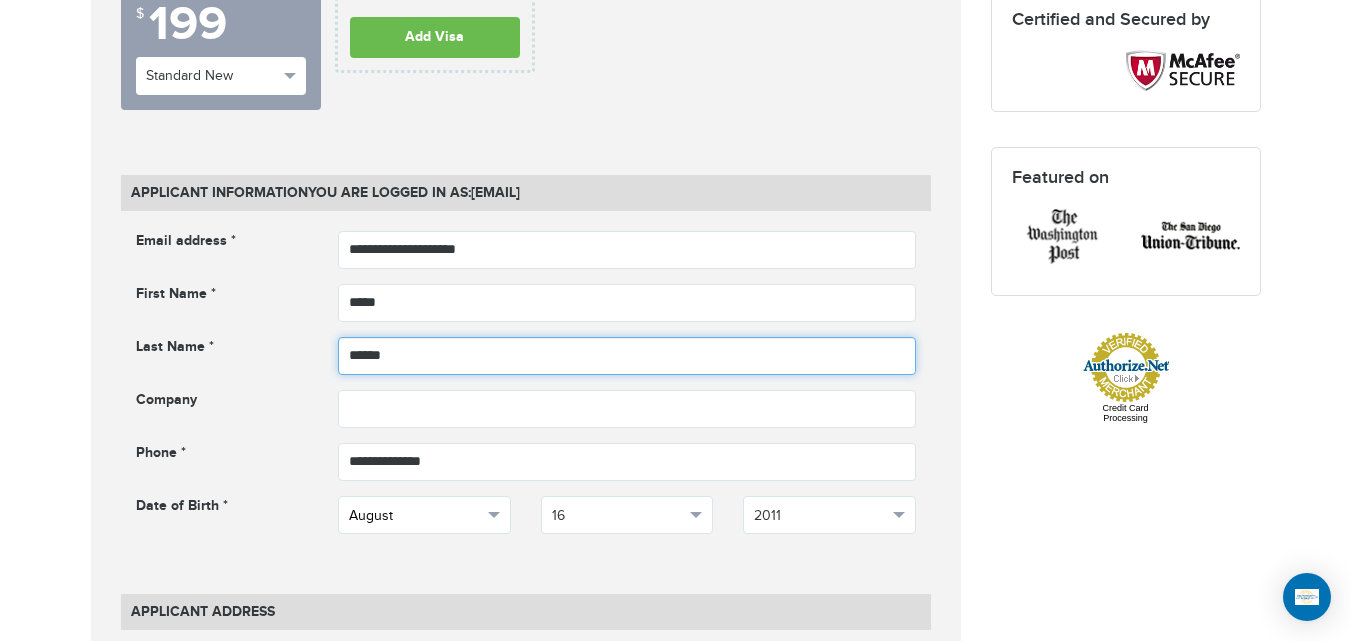 type on "******" 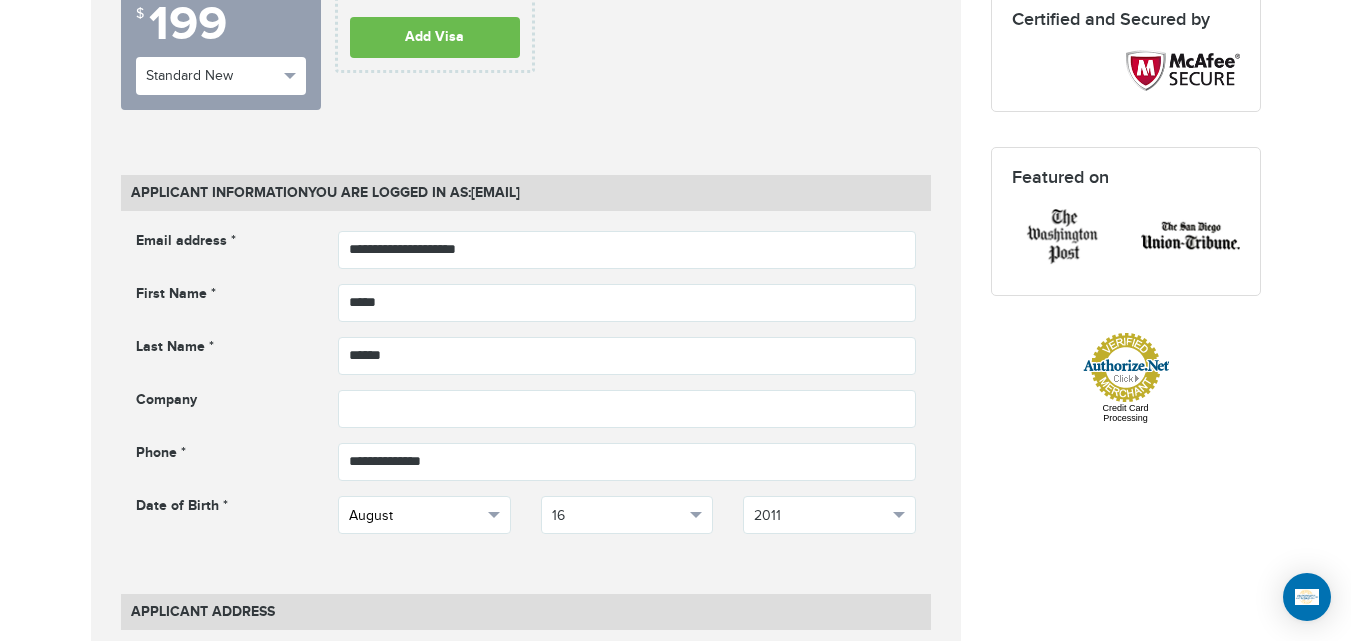 click on "August" at bounding box center (415, 516) 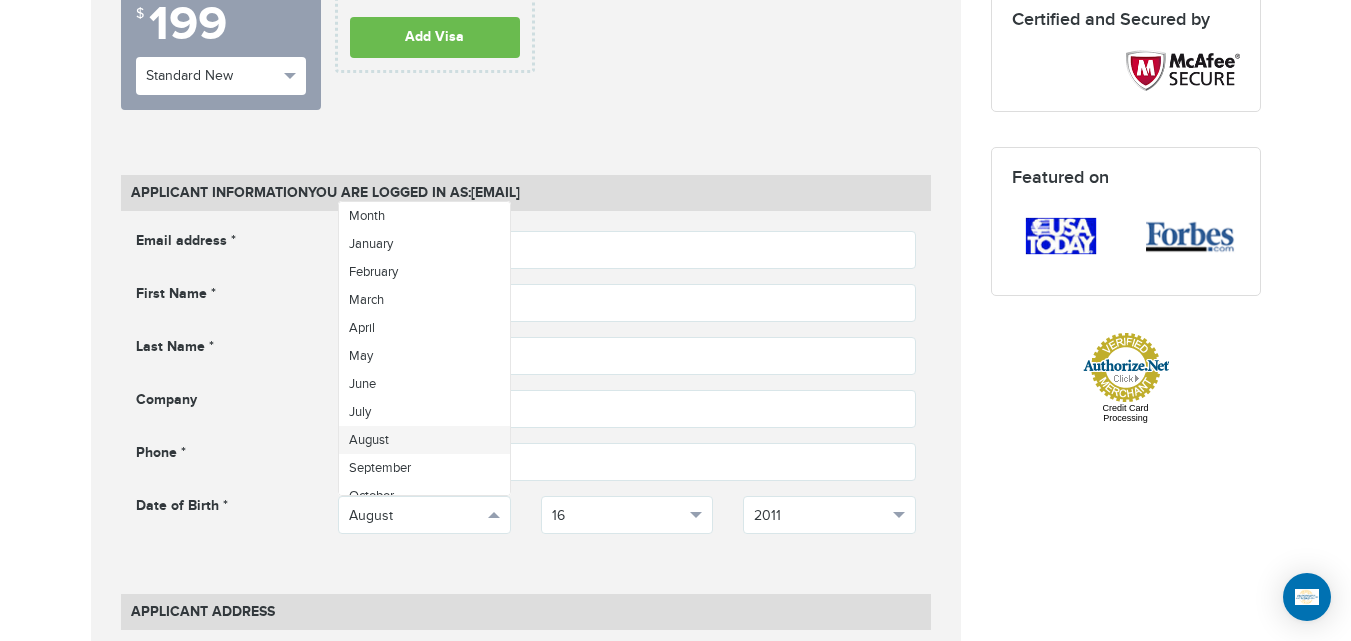 scroll, scrollTop: 71, scrollLeft: 0, axis: vertical 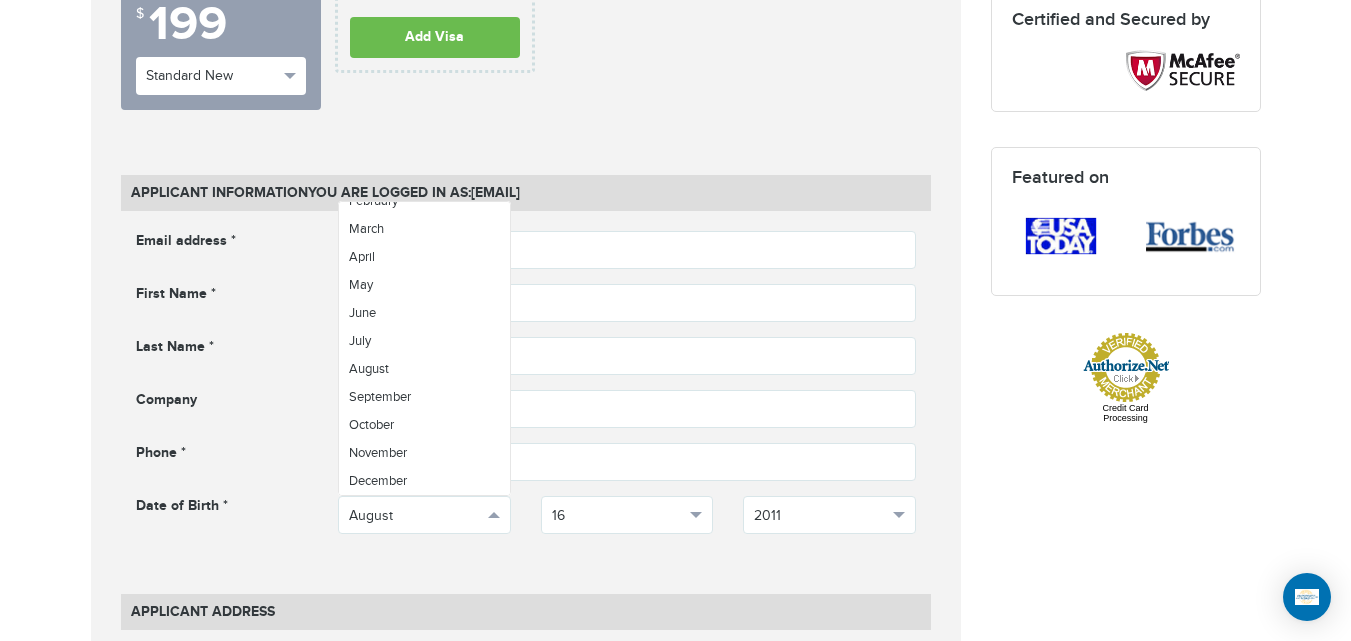 click on "720-790-6494
Passports & Visas.com
Hello, houcine
Passports
Passport Renewal
New Passport
Second Passport
Passport Name Change
Lost Passport
Child Passport
Travel Visas" at bounding box center (675, 1176) 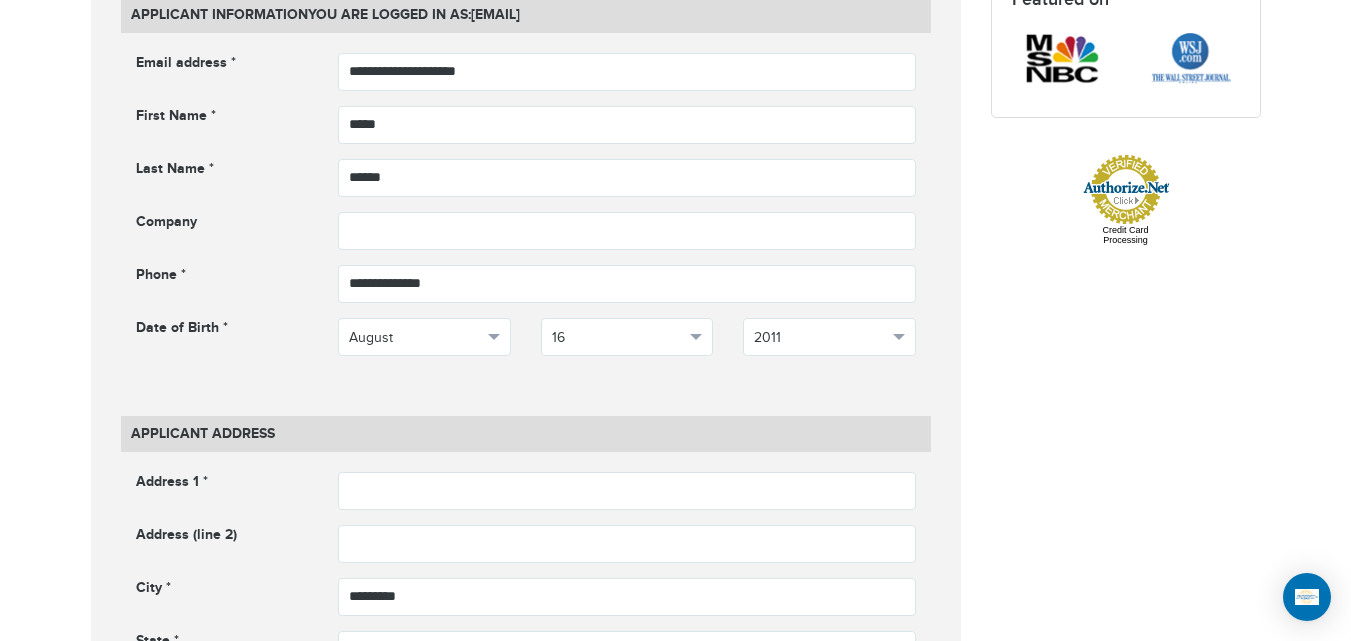 scroll, scrollTop: 1018, scrollLeft: 0, axis: vertical 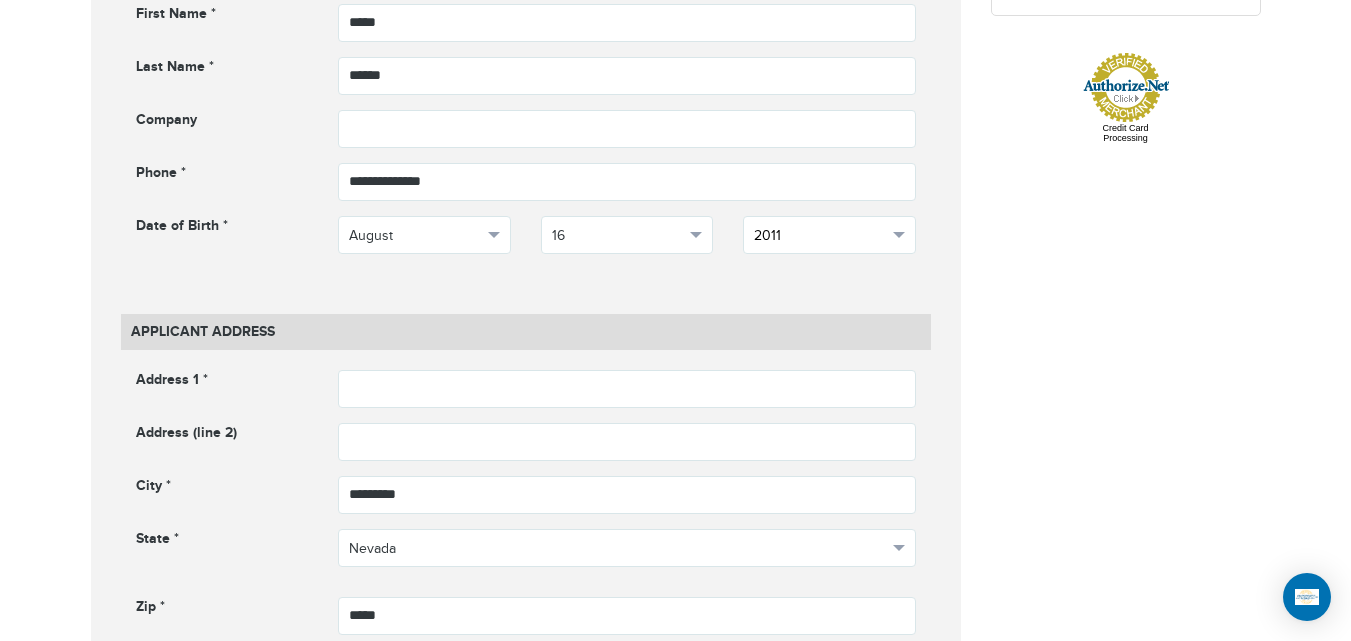 click on "2011" at bounding box center (820, 236) 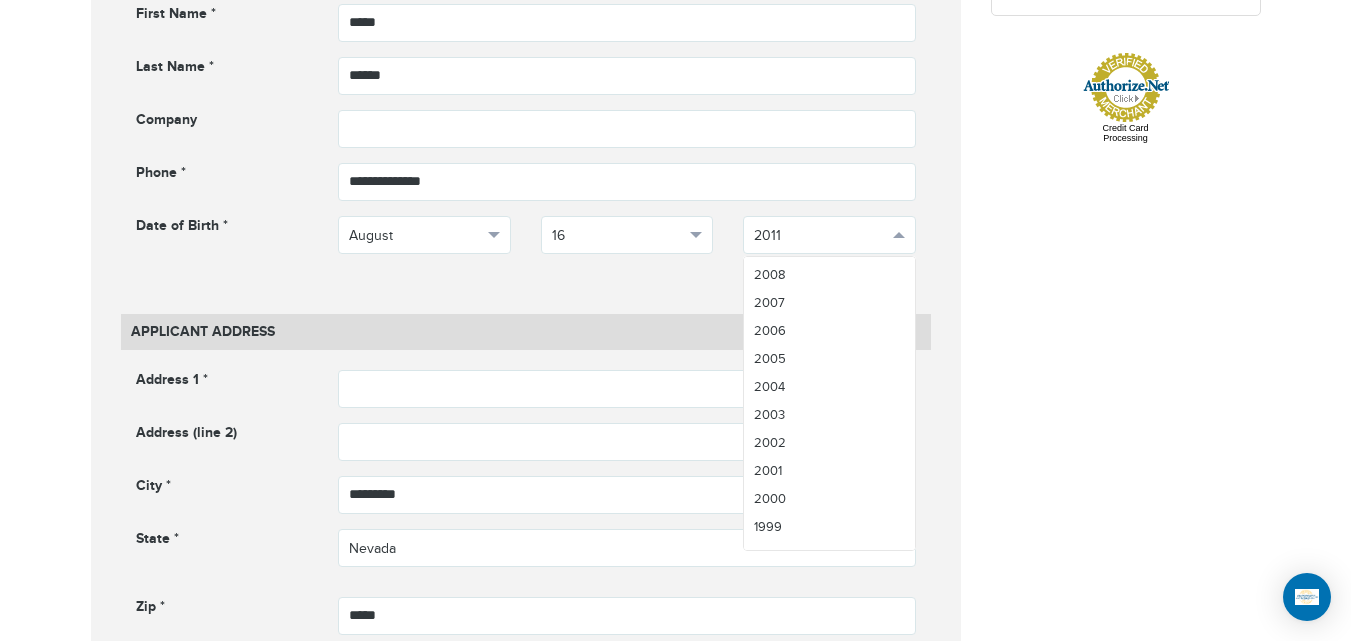 scroll, scrollTop: 574, scrollLeft: 0, axis: vertical 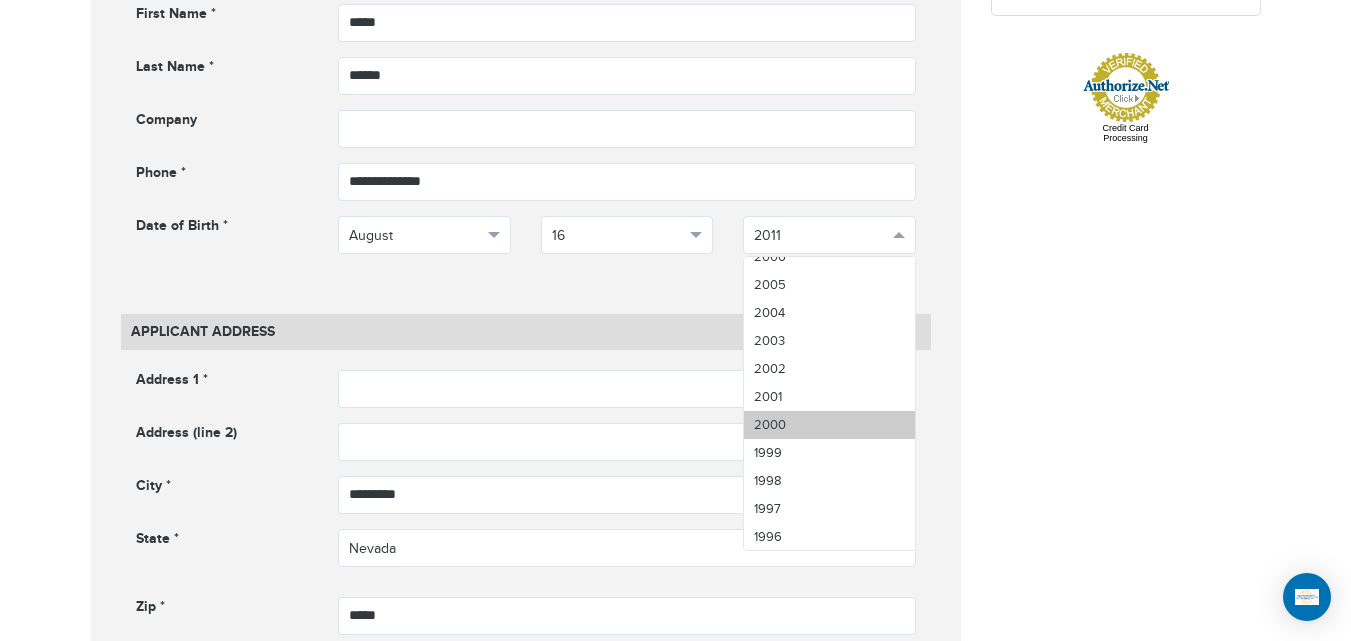 click on "2000" at bounding box center [829, 425] 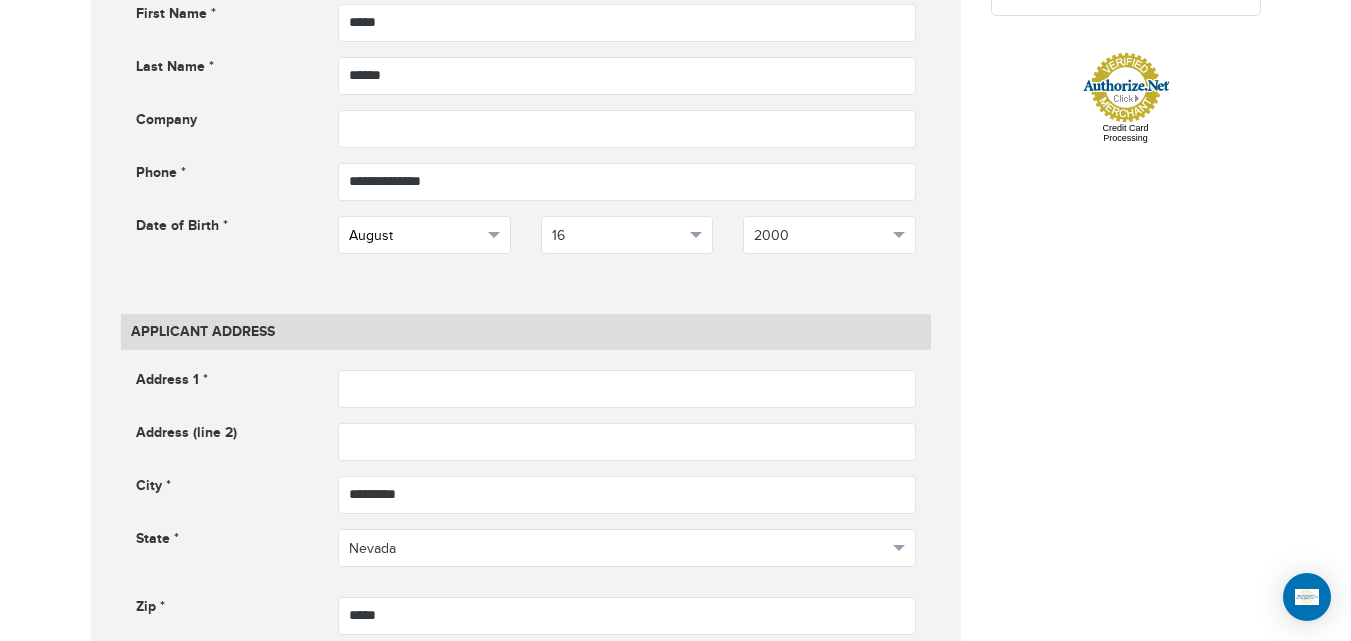 click on "August" at bounding box center [415, 236] 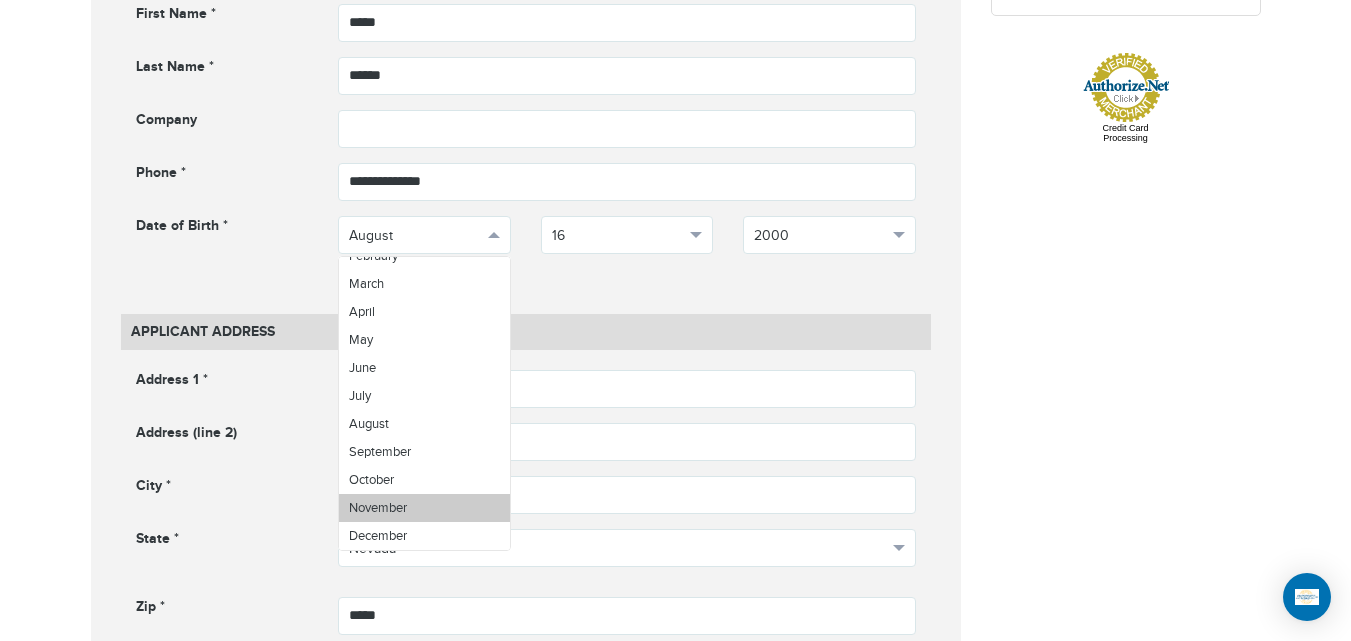 click on "November" at bounding box center [424, 508] 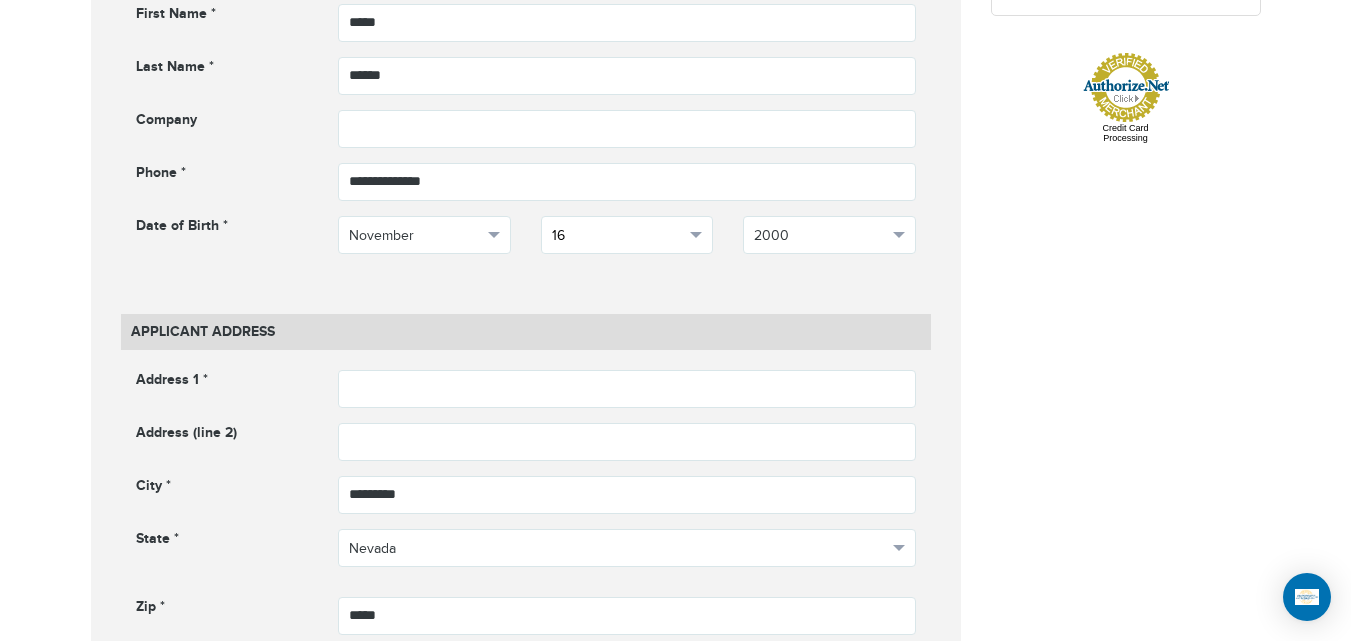click on "16" at bounding box center (627, 235) 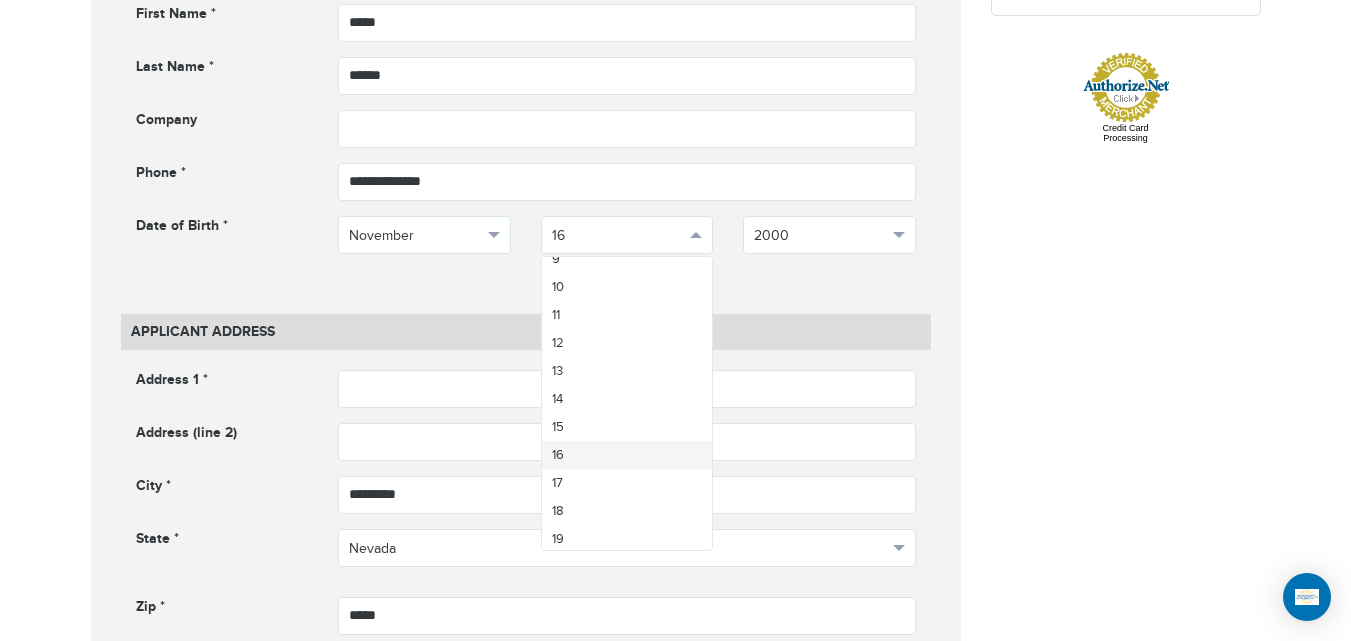 scroll, scrollTop: 236, scrollLeft: 0, axis: vertical 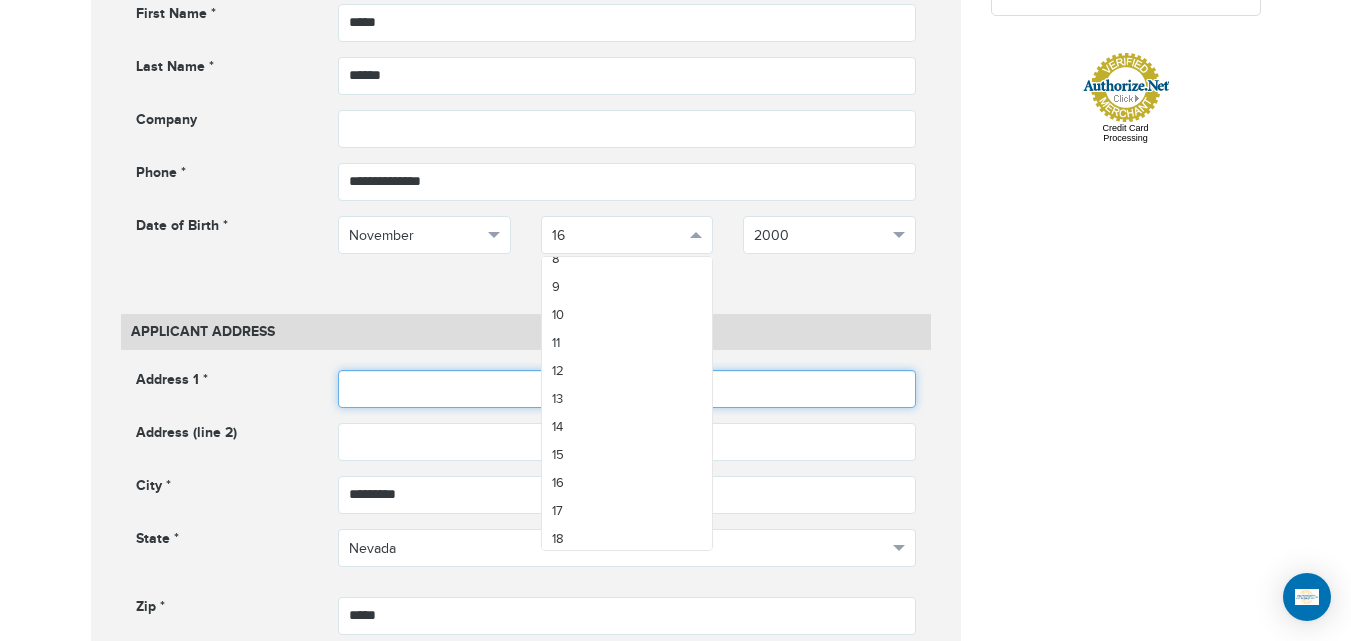 click at bounding box center (627, 389) 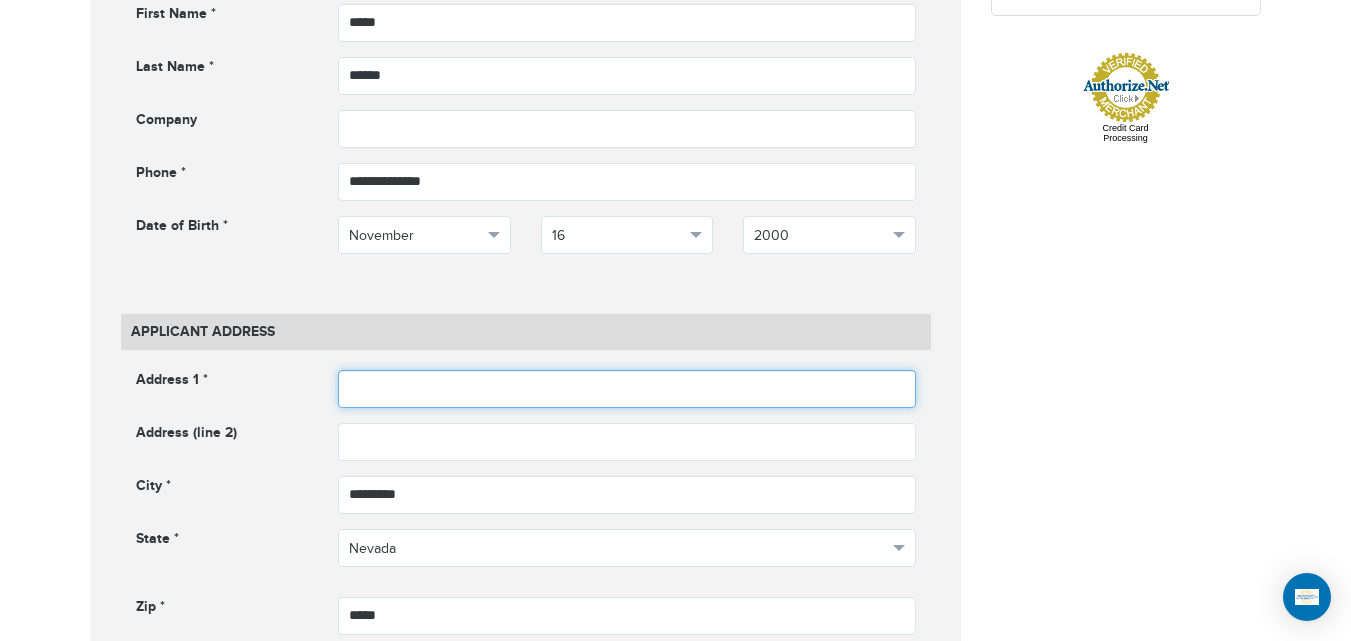 paste on "**********" 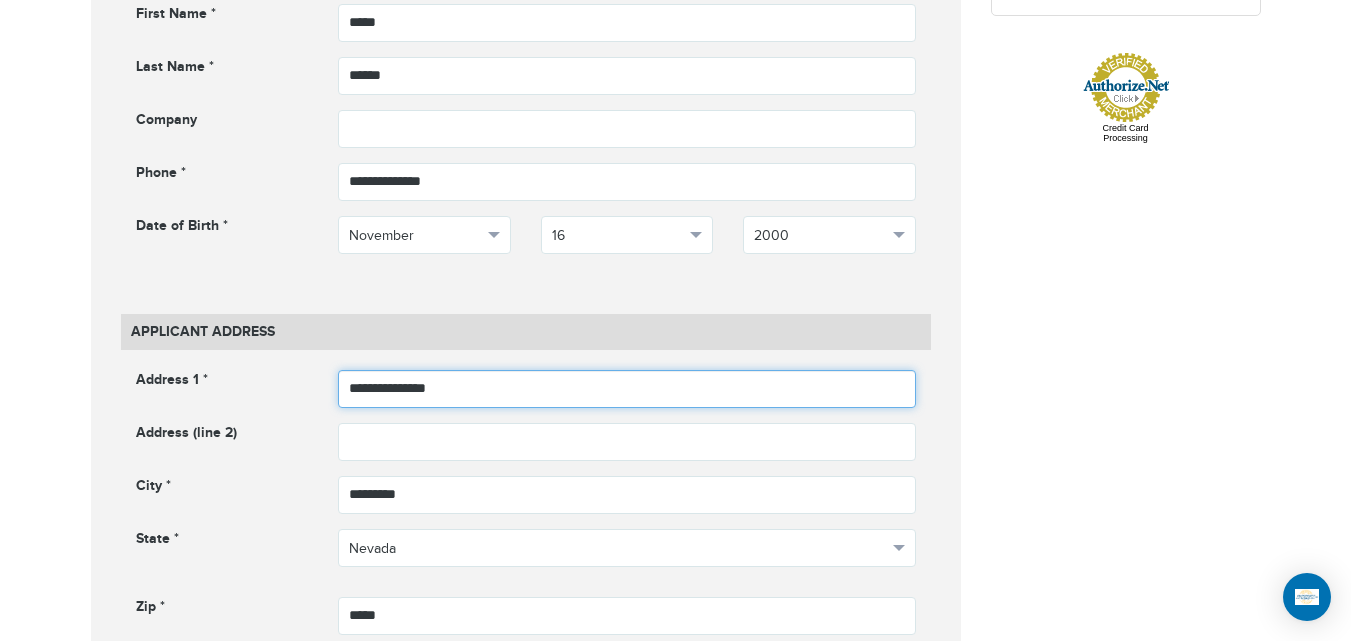 type on "**********" 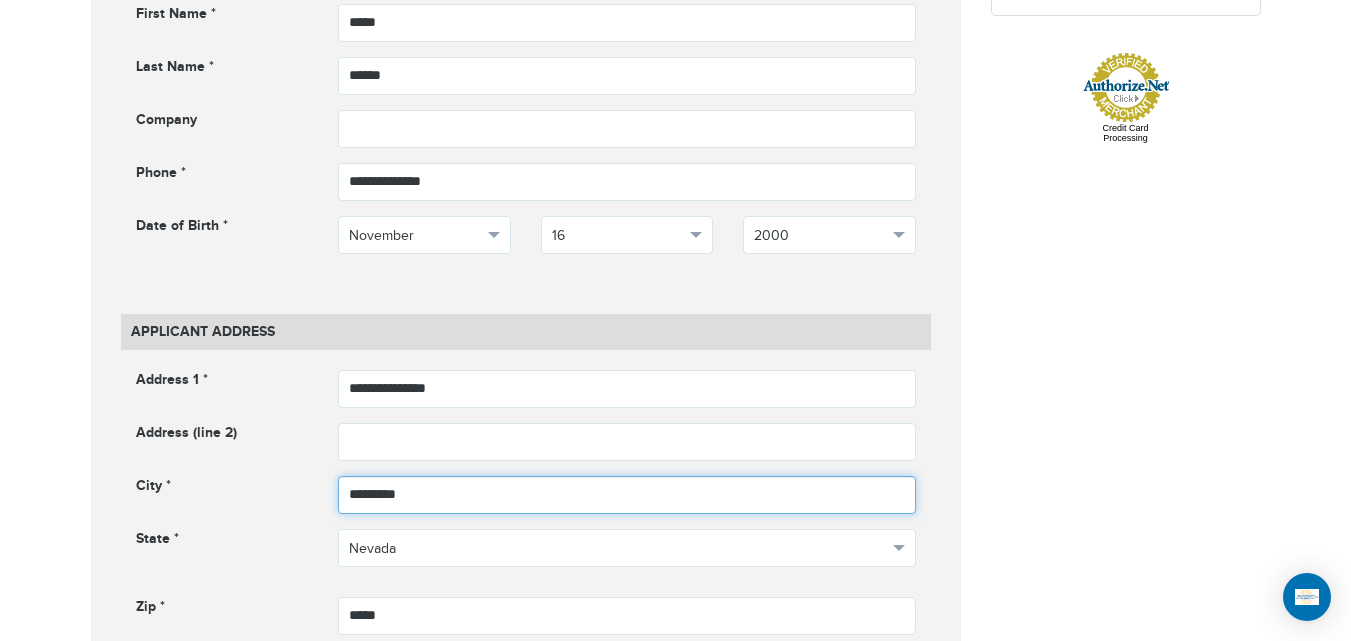 click on "*********" at bounding box center [627, 495] 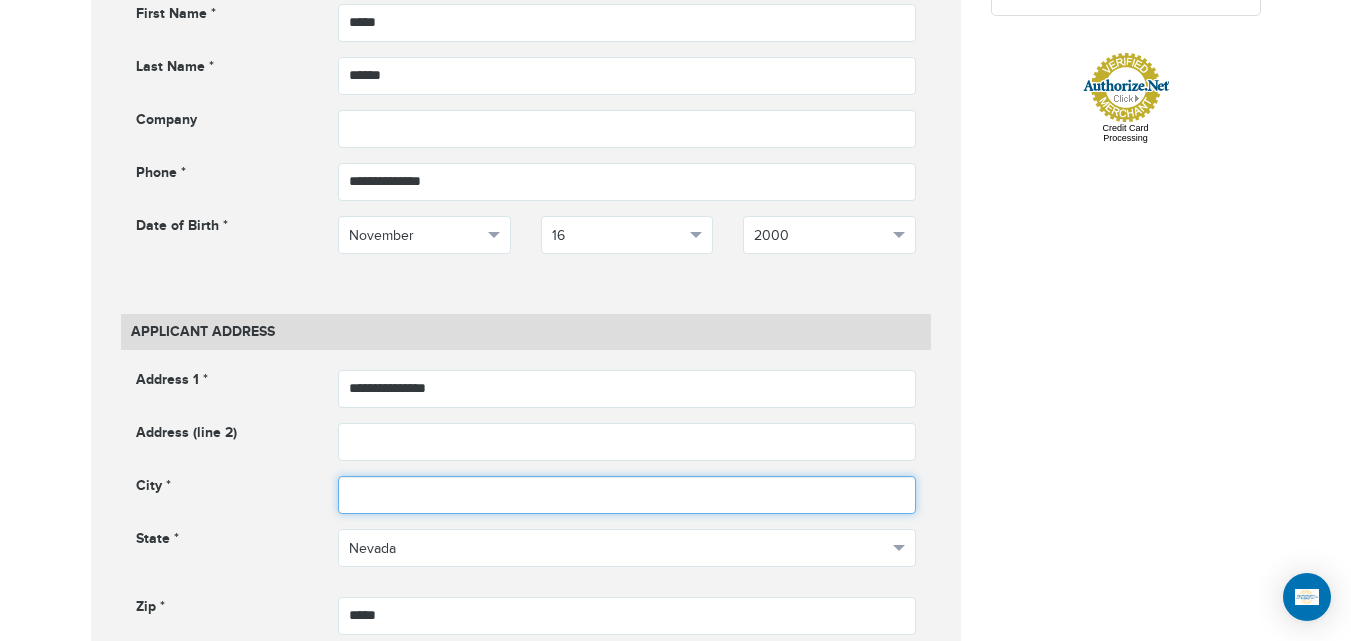 paste on "********" 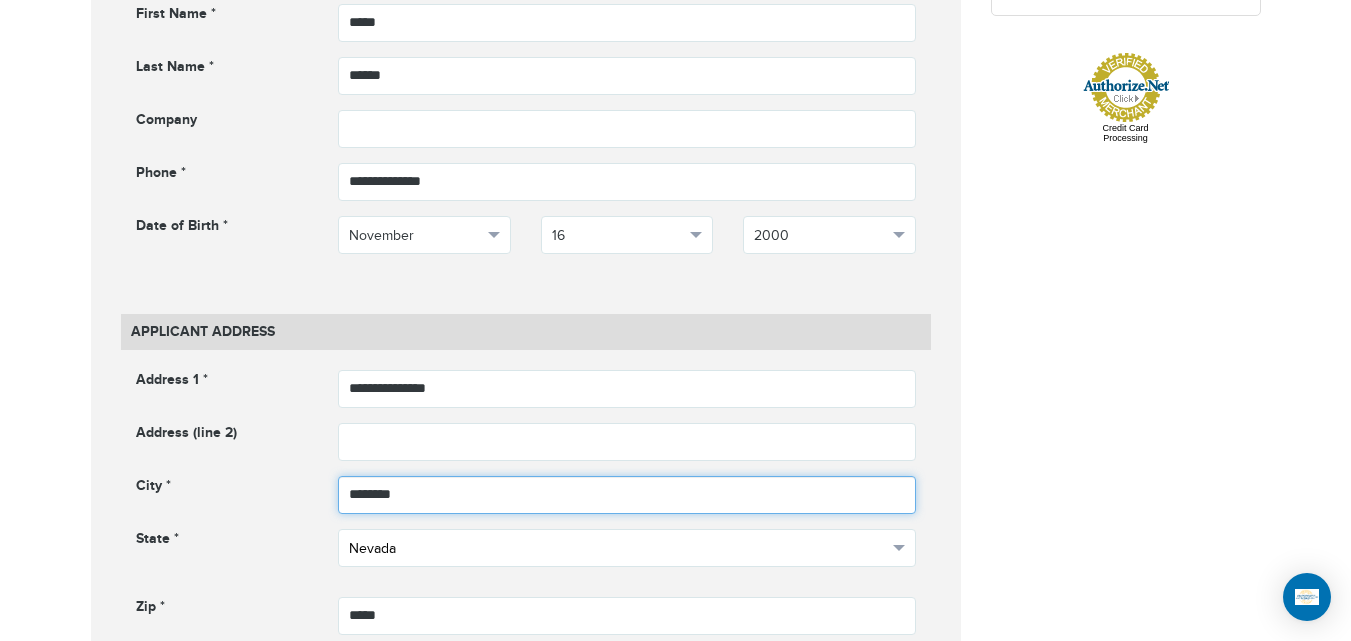 type on "********" 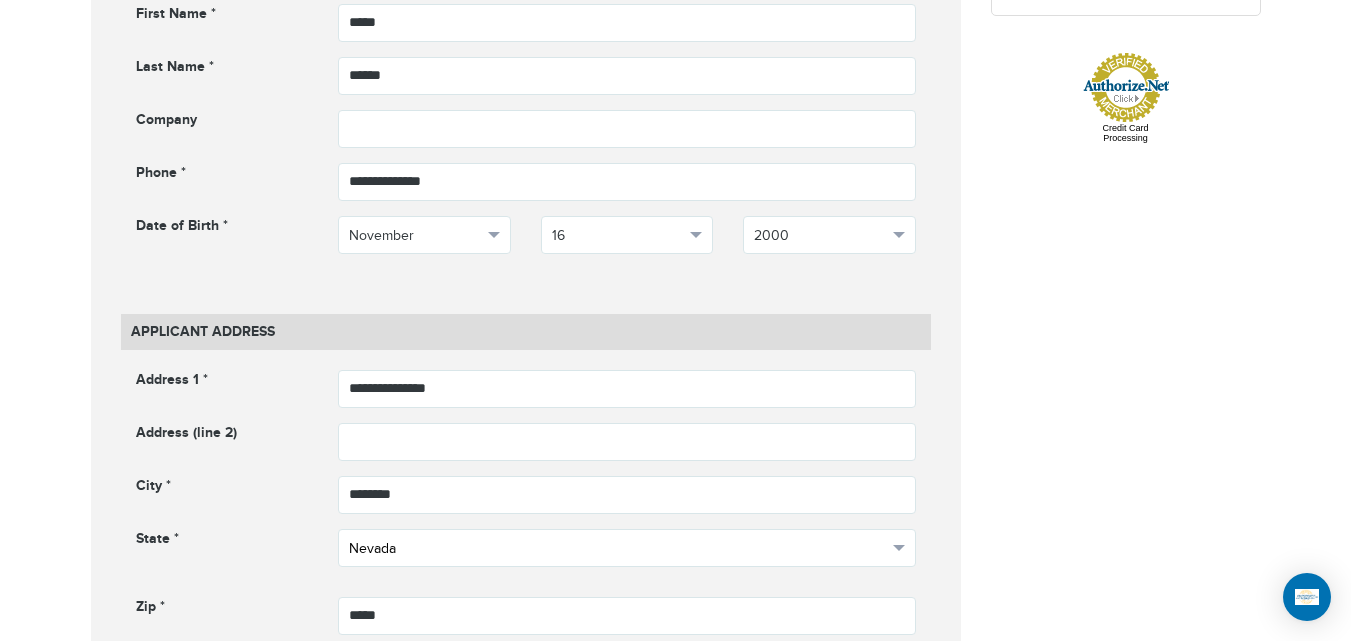 click on "Nevada" at bounding box center [618, 549] 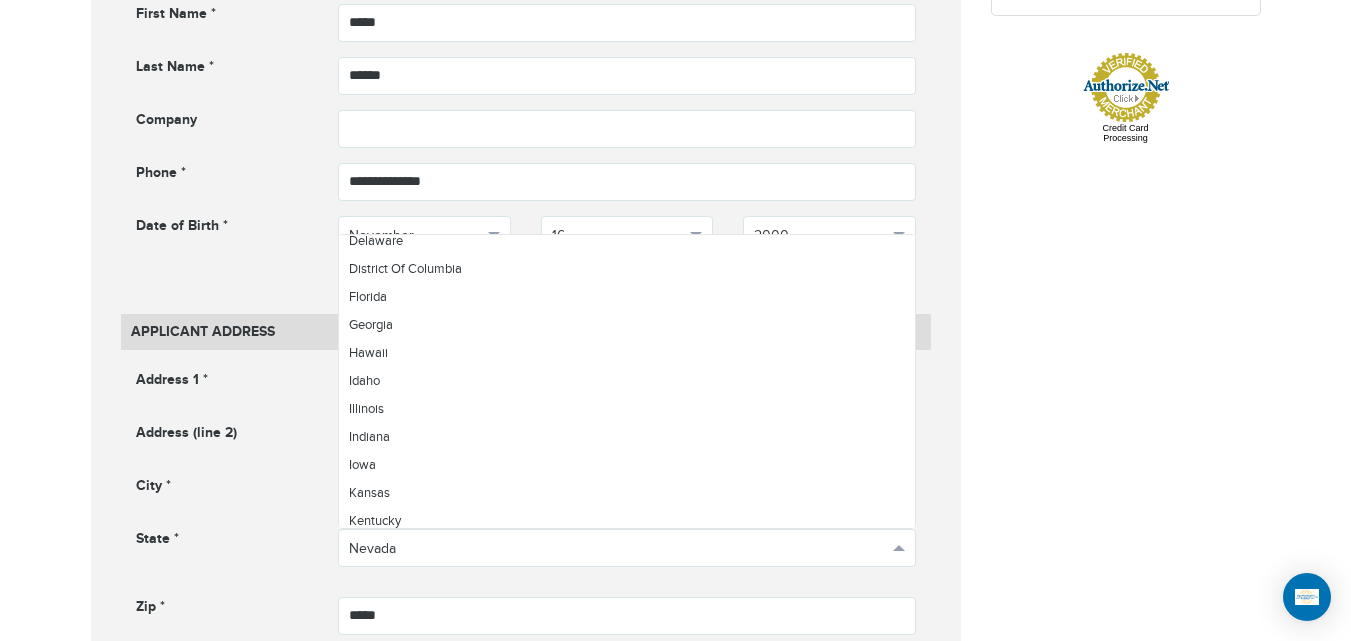 scroll, scrollTop: 1016, scrollLeft: 0, axis: vertical 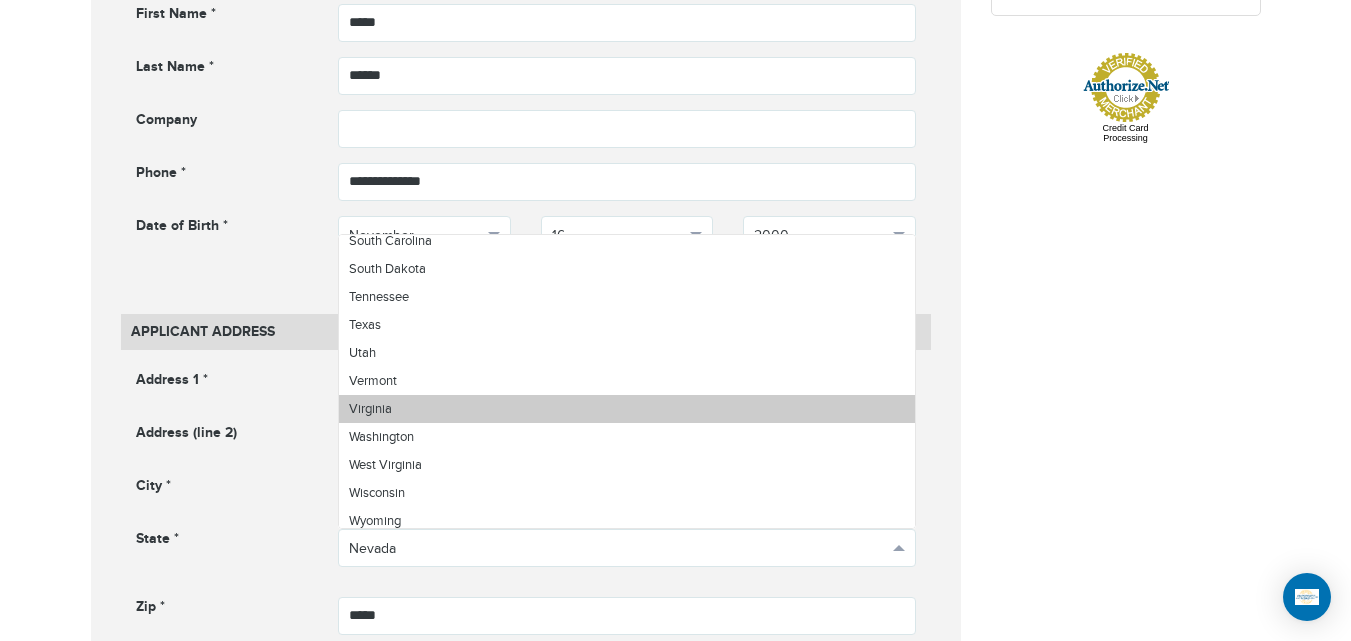 click on "Virginia" at bounding box center [627, 409] 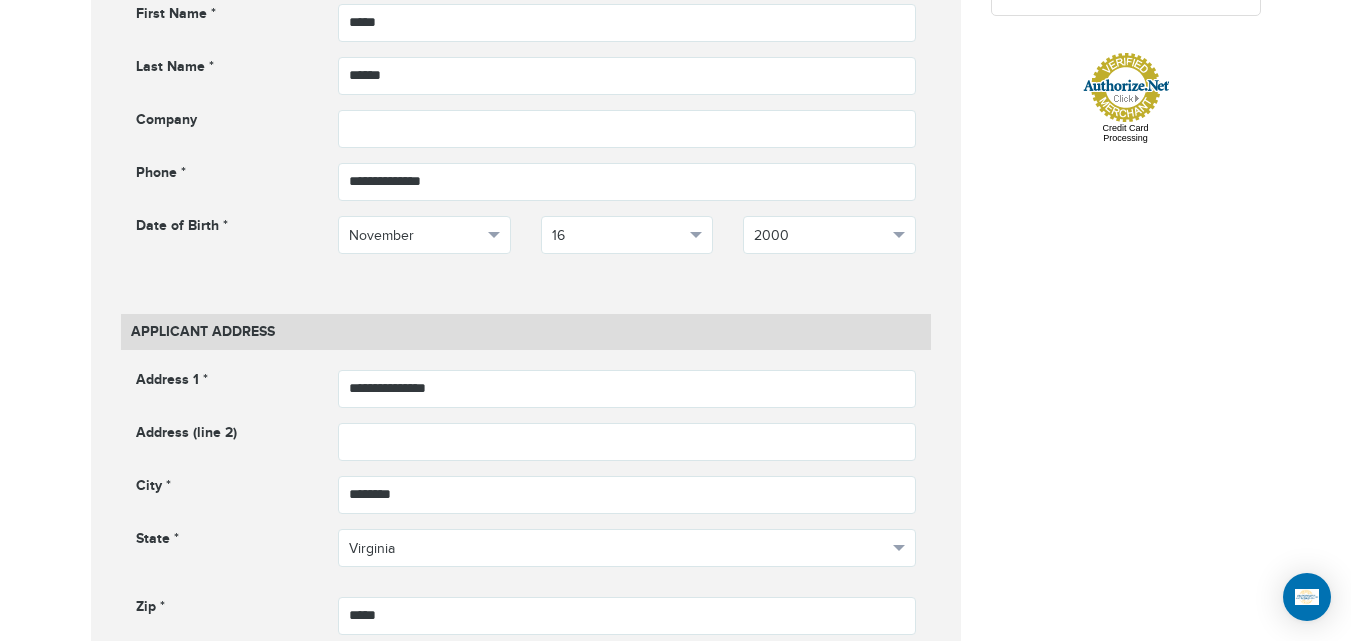 click on "**********" at bounding box center (526, 940) 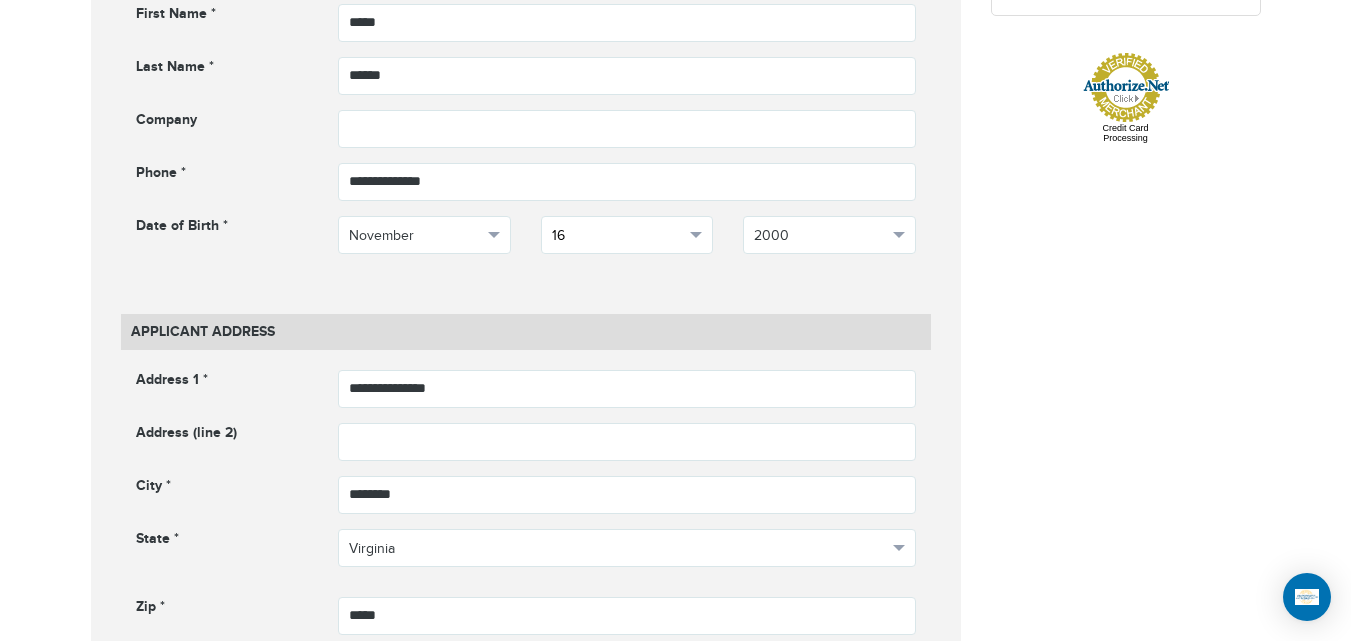 click on "16" at bounding box center [627, 235] 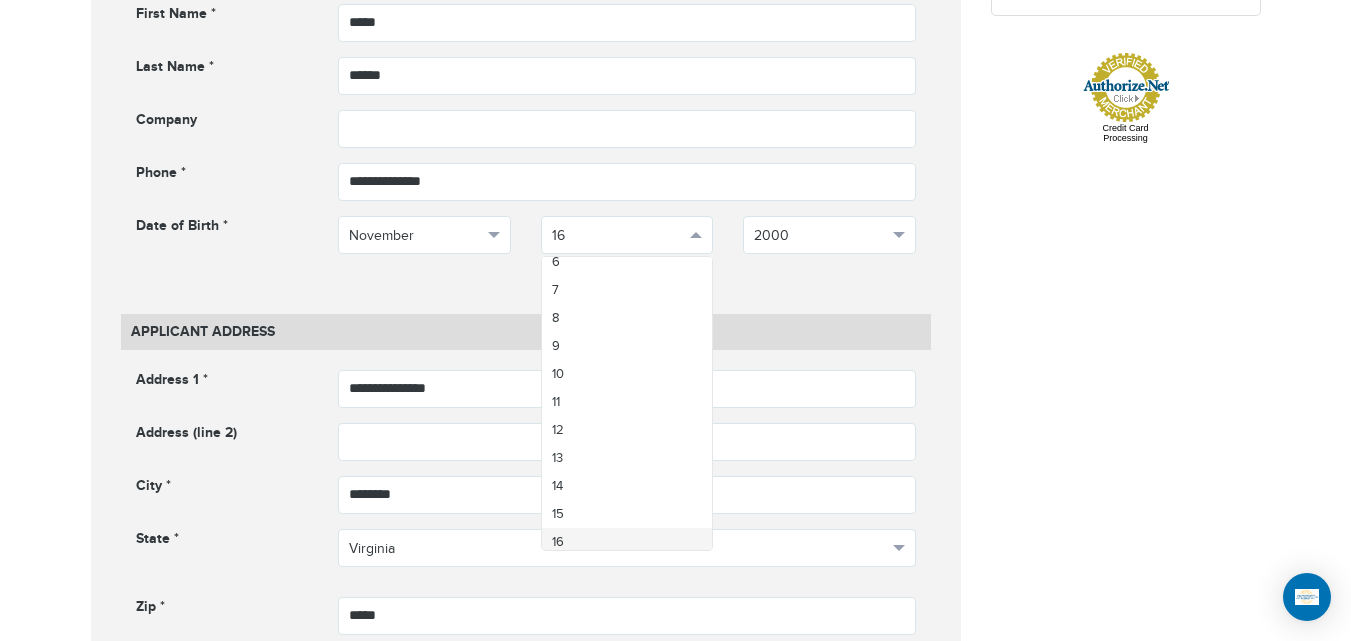 scroll, scrollTop: 198, scrollLeft: 0, axis: vertical 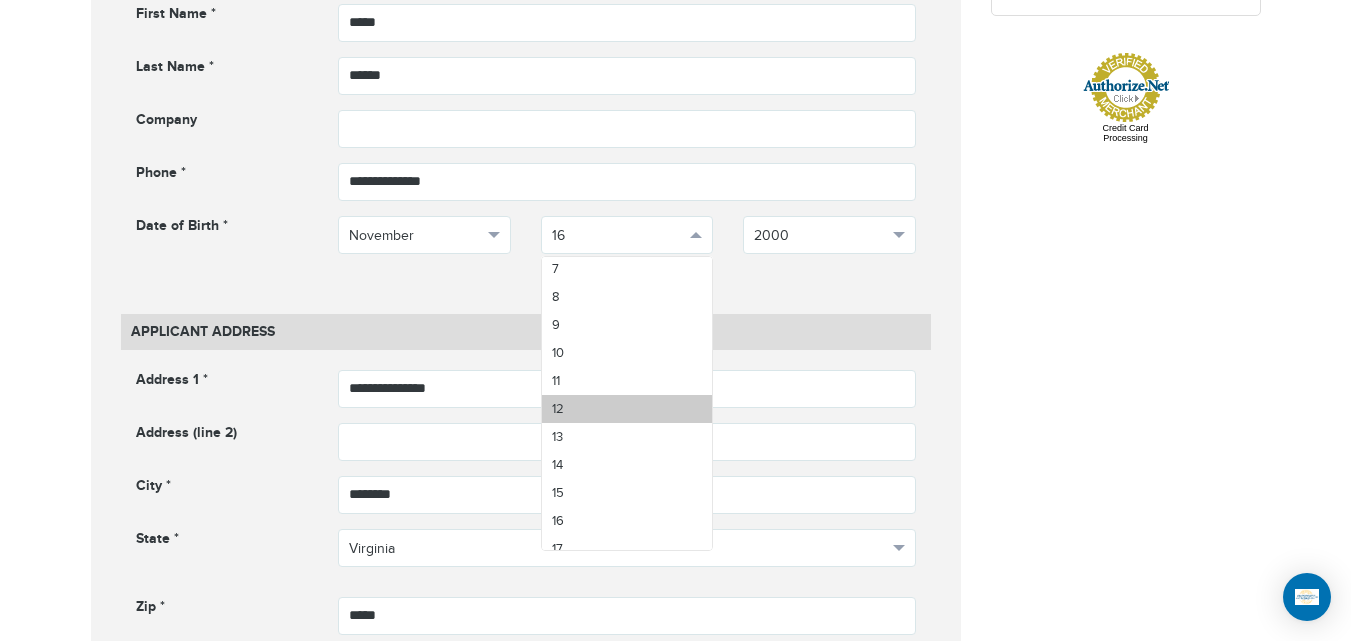 click on "12" at bounding box center [627, 409] 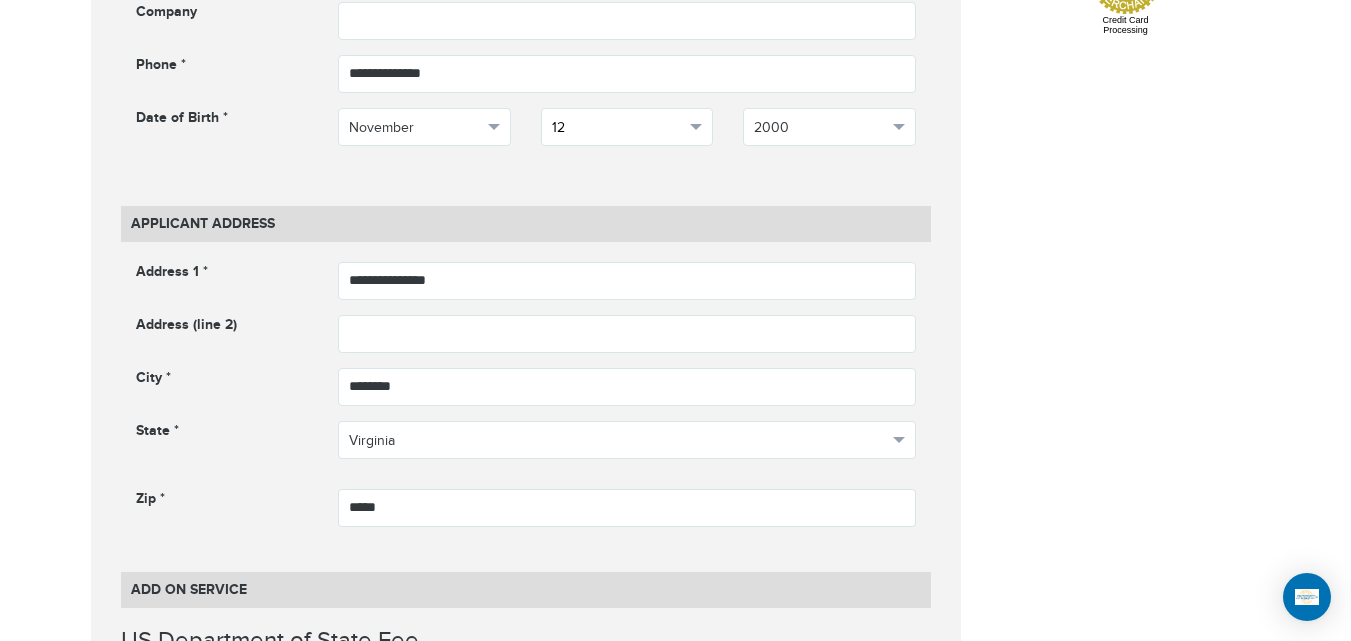 scroll, scrollTop: 1292, scrollLeft: 0, axis: vertical 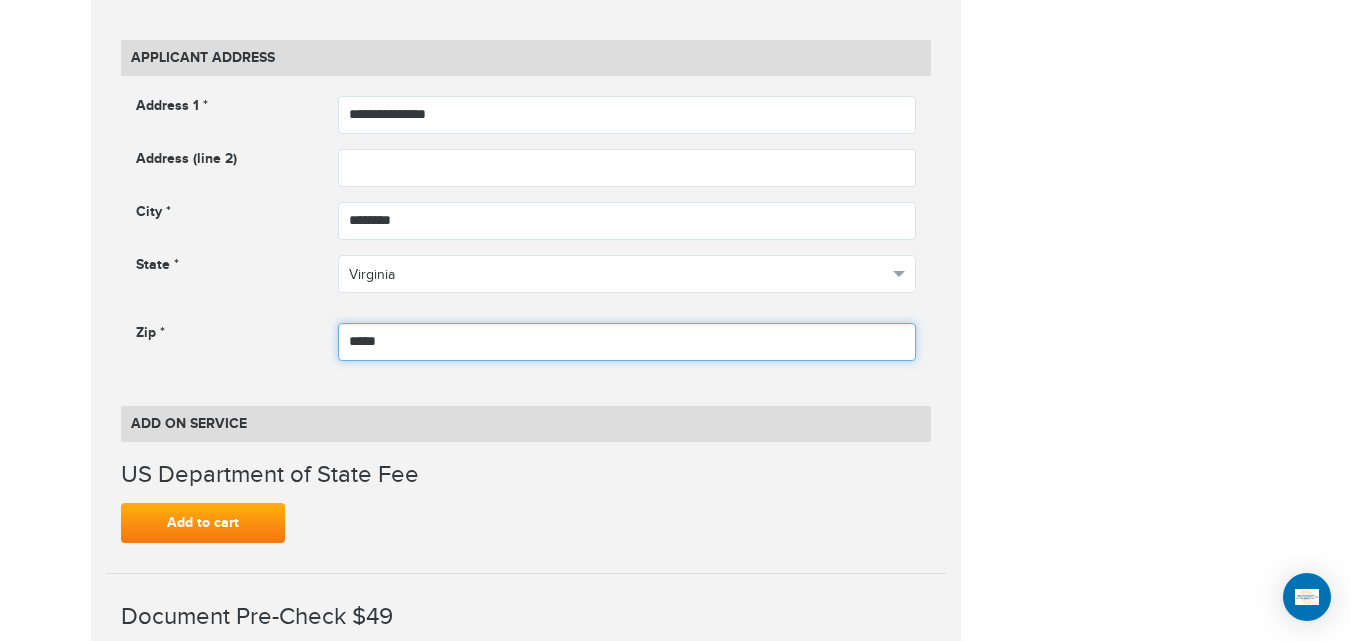 click on "*****" at bounding box center [627, 342] 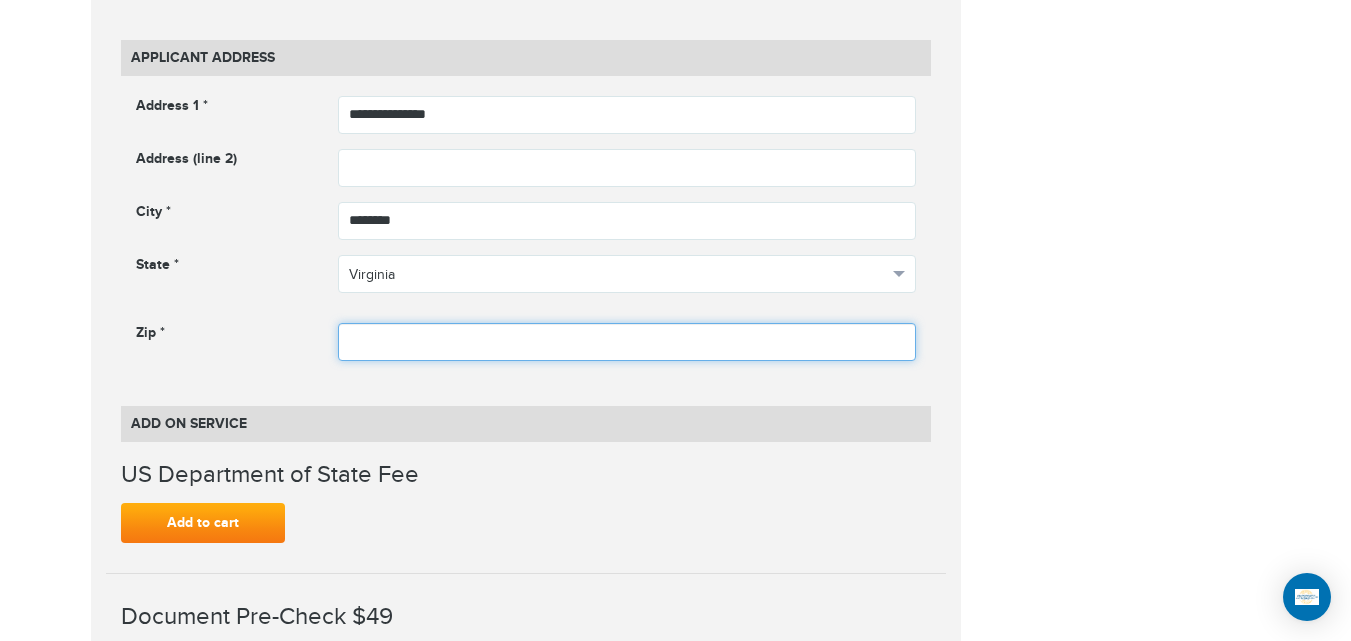 paste on "*****" 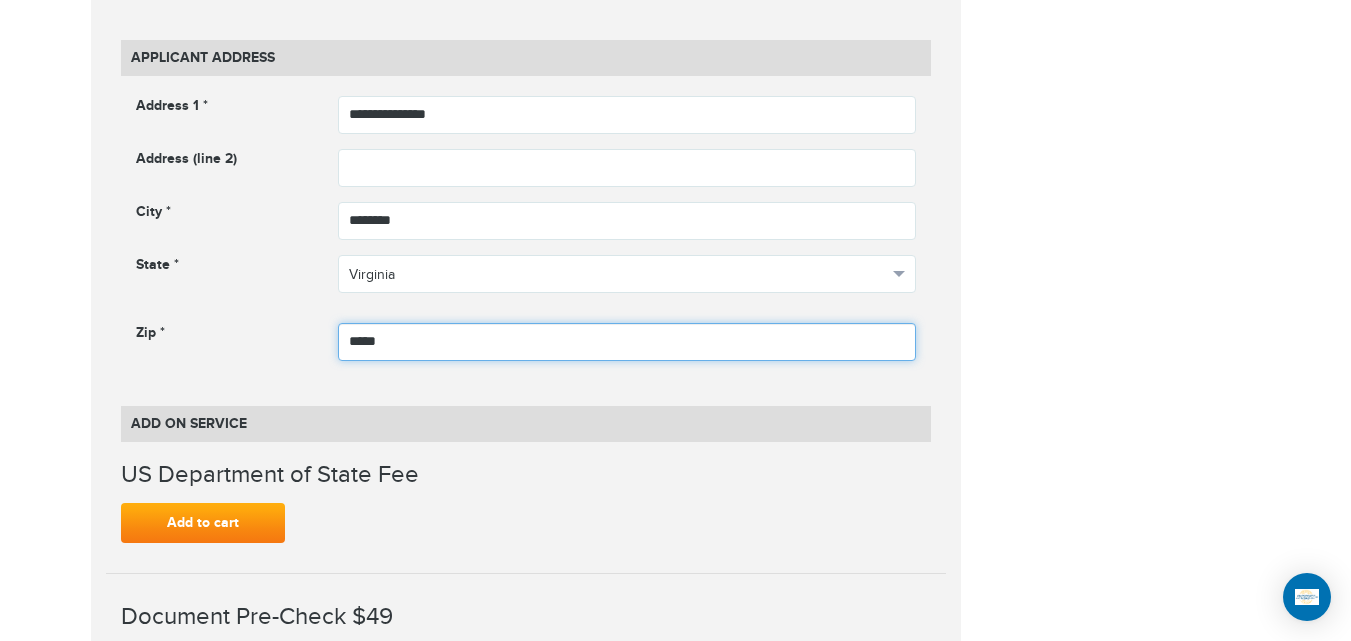type on "*****" 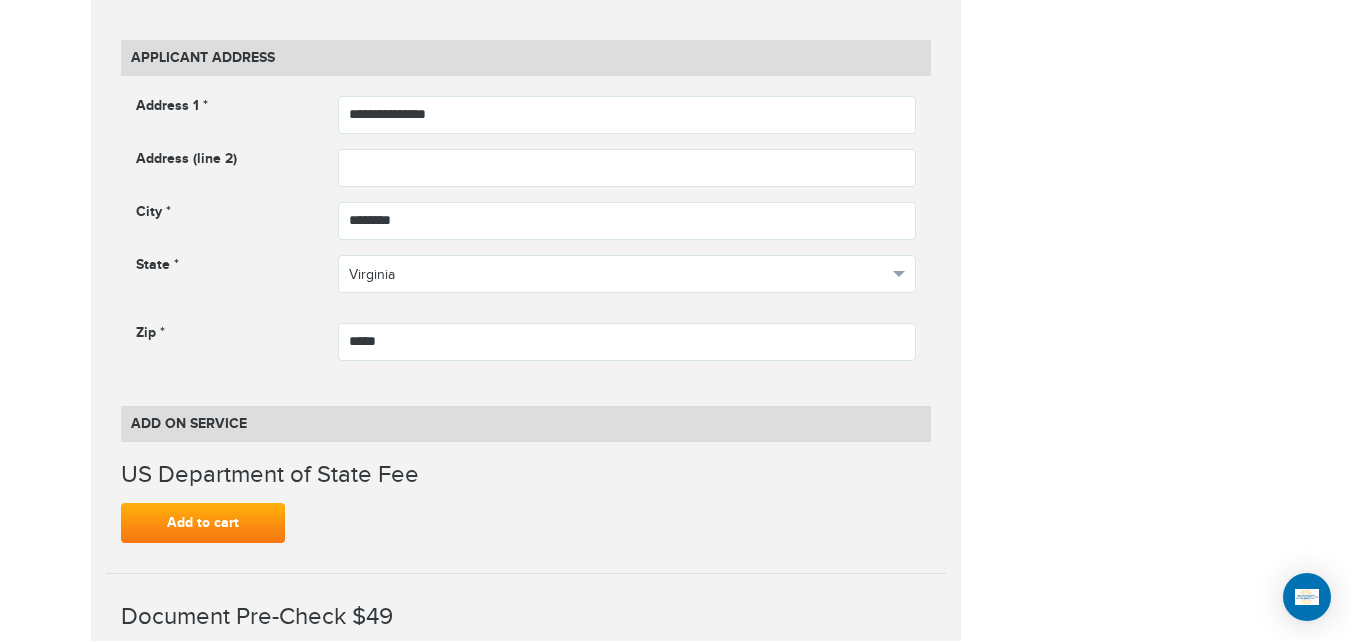 click on "**********" at bounding box center (676, 470) 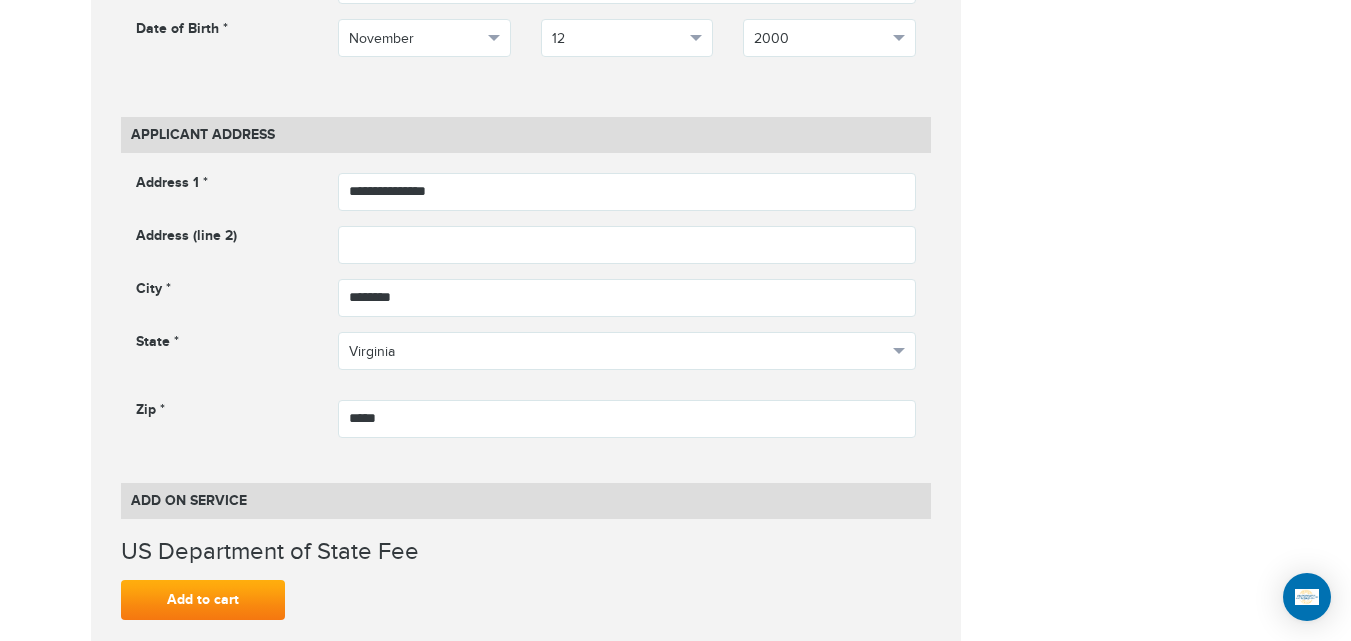 scroll, scrollTop: 1152, scrollLeft: 0, axis: vertical 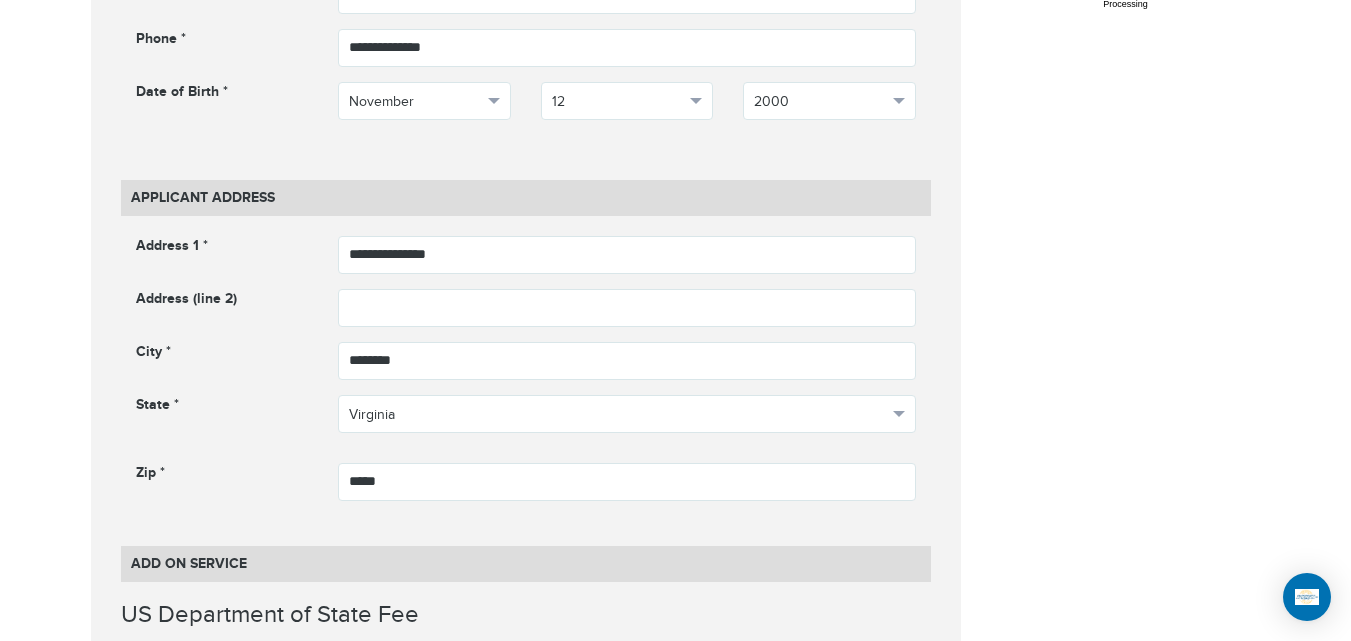 click on "720-790-6494
Passports & Visas.com
Hello, houcine
Passports
Passport Renewal
New Passport
Second Passport
Passport Name Change
Lost Passport
Child Passport
Travel Visas" at bounding box center [675, 762] 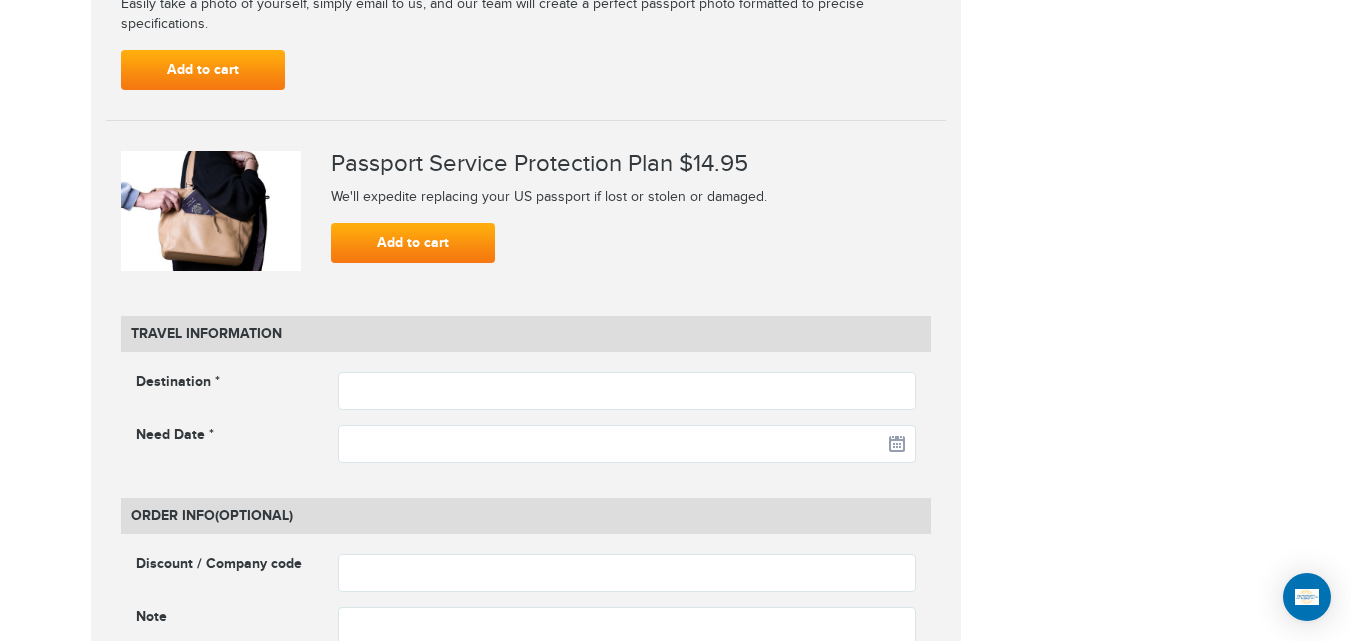 scroll, scrollTop: 2463, scrollLeft: 0, axis: vertical 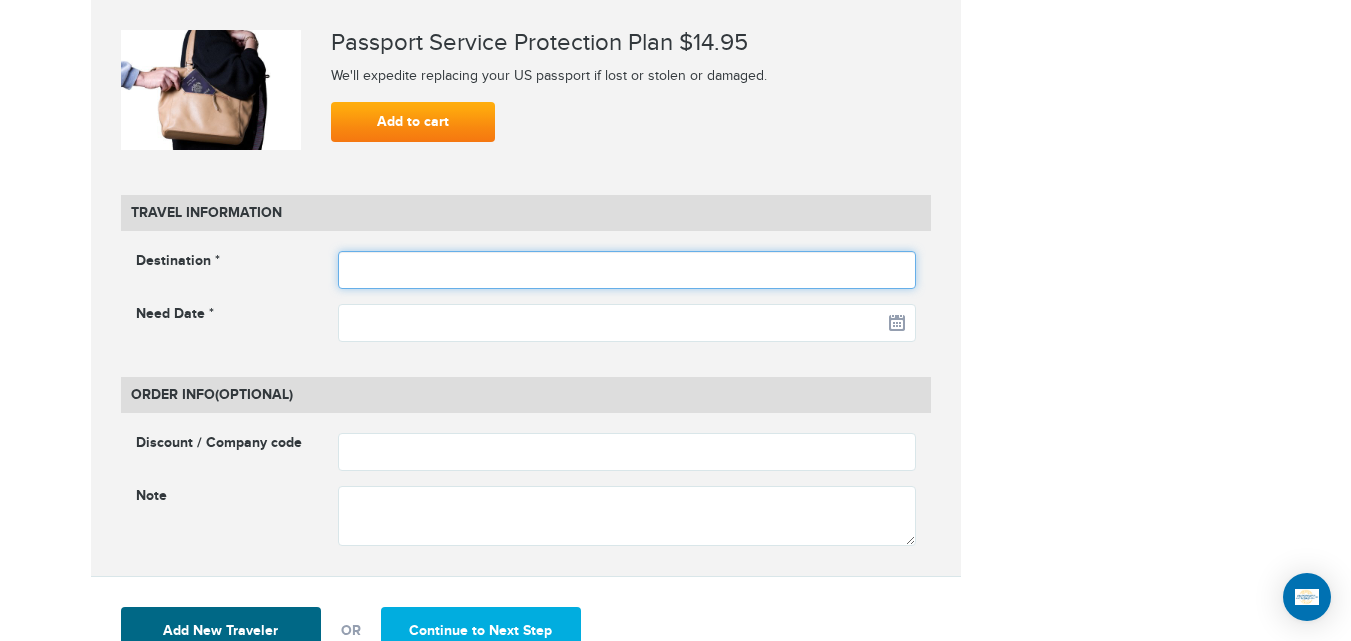 click at bounding box center [627, 270] 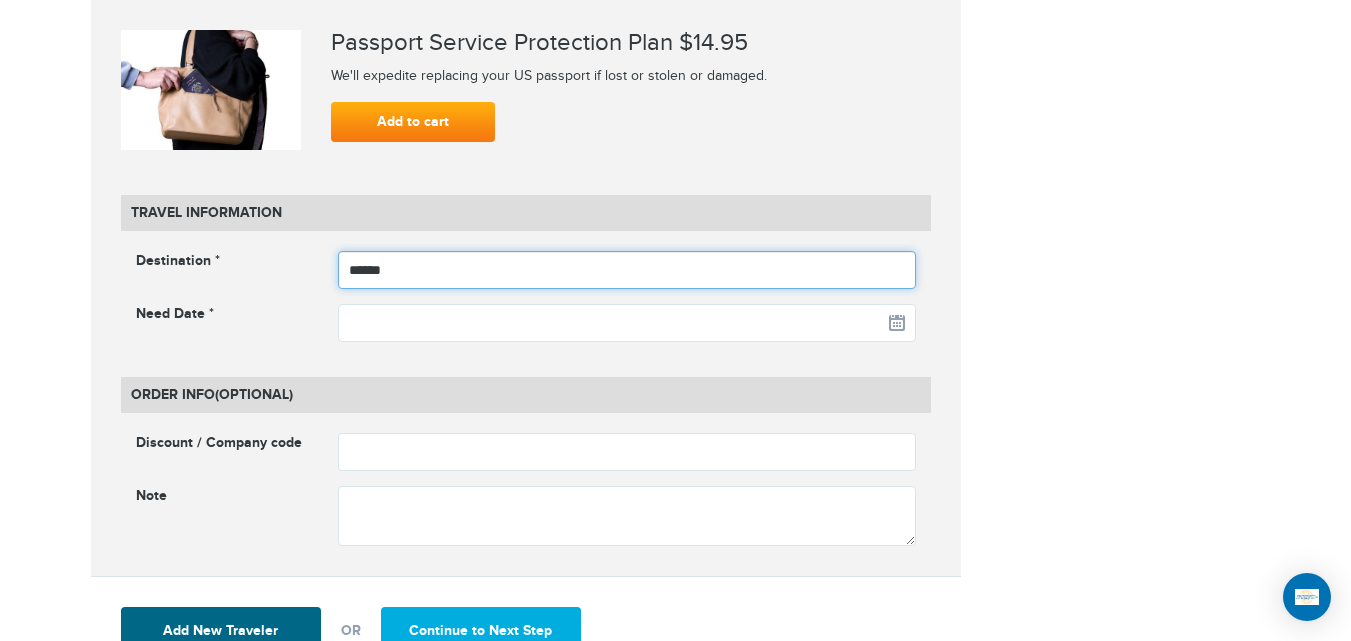 type on "******" 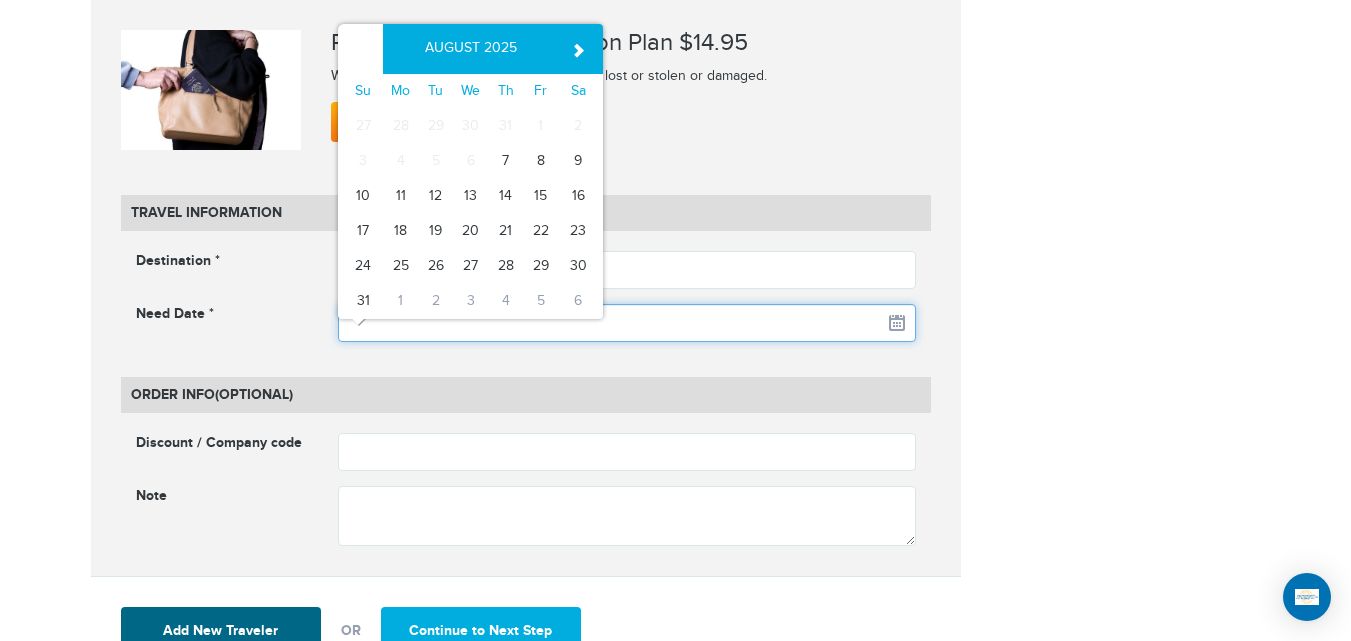 click at bounding box center [627, 323] 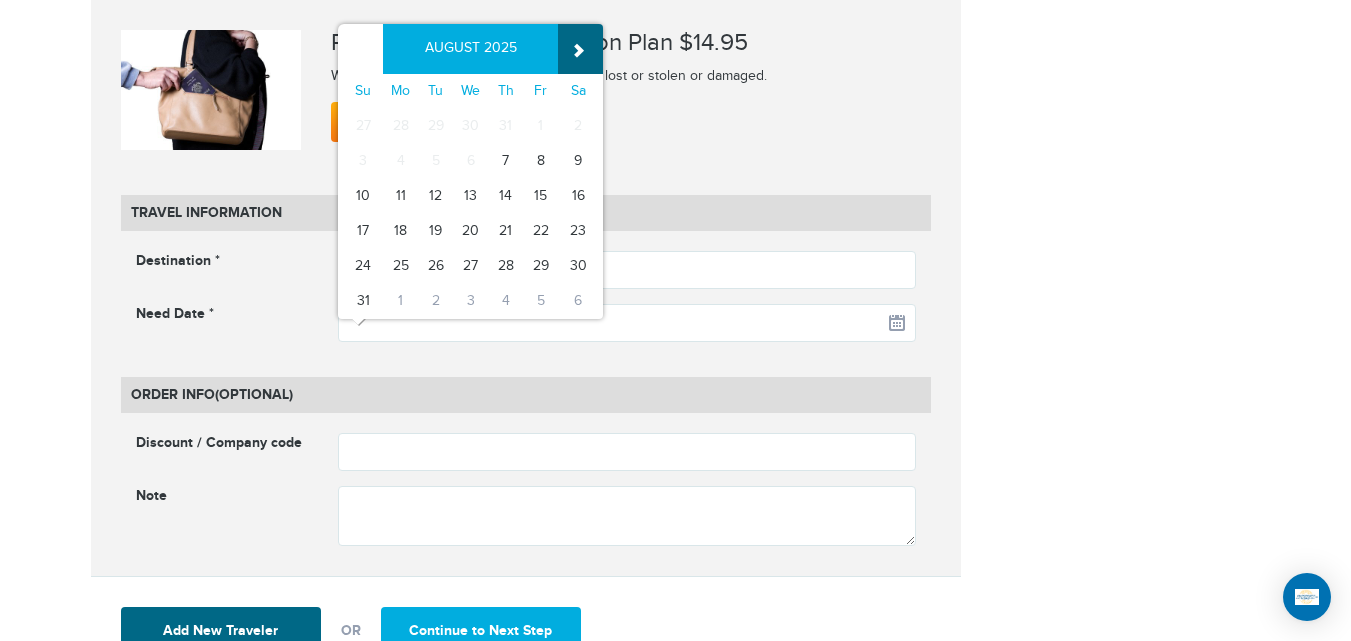 click on "»" at bounding box center [580, 49] 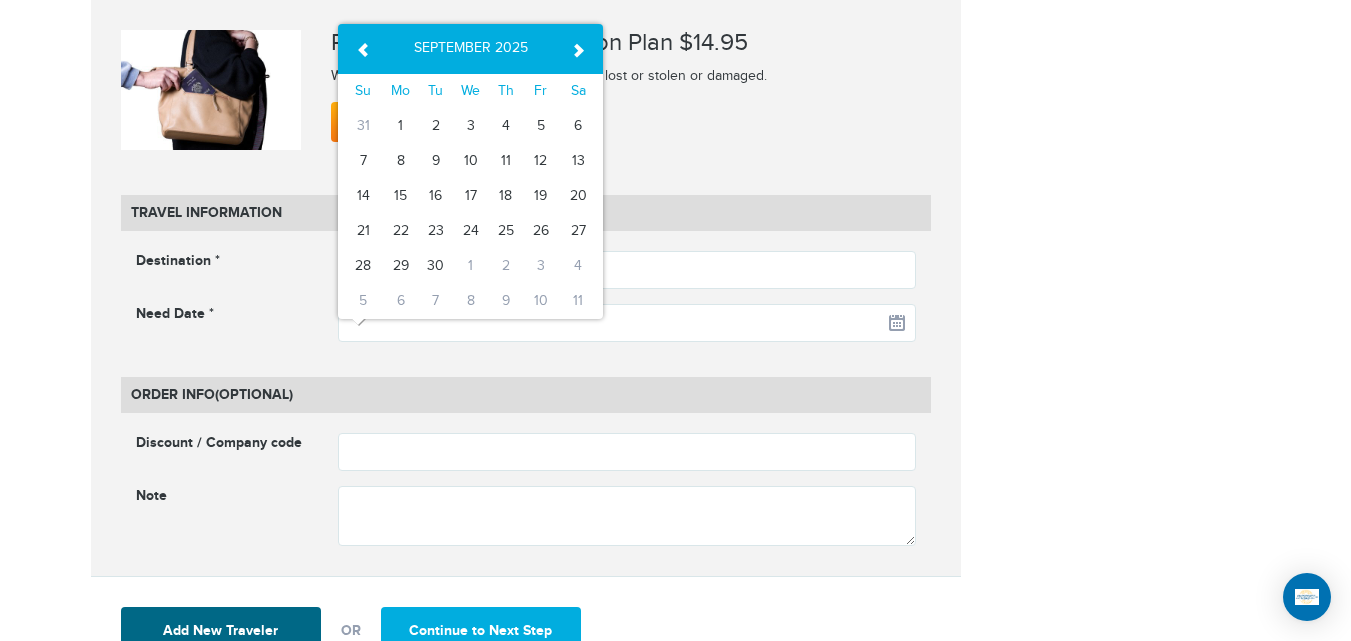 click on "»" at bounding box center (580, 49) 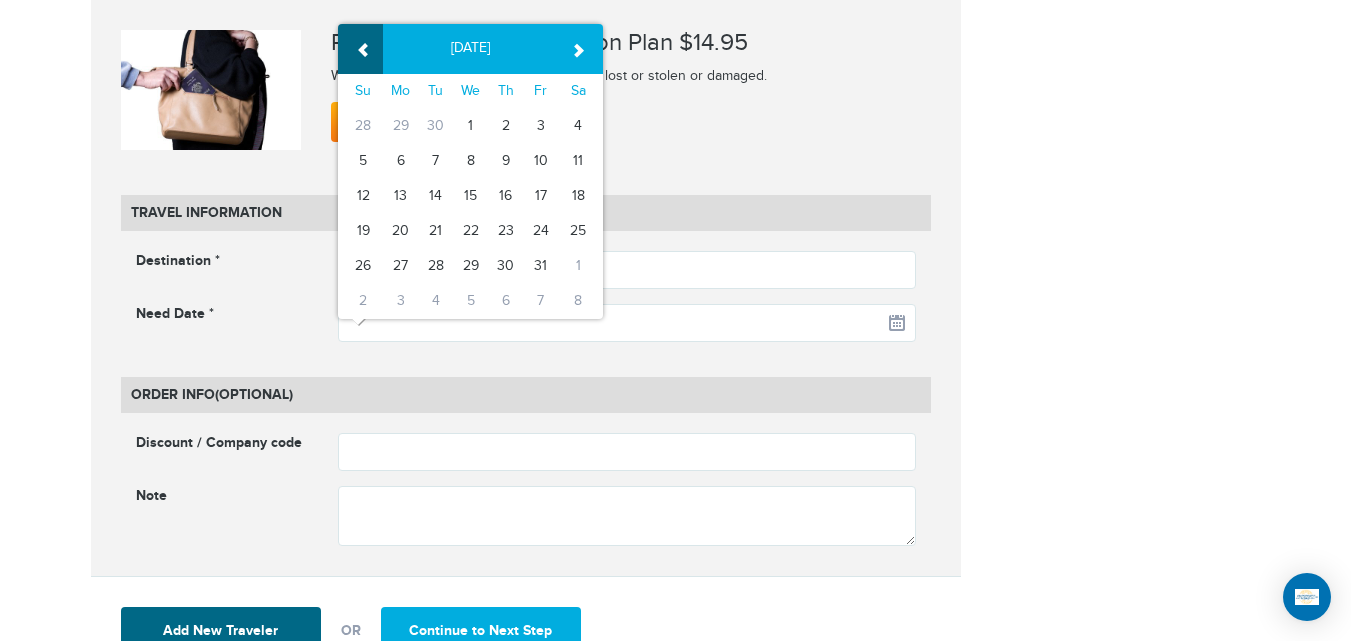 click on "«" at bounding box center (360, 49) 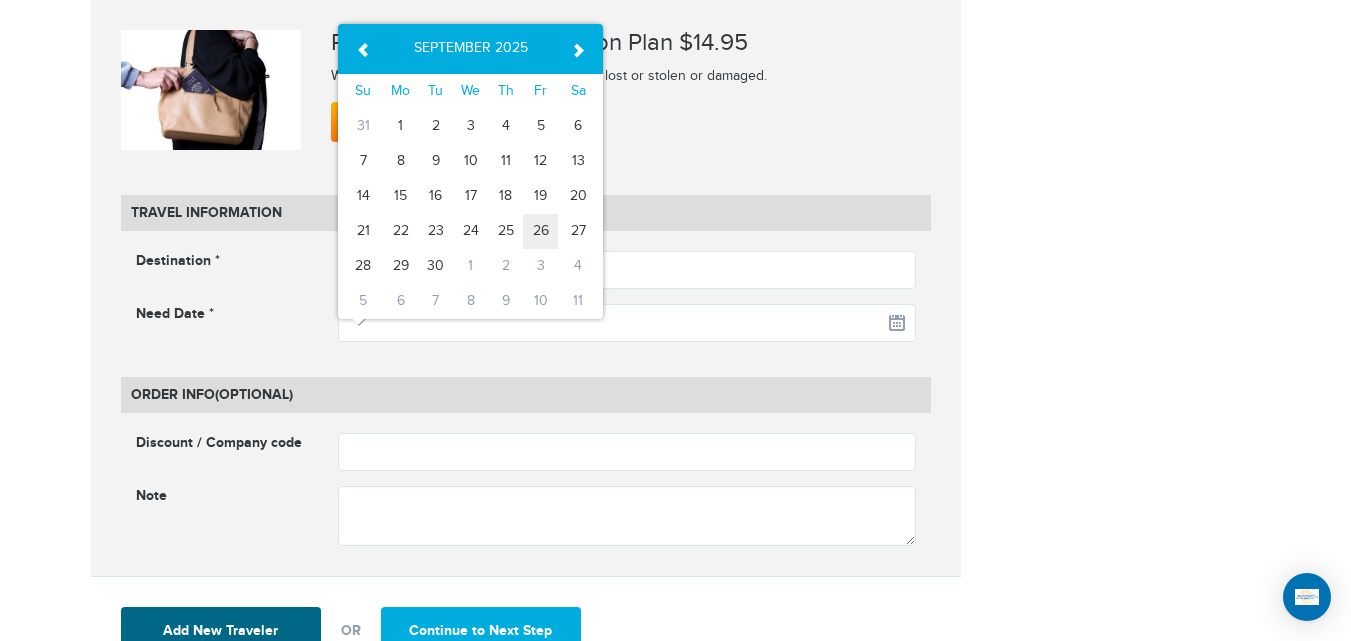 click on "26" at bounding box center [540, 231] 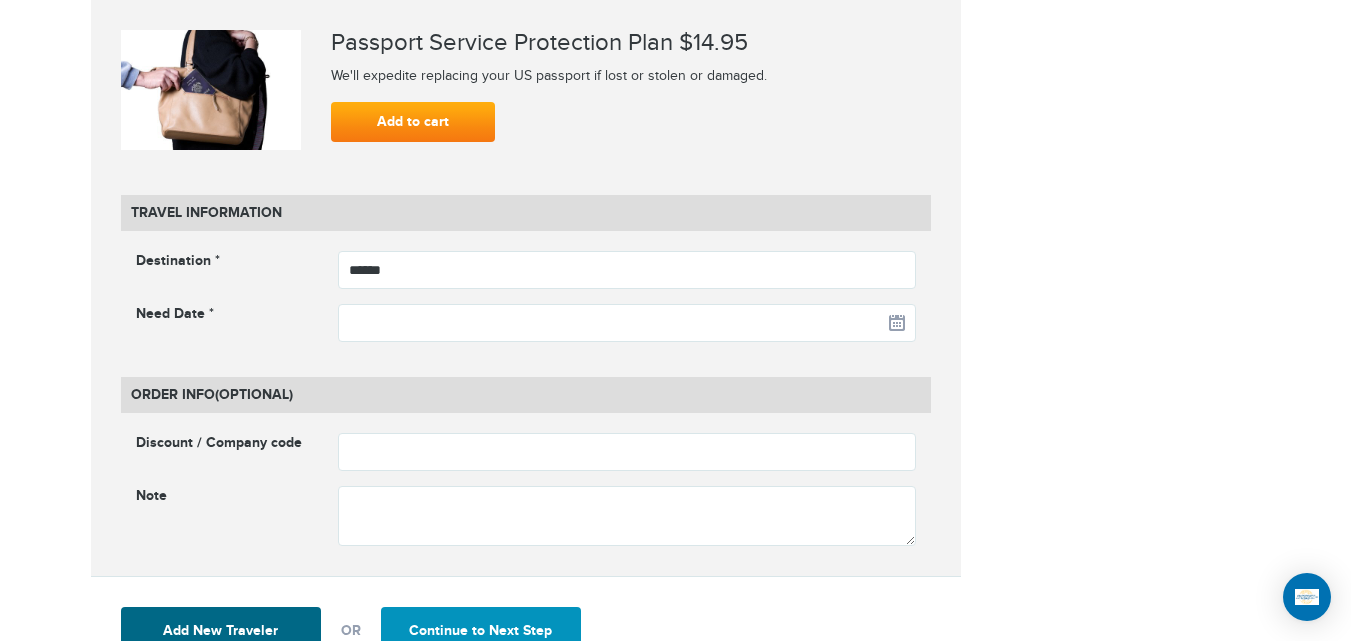 type on "**********" 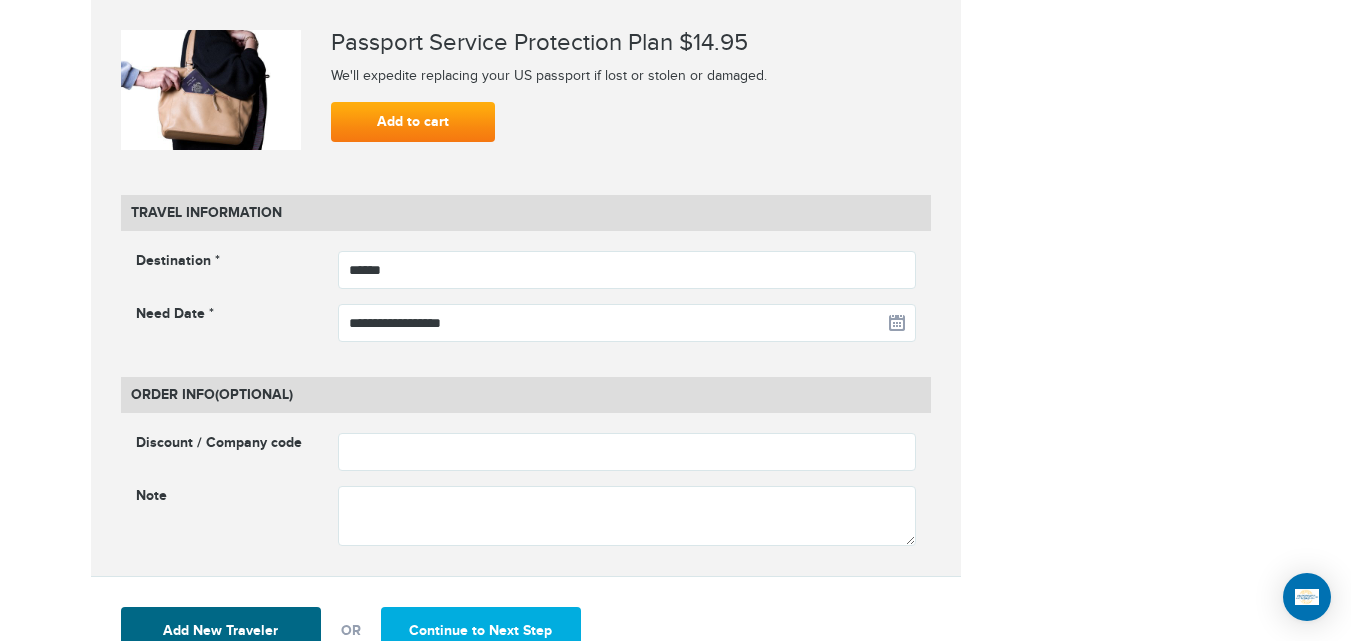 click on "Add New Traveler
OR
Continue to Next Step" at bounding box center (526, 630) 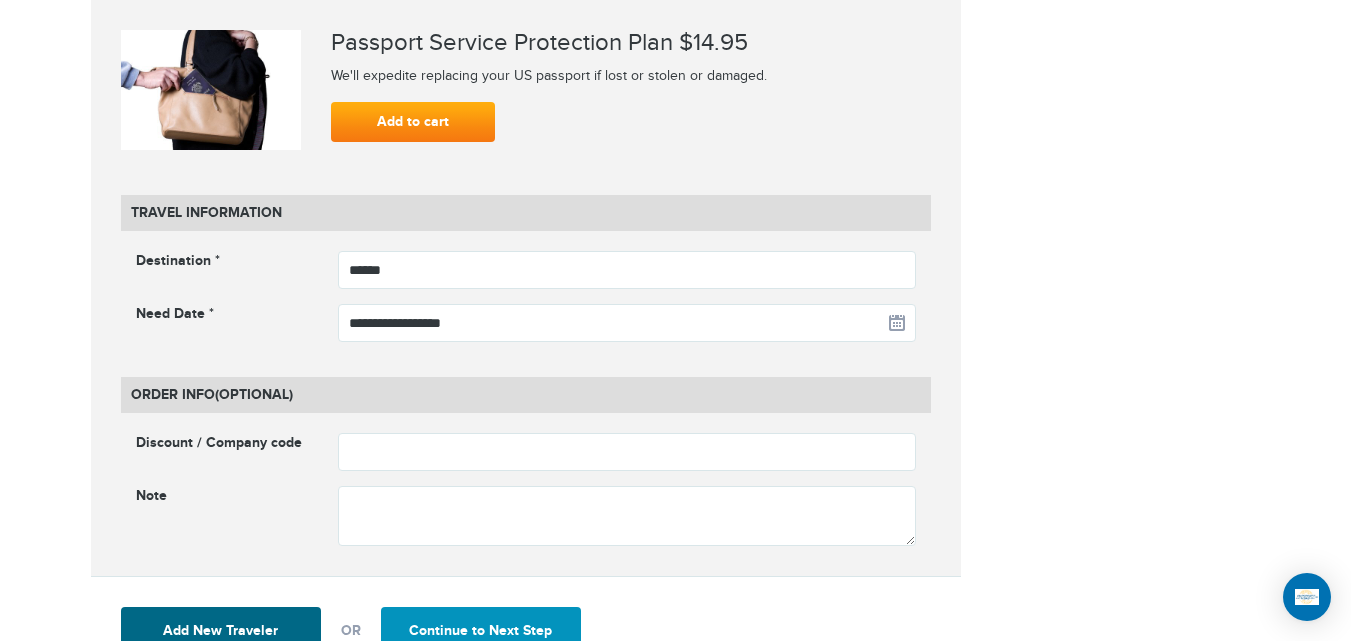 click on "Continue to Next Step" at bounding box center (481, 631) 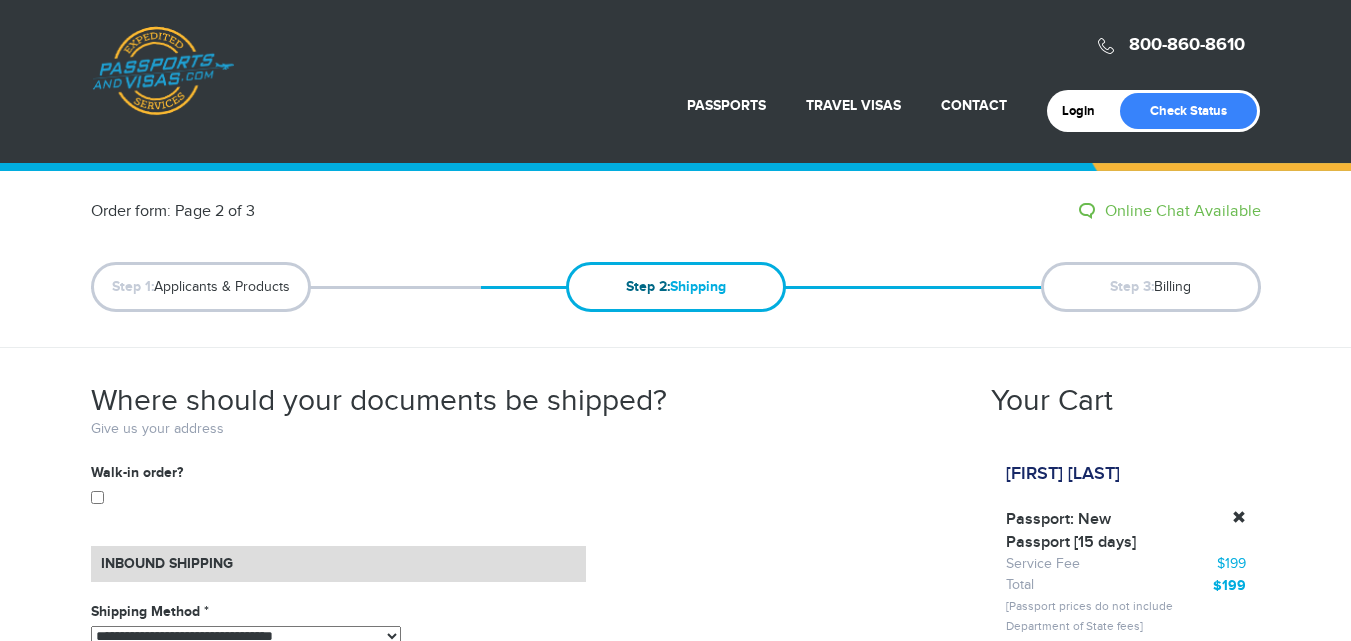 scroll, scrollTop: 402, scrollLeft: 0, axis: vertical 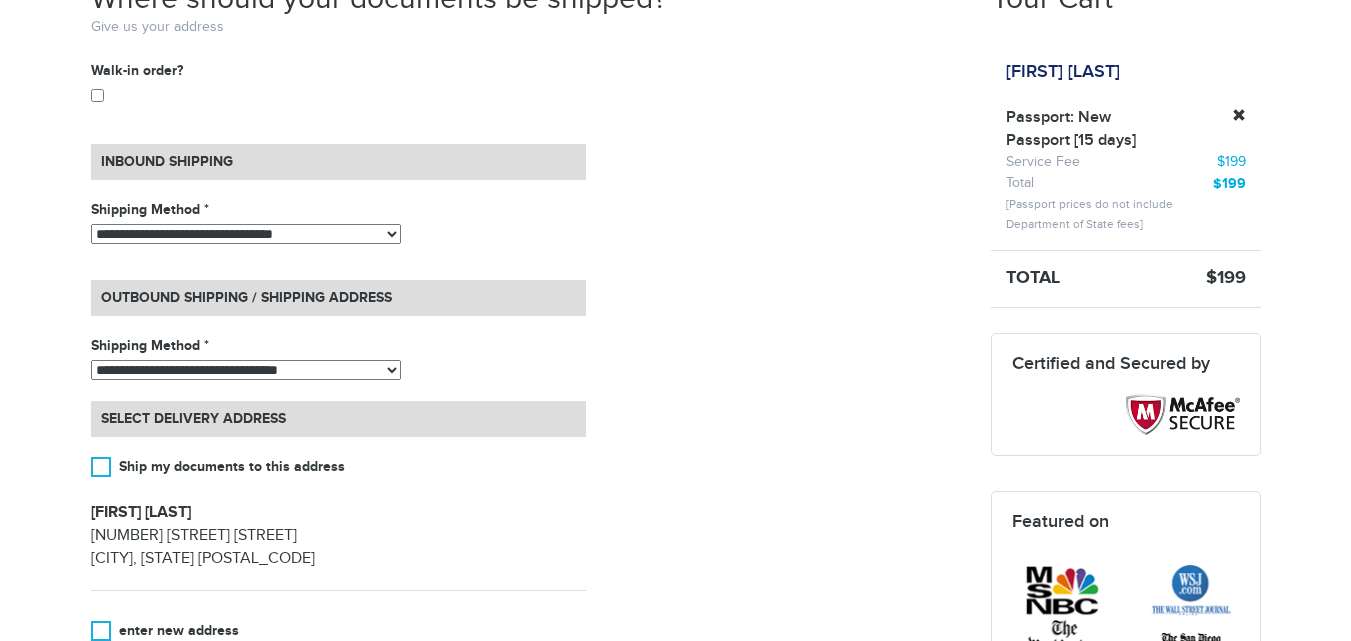 click on "**********" at bounding box center (246, 234) 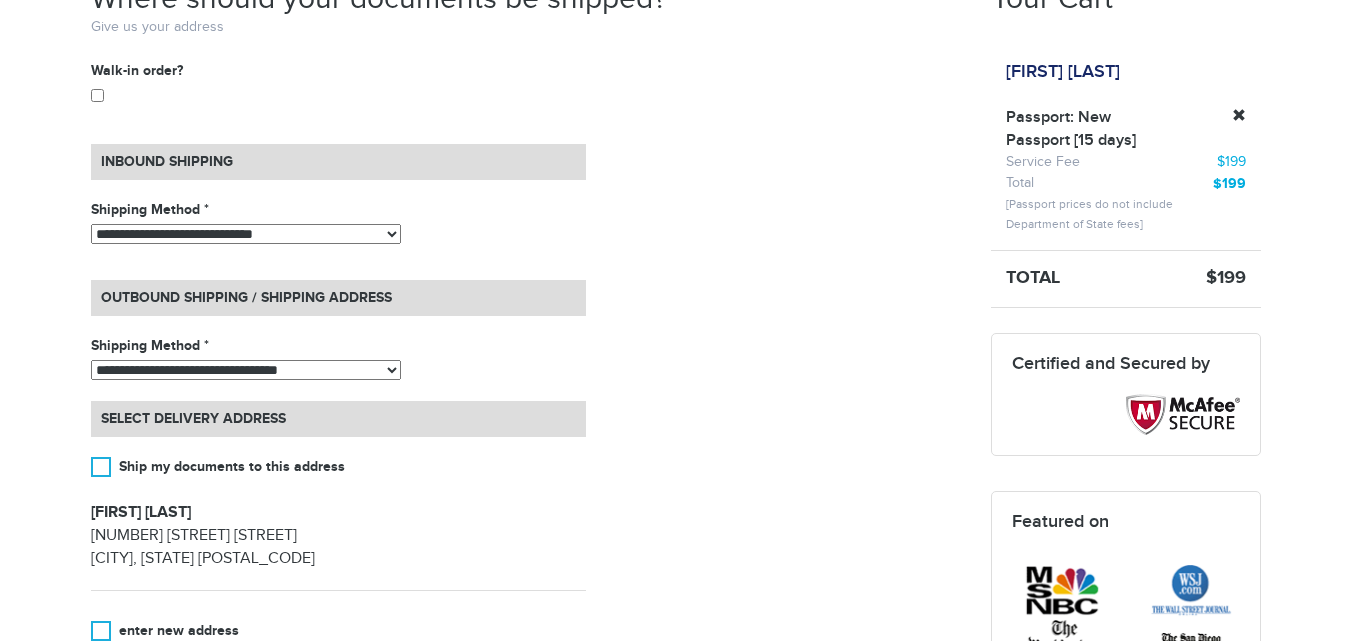 click on "**********" at bounding box center [246, 234] 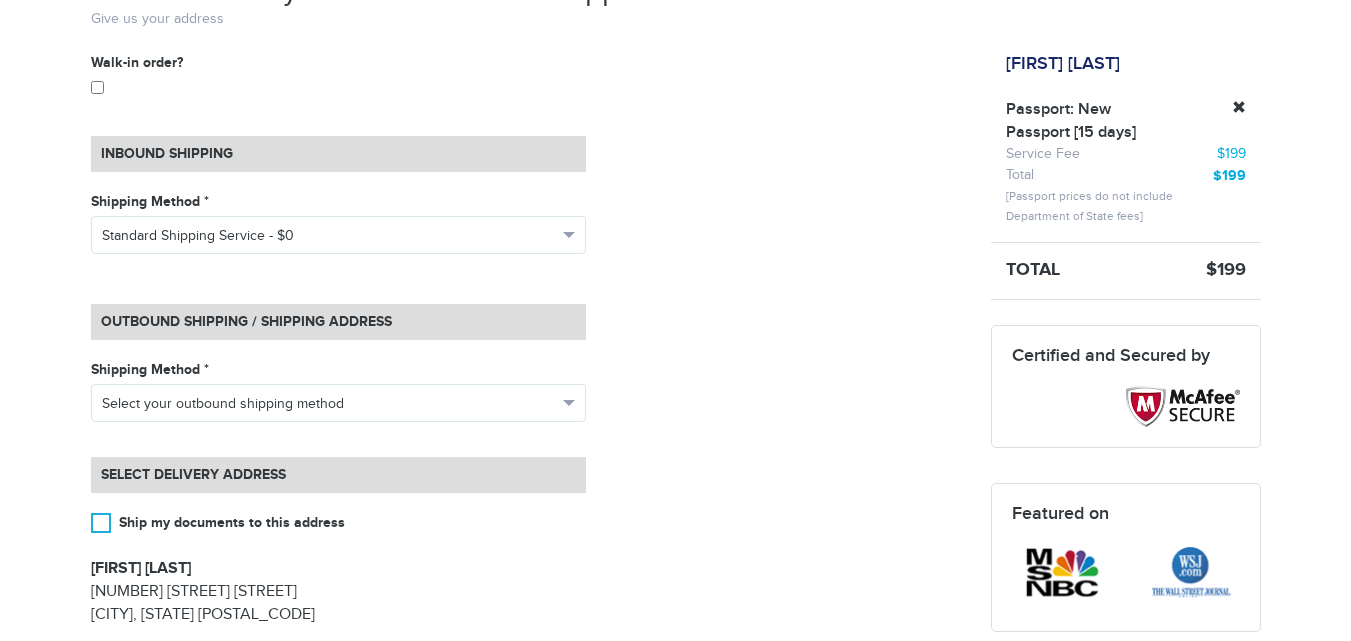 click on "**********" at bounding box center [338, 550] 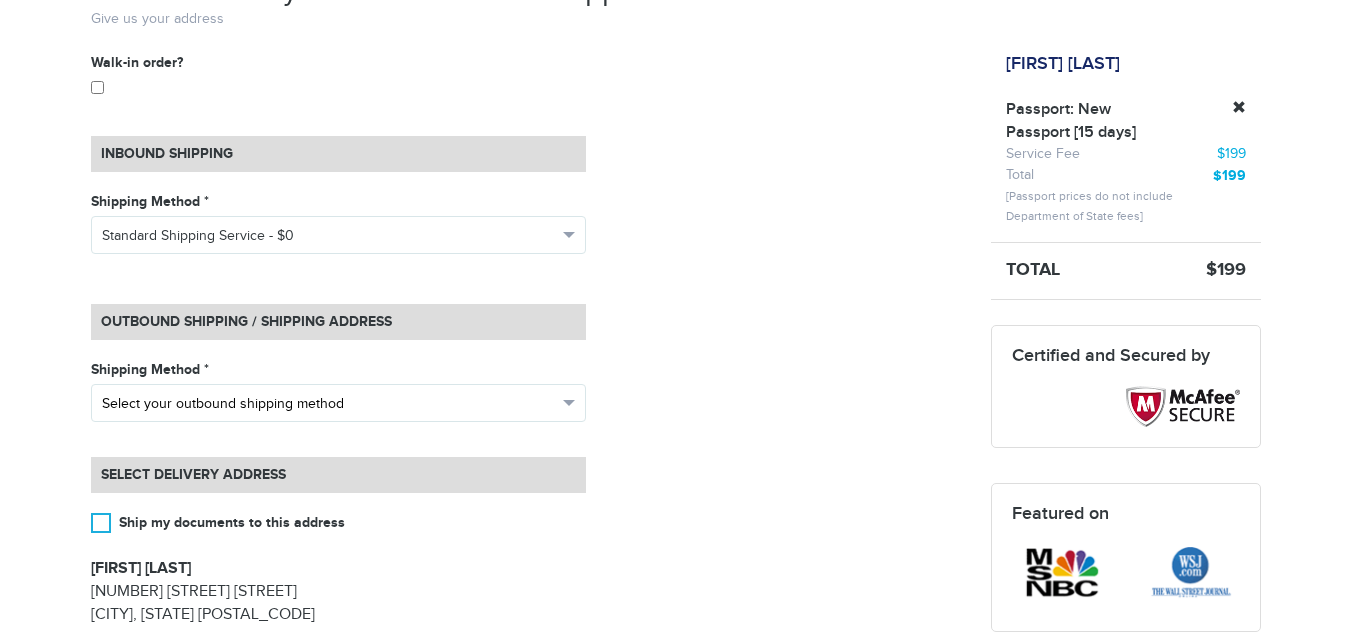 scroll, scrollTop: 0, scrollLeft: 0, axis: both 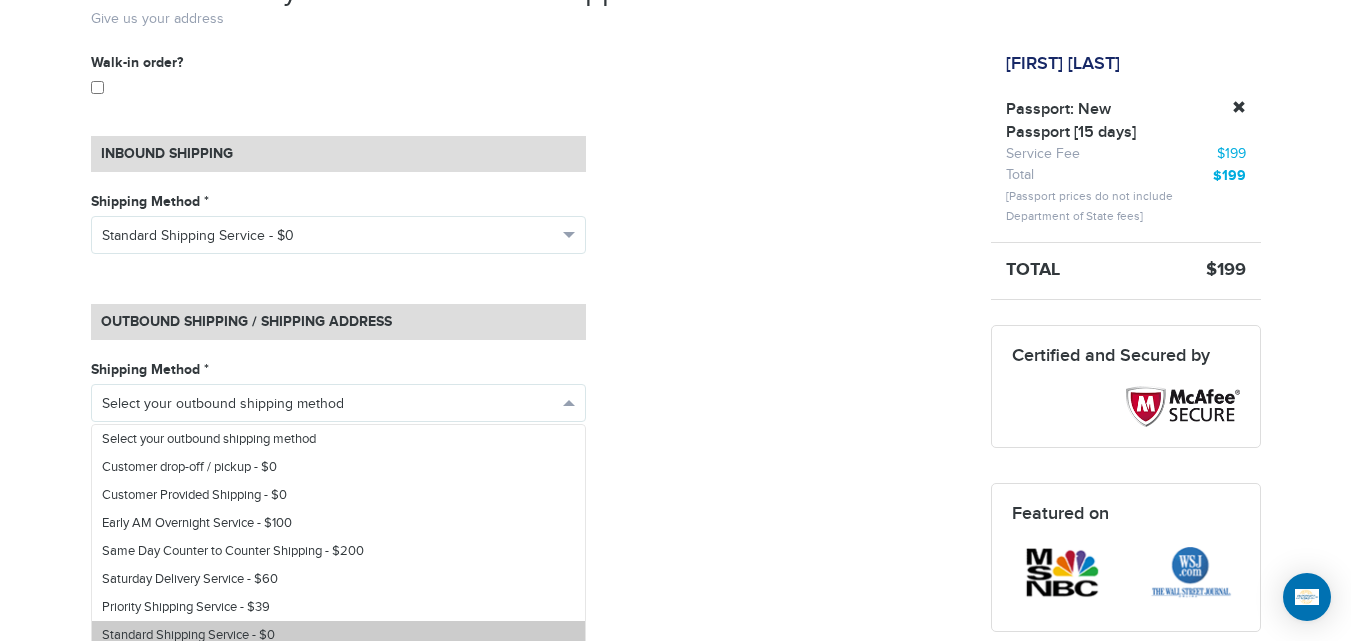 click on "Standard Shipping Service - $0" at bounding box center [338, 635] 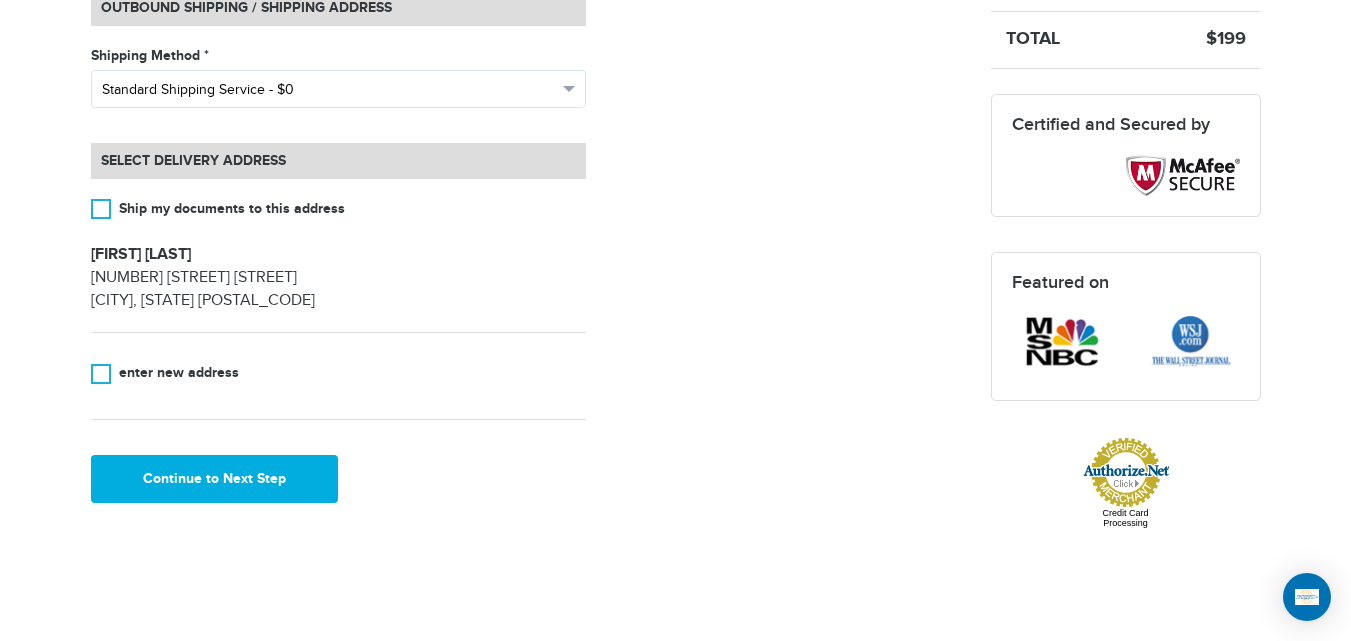 scroll, scrollTop: 787, scrollLeft: 0, axis: vertical 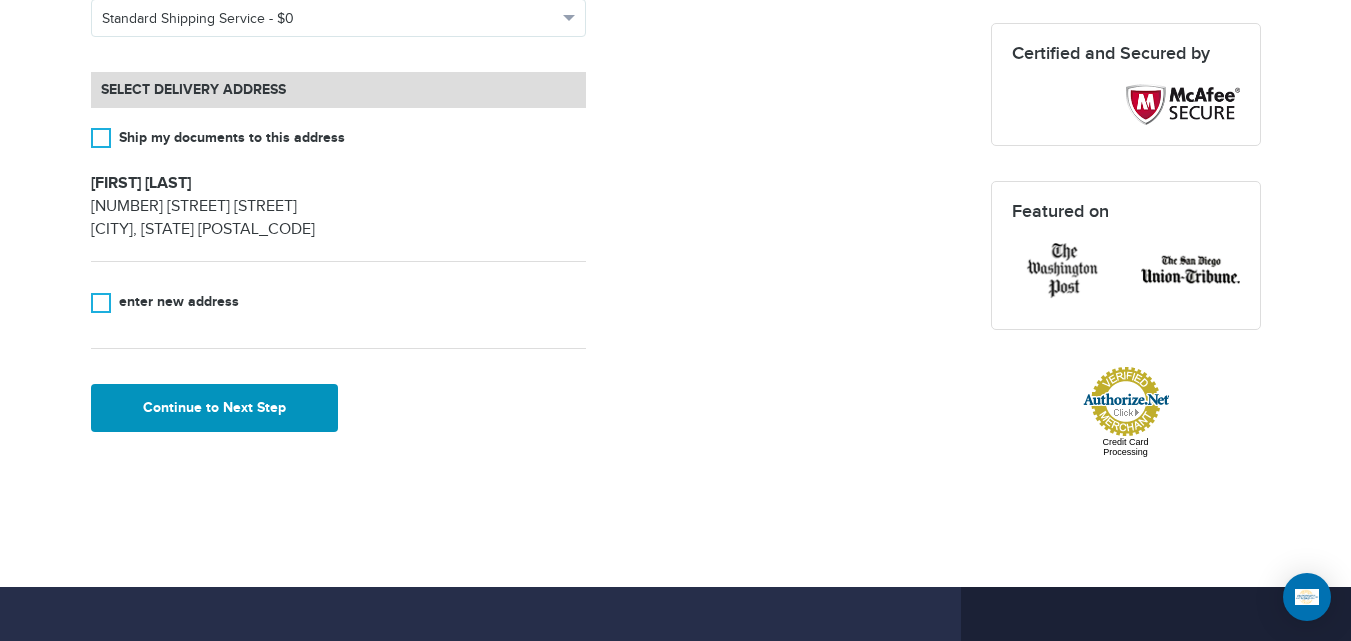 click on "Continue to Next Step" at bounding box center (215, 408) 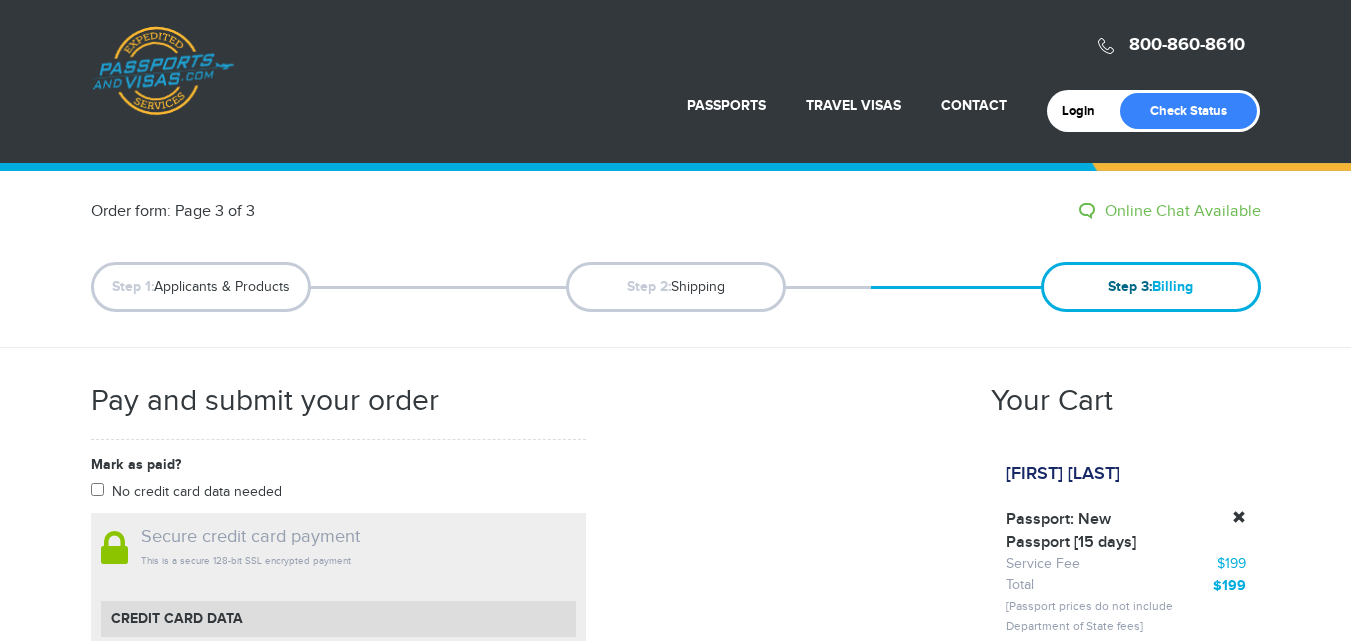 scroll, scrollTop: 0, scrollLeft: 0, axis: both 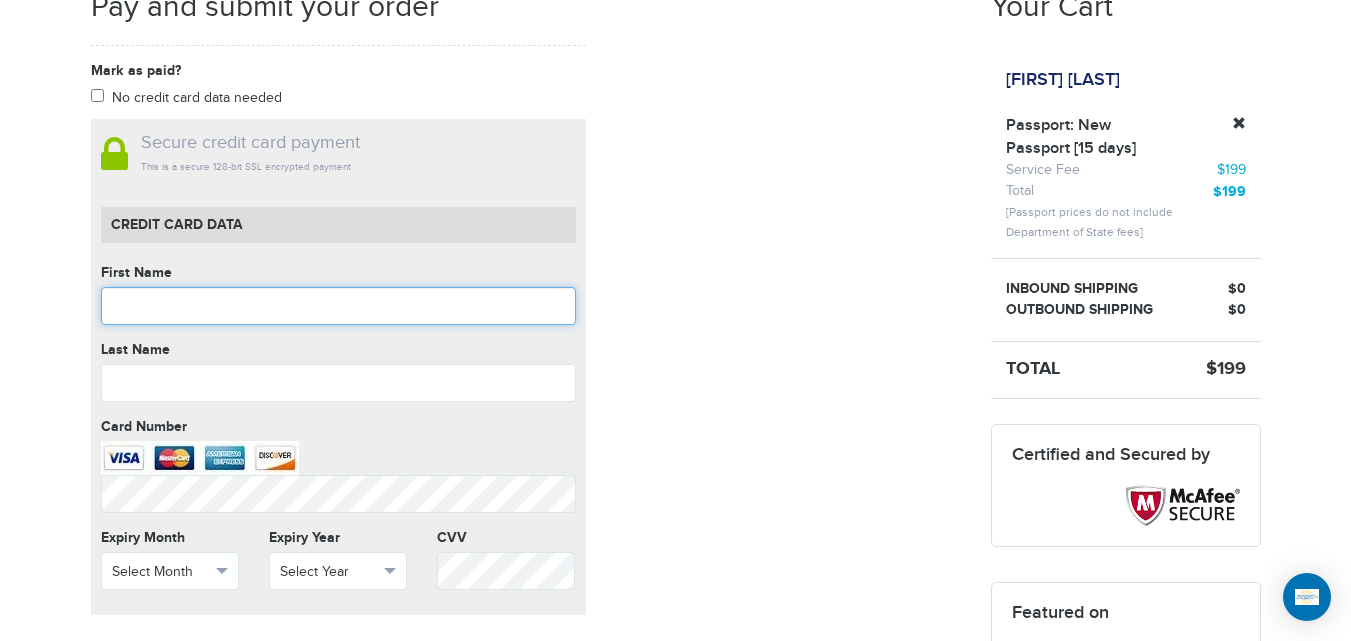 click at bounding box center [338, 306] 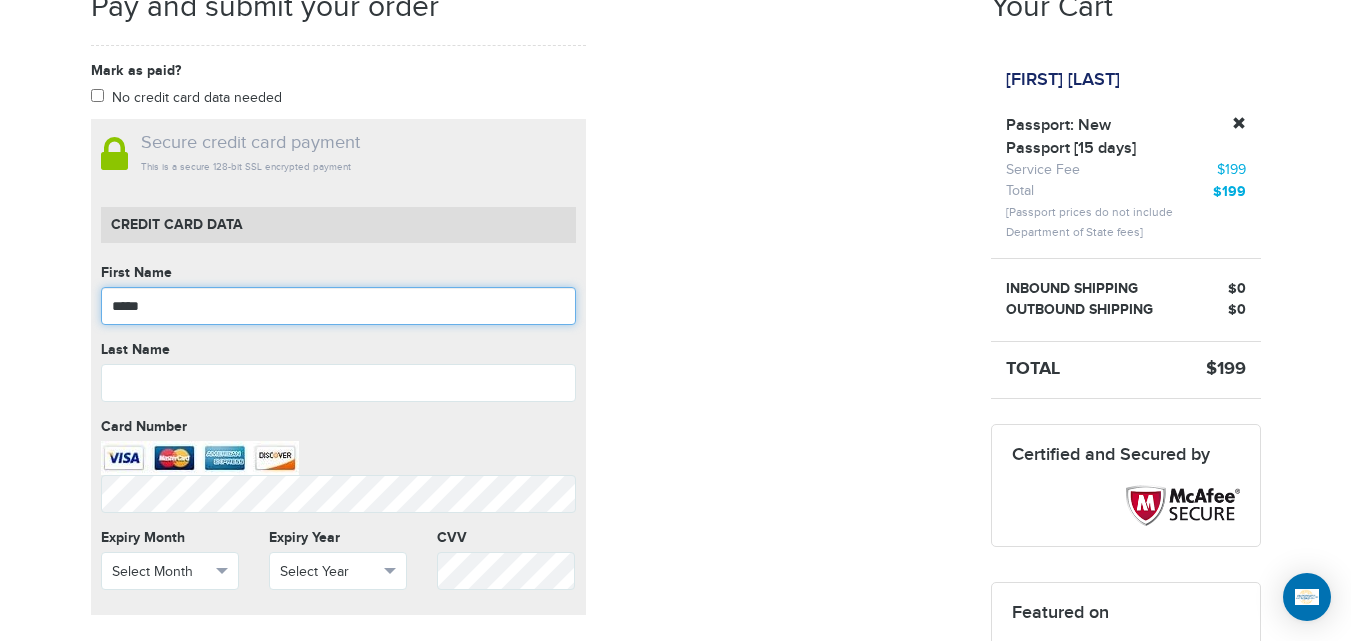 type on "*****" 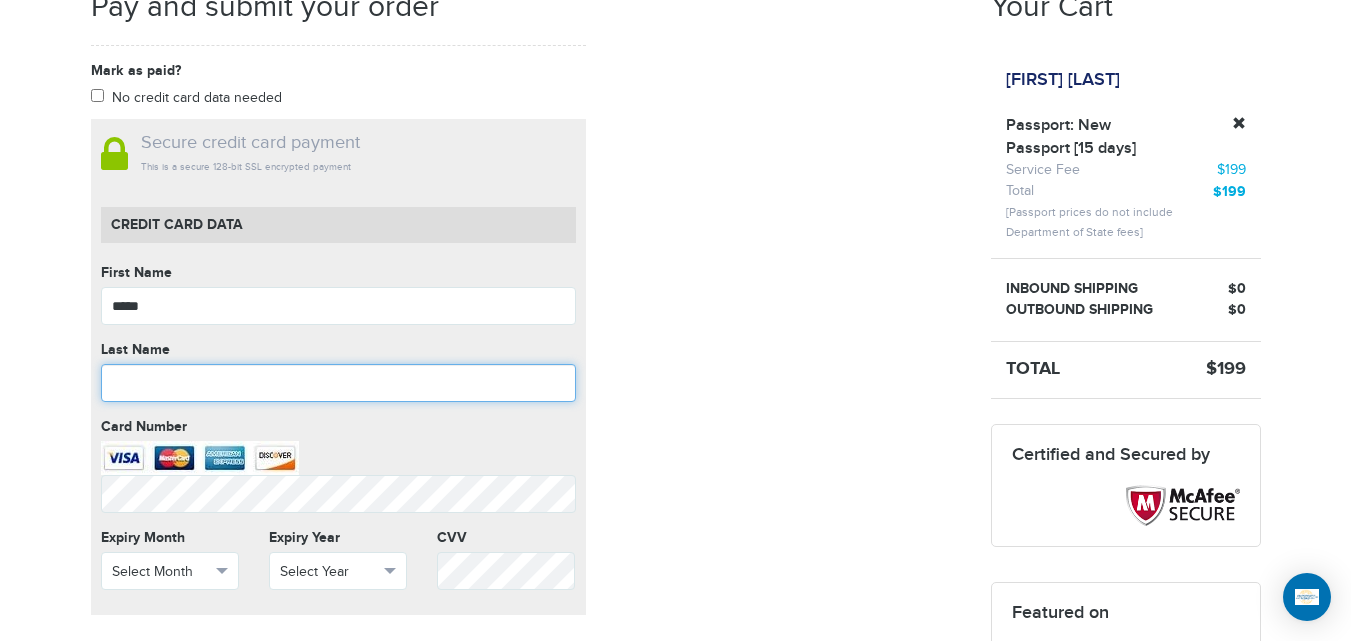 click at bounding box center [338, 383] 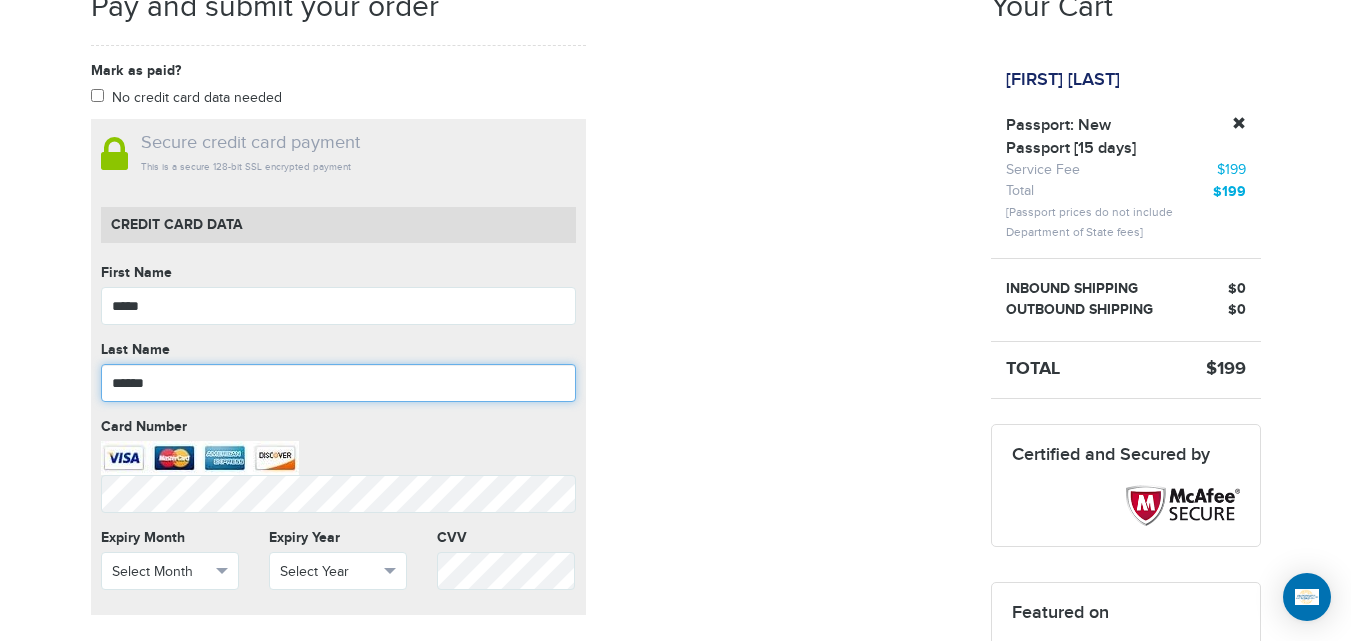 type on "******" 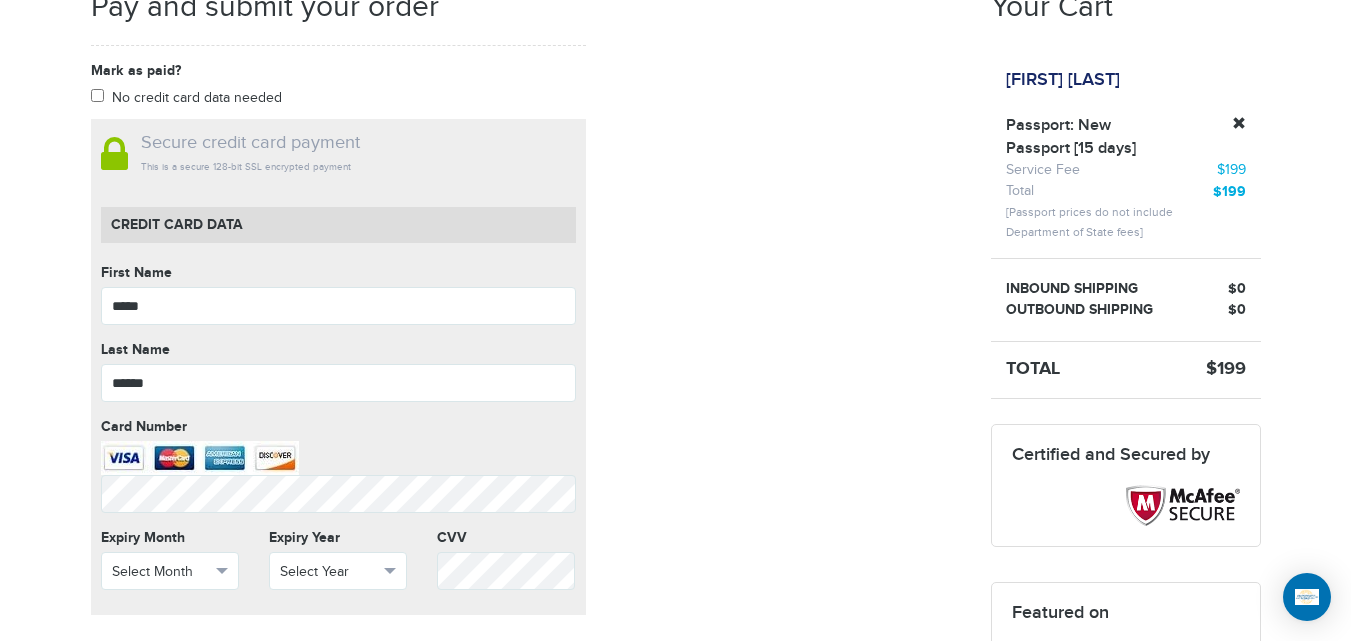 click on "720-790-6494
Passports & Visas.com
Hello, houcine
Passports
Passport Renewal
New Passport
Second Passport
Passport Name Change
Lost Passport
Child Passport
Travel Visas" at bounding box center (675, 646) 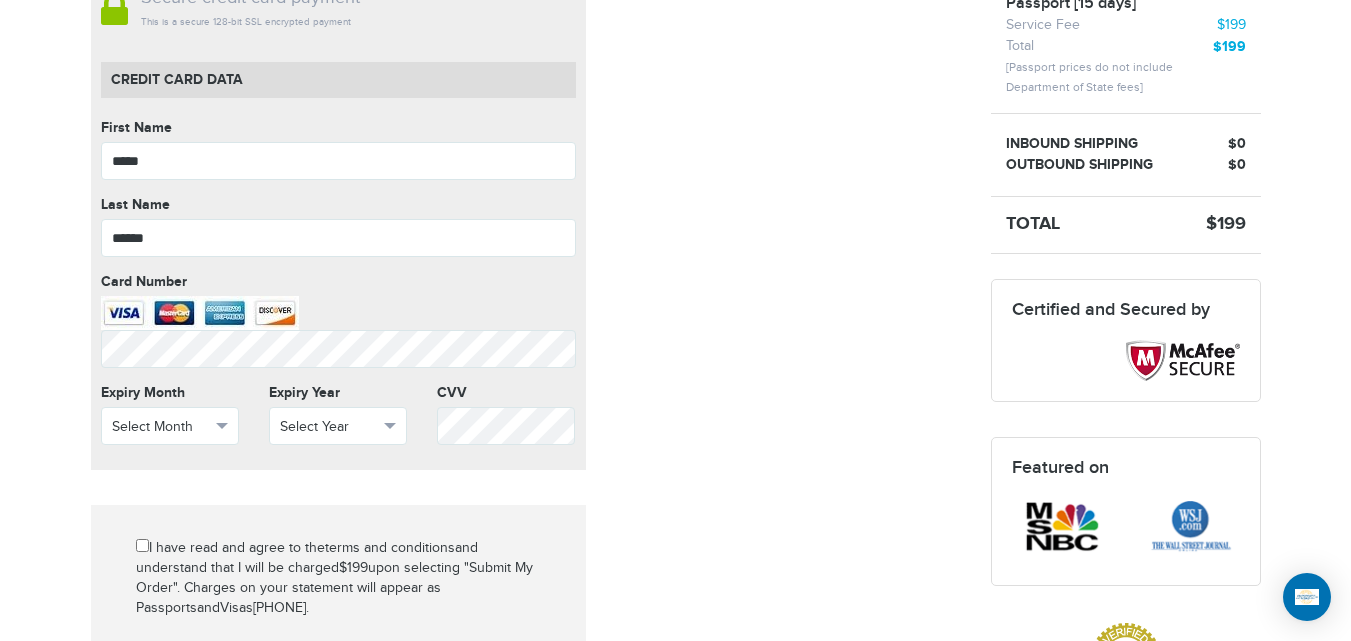 click on "720-790-6494
Passports & Visas.com
Hello, houcine
Passports
Passport Renewal
New Passport
Second Passport
Passport Name Change
Lost Passport
Child Passport
Travel Visas" at bounding box center [675, 501] 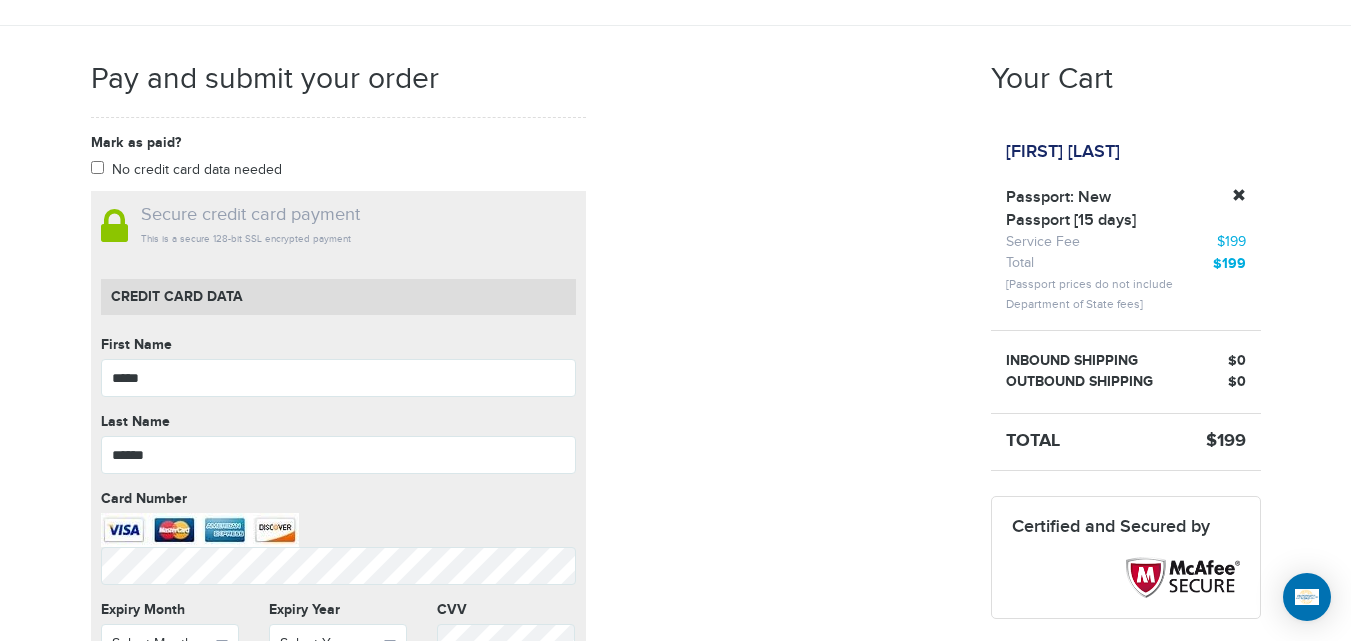 scroll, scrollTop: 417, scrollLeft: 0, axis: vertical 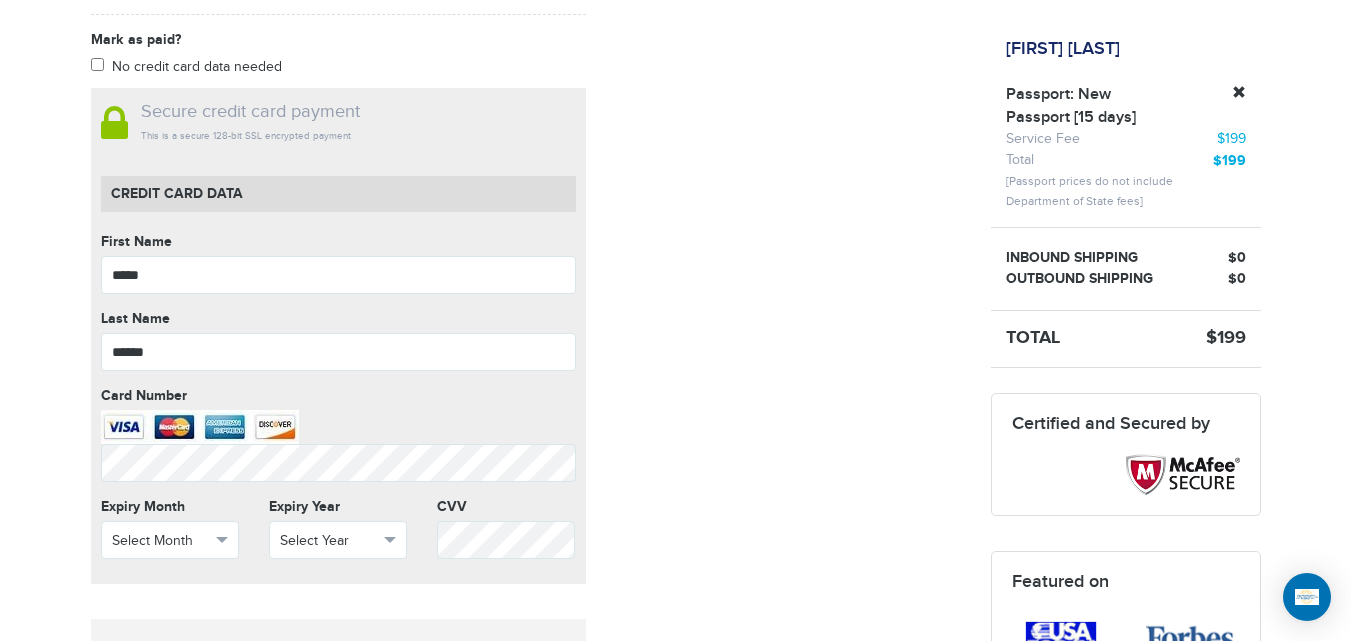 click on "720-790-6494
Passports & Visas.com
Hello, houcine
Passports
Passport Renewal
New Passport
Second Passport
Passport Name Change
Lost Passport
Child Passport
Travel Visas" at bounding box center [675, 615] 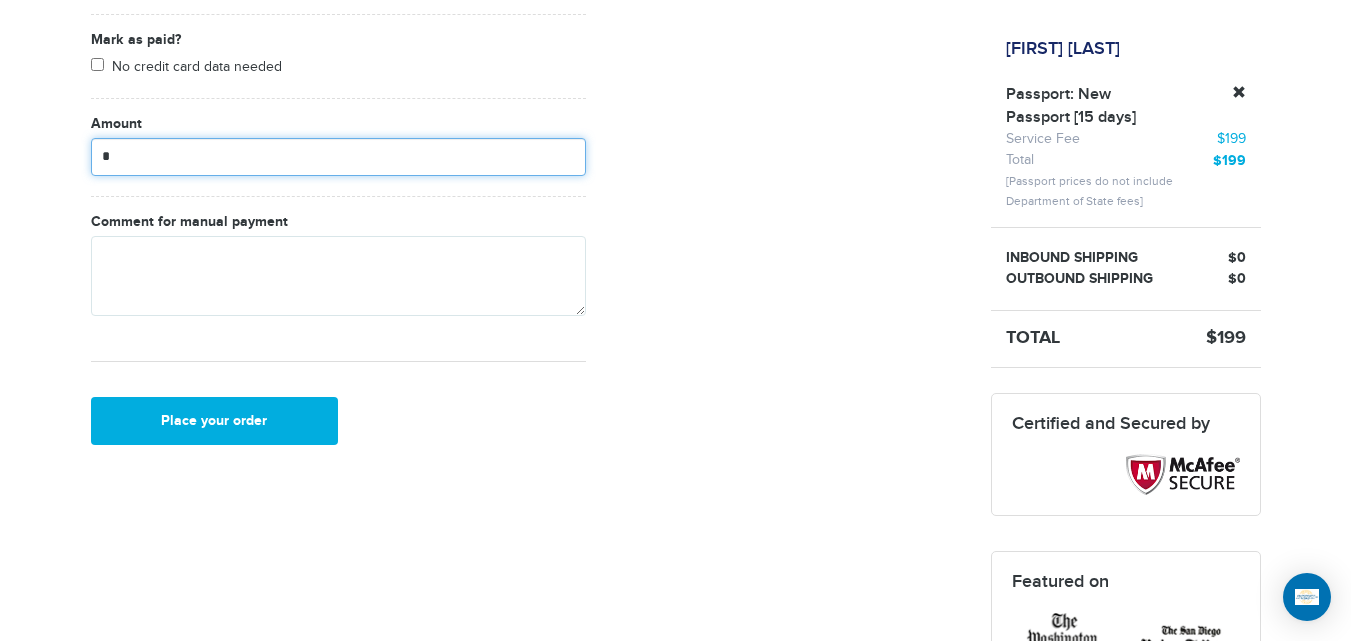 click on "*" at bounding box center (338, 157) 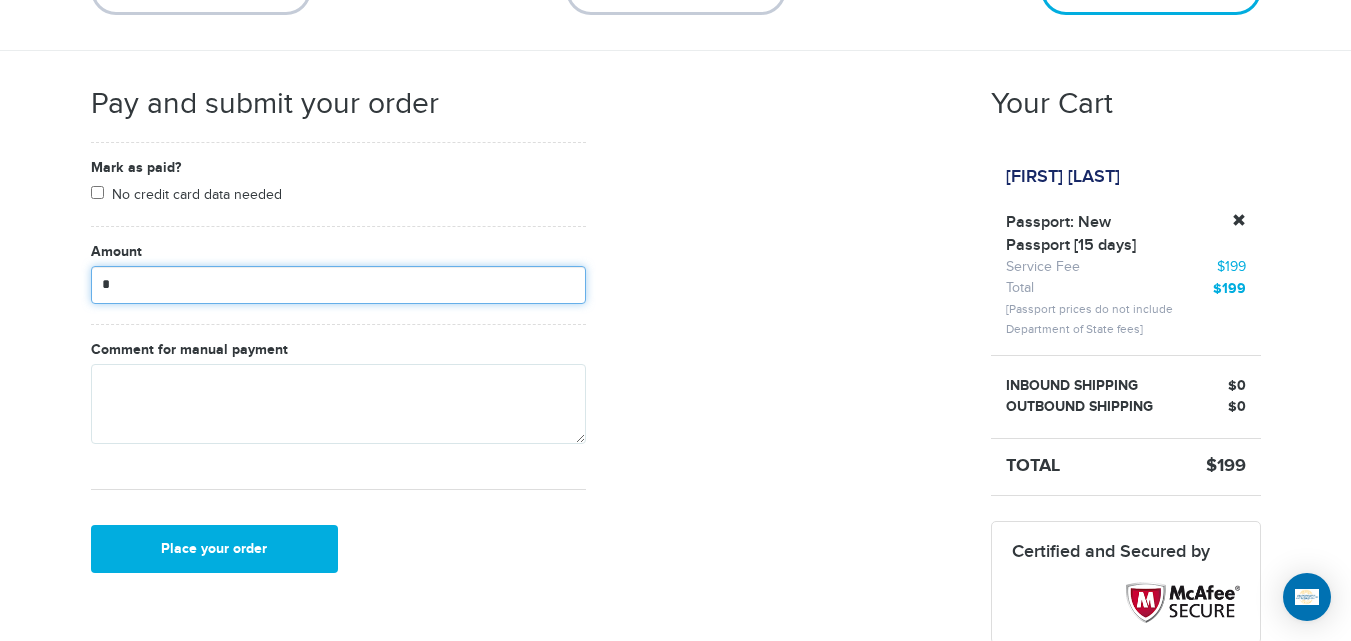 scroll, scrollTop: 154, scrollLeft: 0, axis: vertical 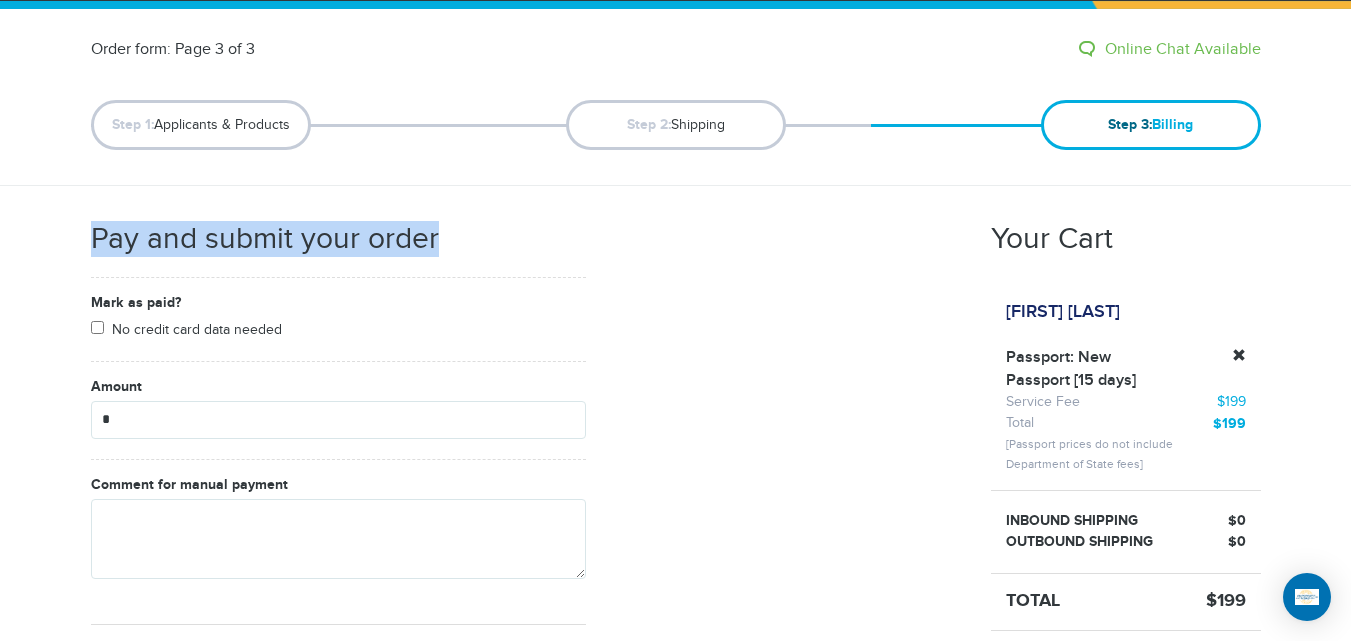 drag, startPoint x: 96, startPoint y: 240, endPoint x: 472, endPoint y: 239, distance: 376.00134 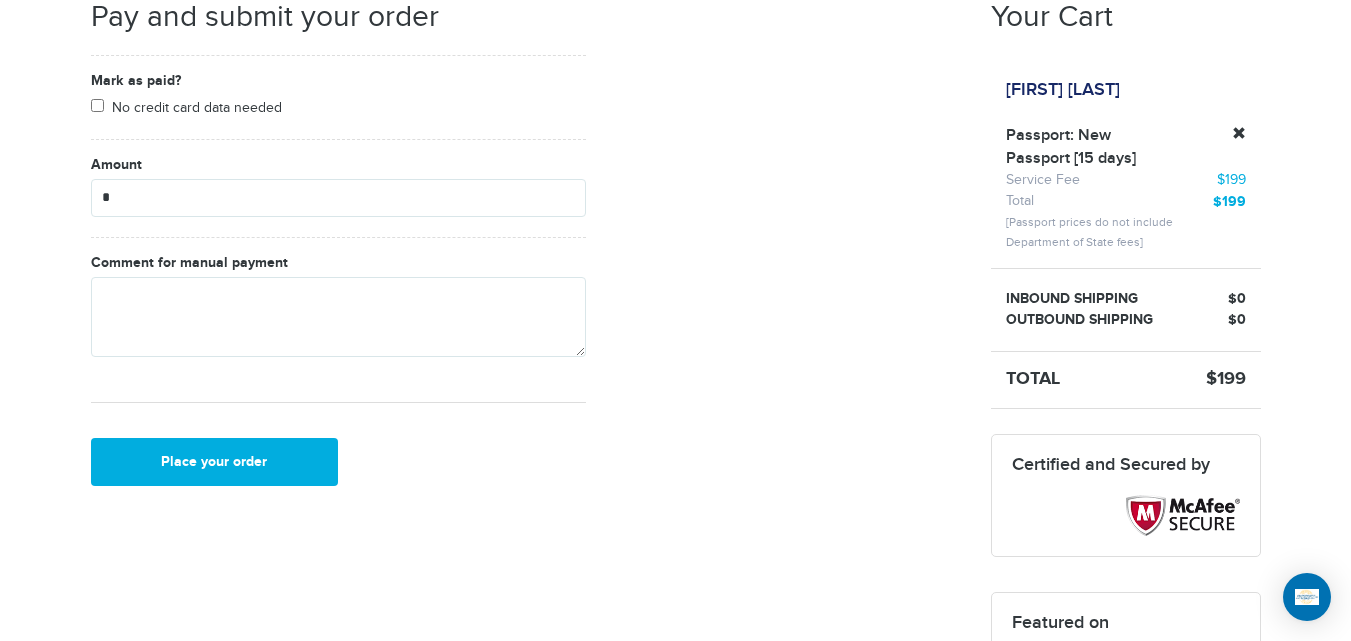 scroll, scrollTop: 443, scrollLeft: 0, axis: vertical 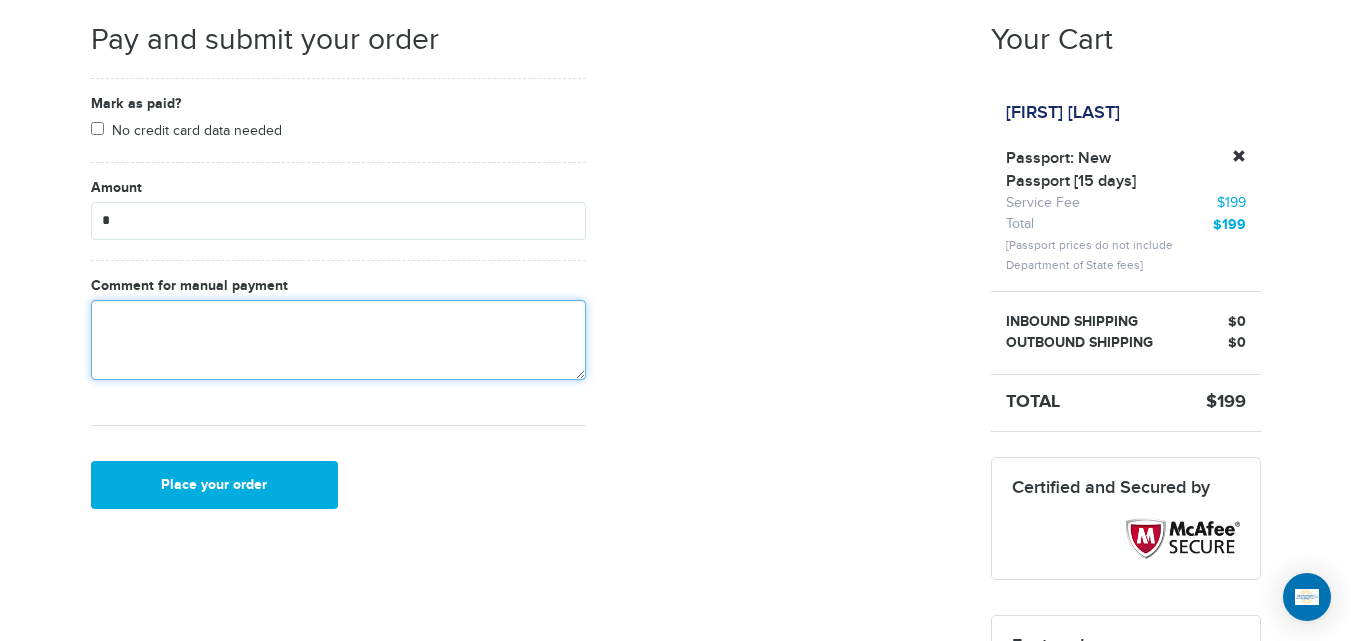 click at bounding box center [338, 340] 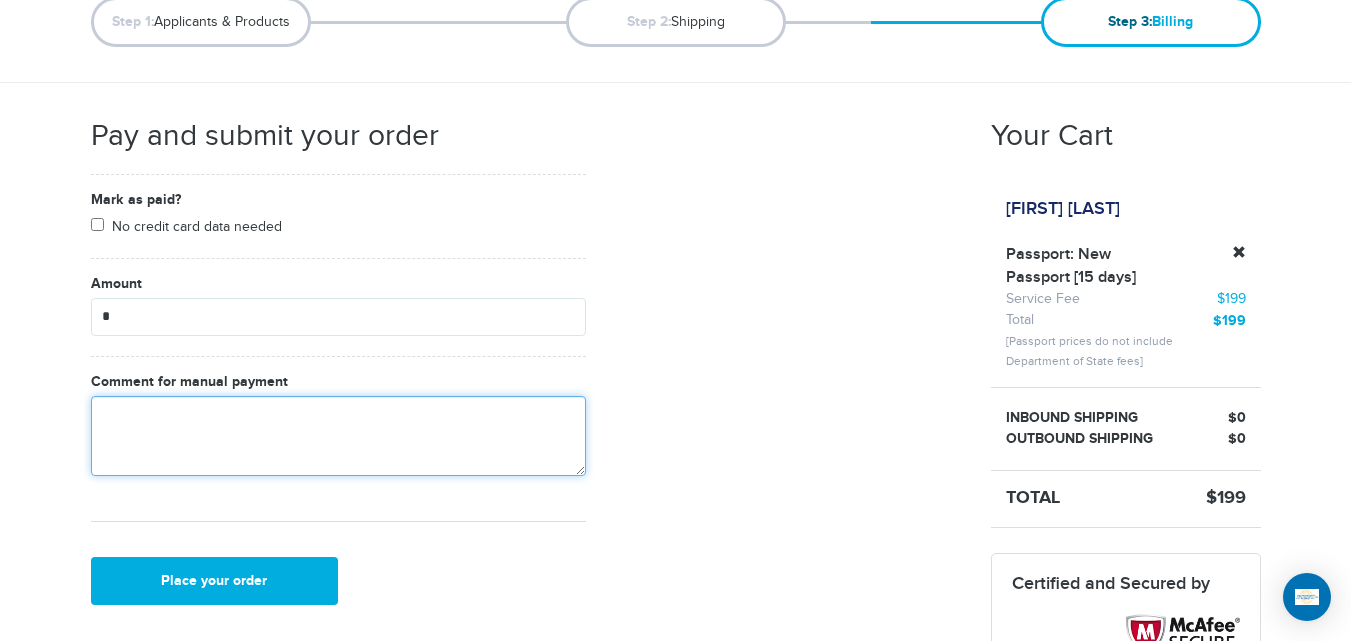 scroll, scrollTop: 337, scrollLeft: 0, axis: vertical 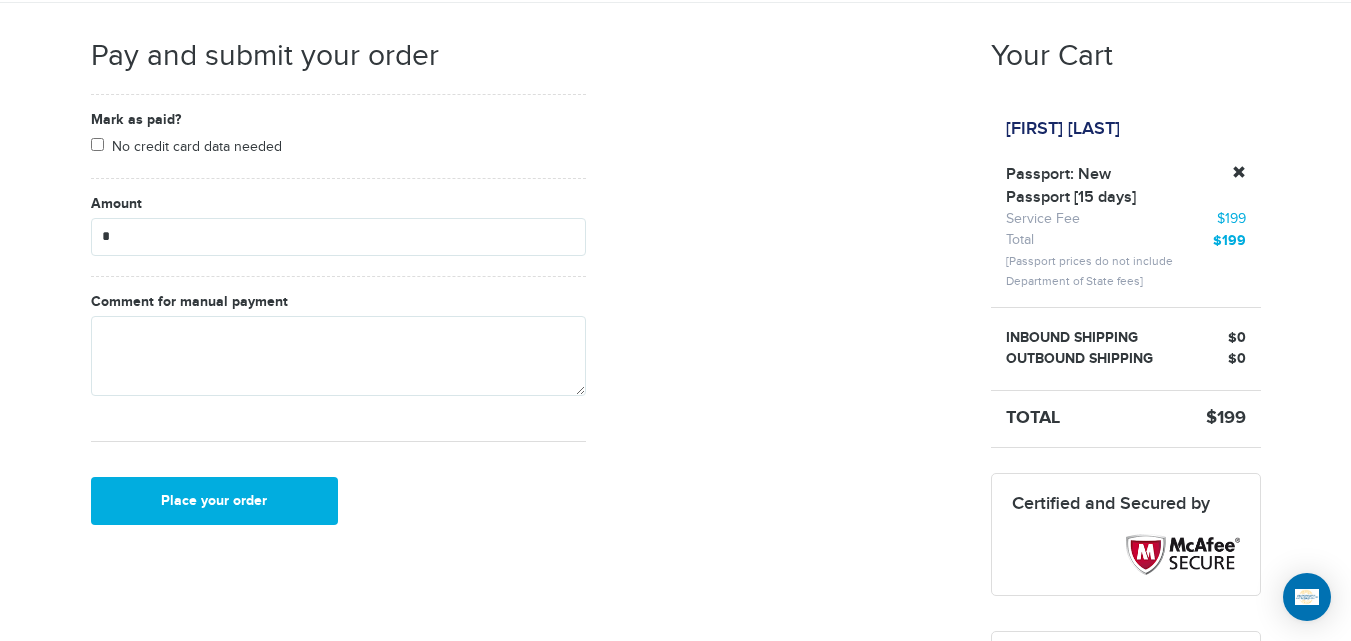 click on "720-790-6494
Passports & Visas.com
Hello, houcine
Passports
Passport Renewal
New Passport
Second Passport
Passport Name Change
Lost Passport
Child Passport
Travel Visas" at bounding box center (675, 625) 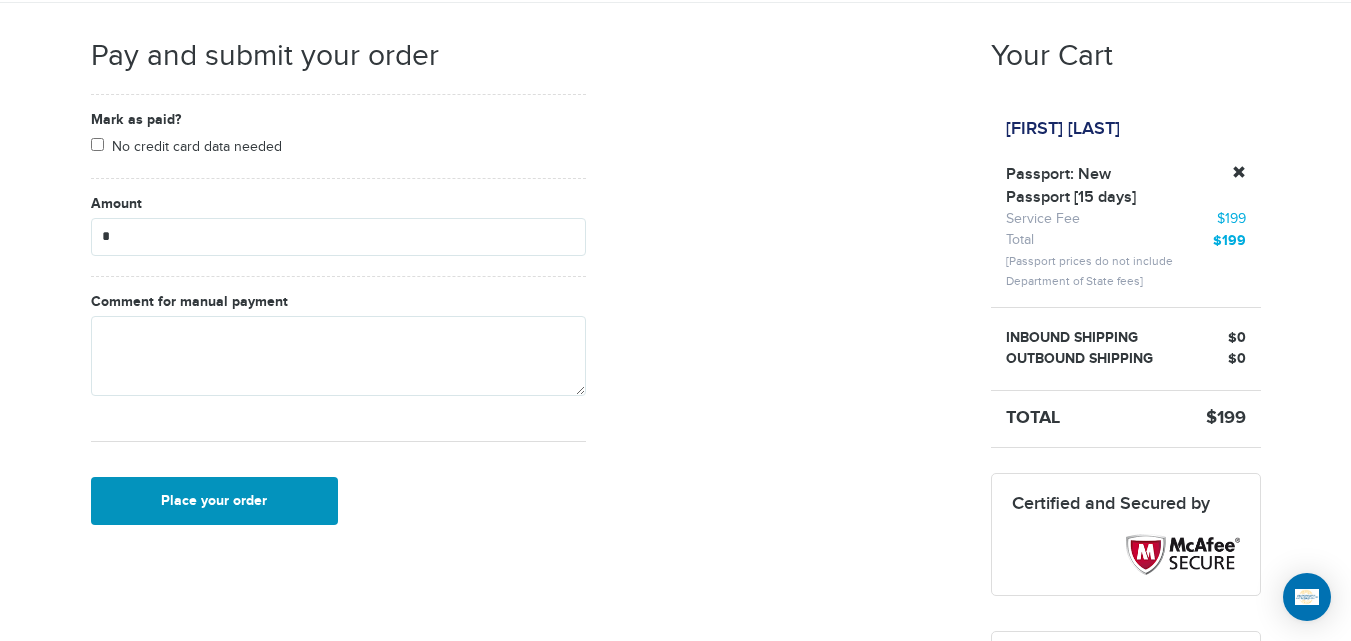 click on "Place your order" at bounding box center (215, 501) 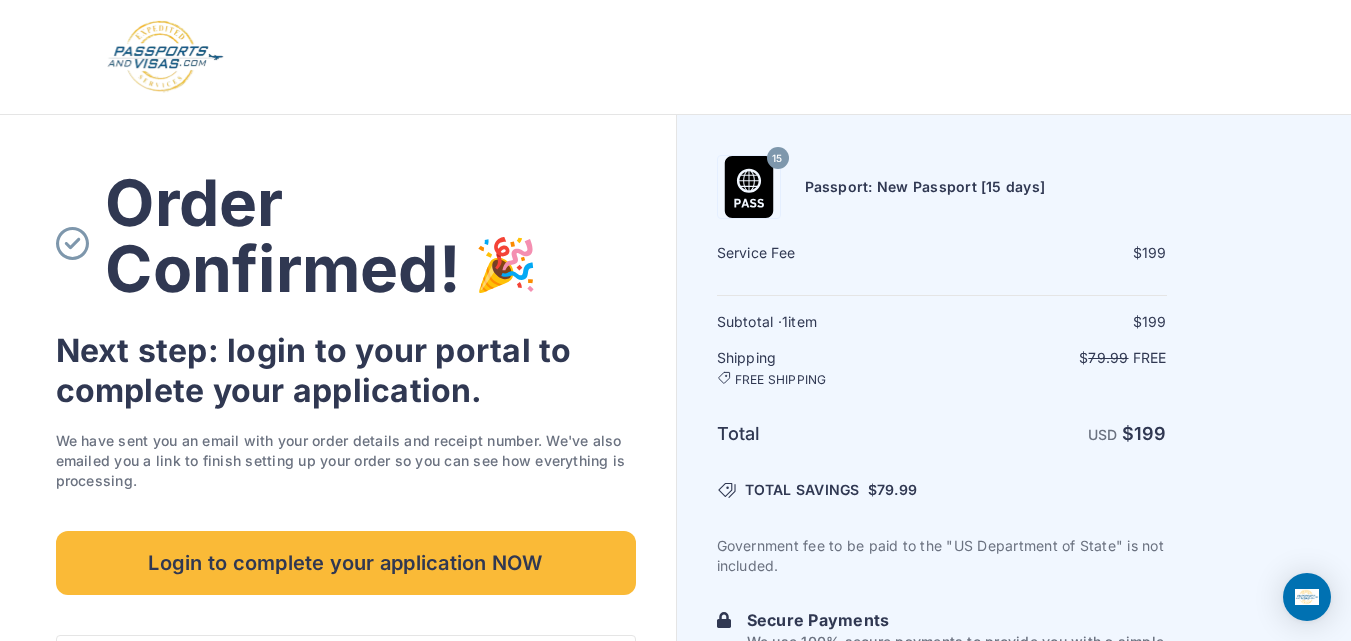 scroll, scrollTop: 0, scrollLeft: 0, axis: both 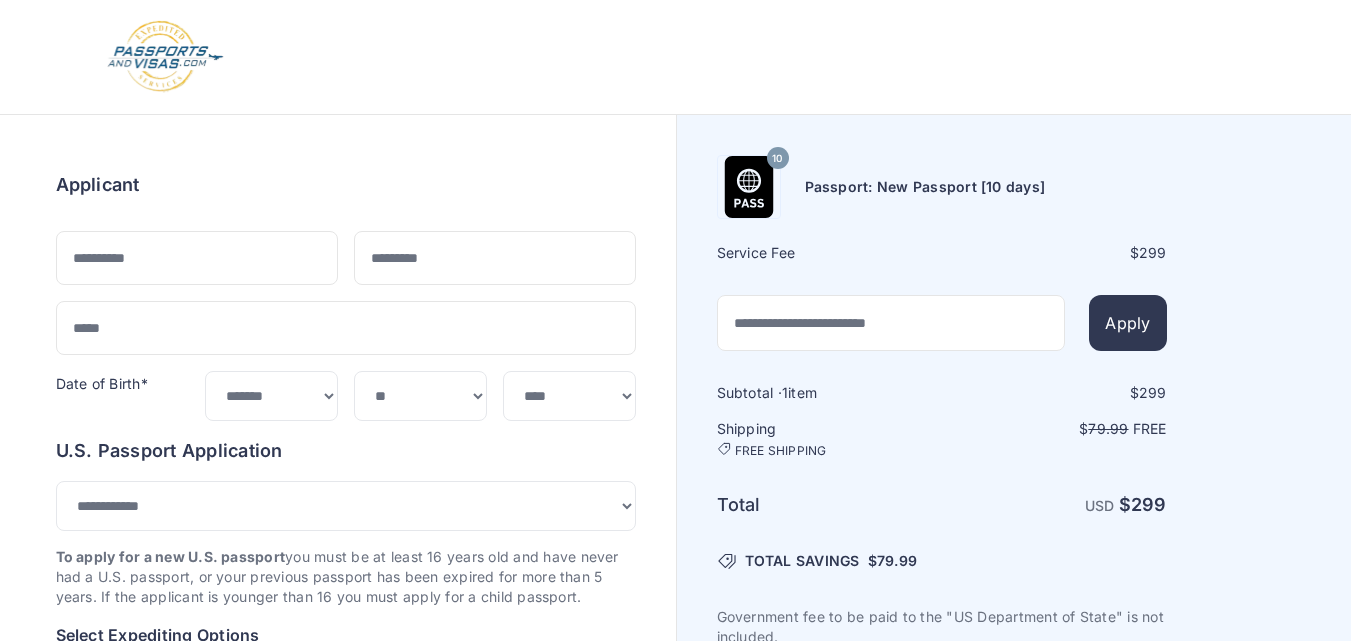 select on "*" 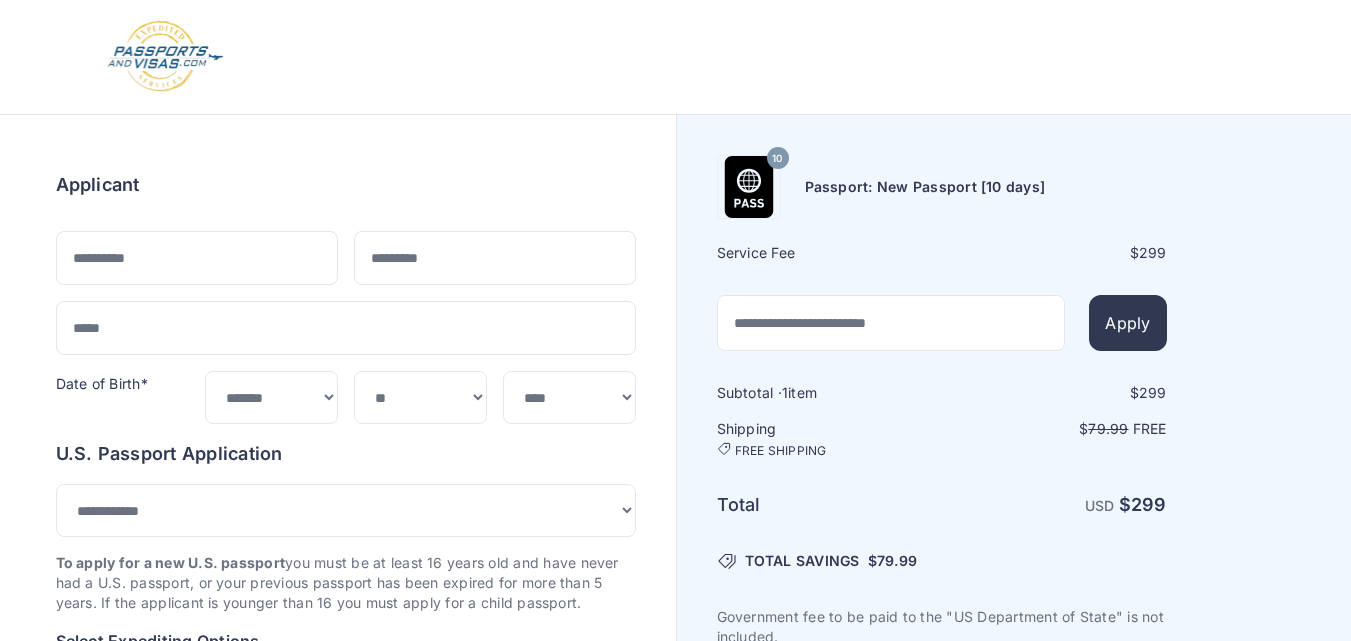 scroll, scrollTop: 0, scrollLeft: 0, axis: both 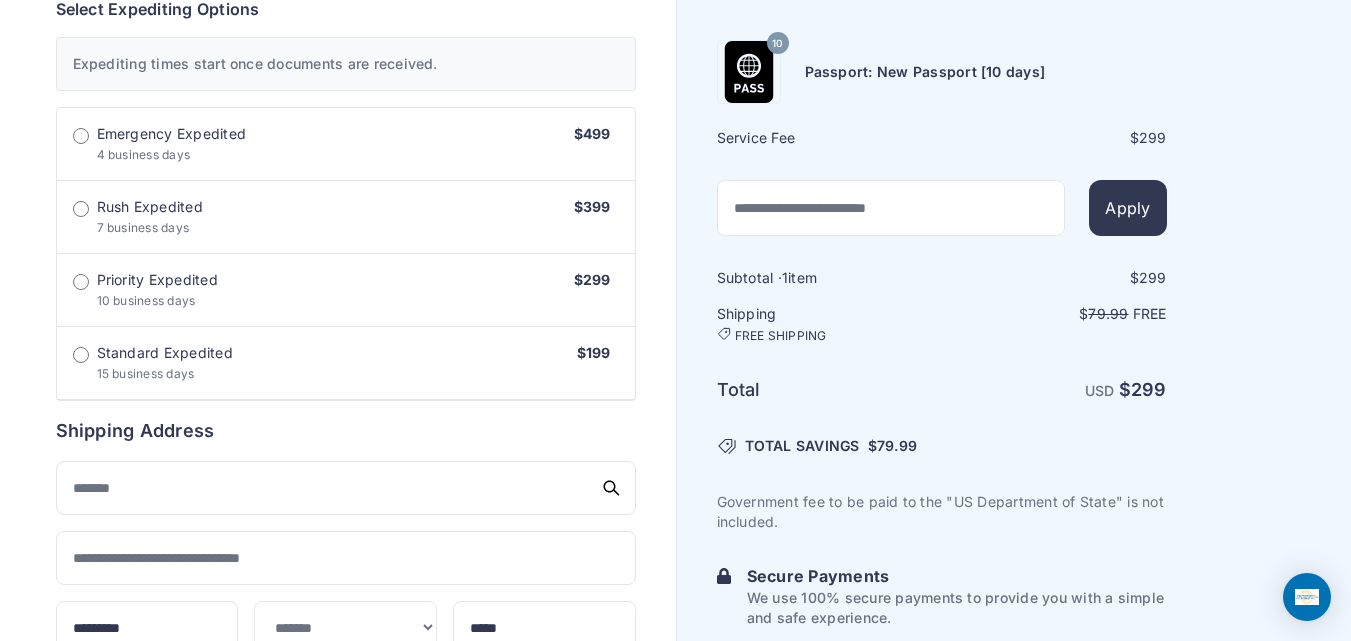click on "Order summary
$ 299
10
299 1 299 79.99 Free $" at bounding box center [346, 371] 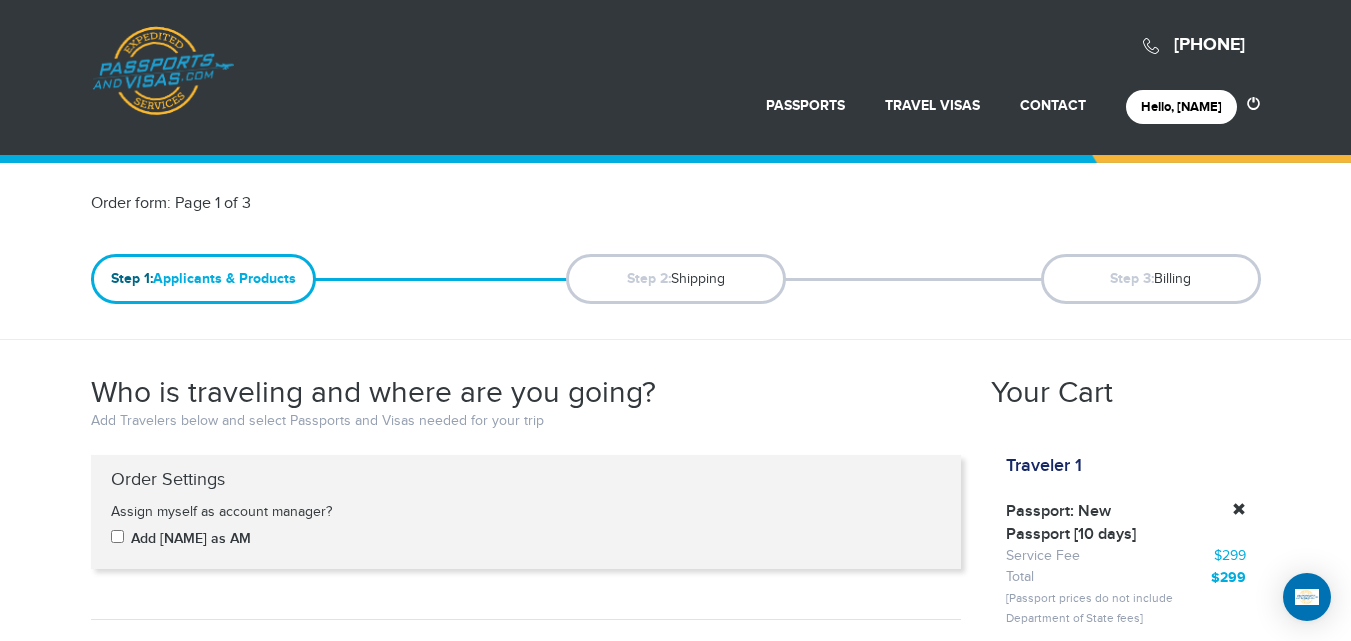 scroll, scrollTop: 283, scrollLeft: 0, axis: vertical 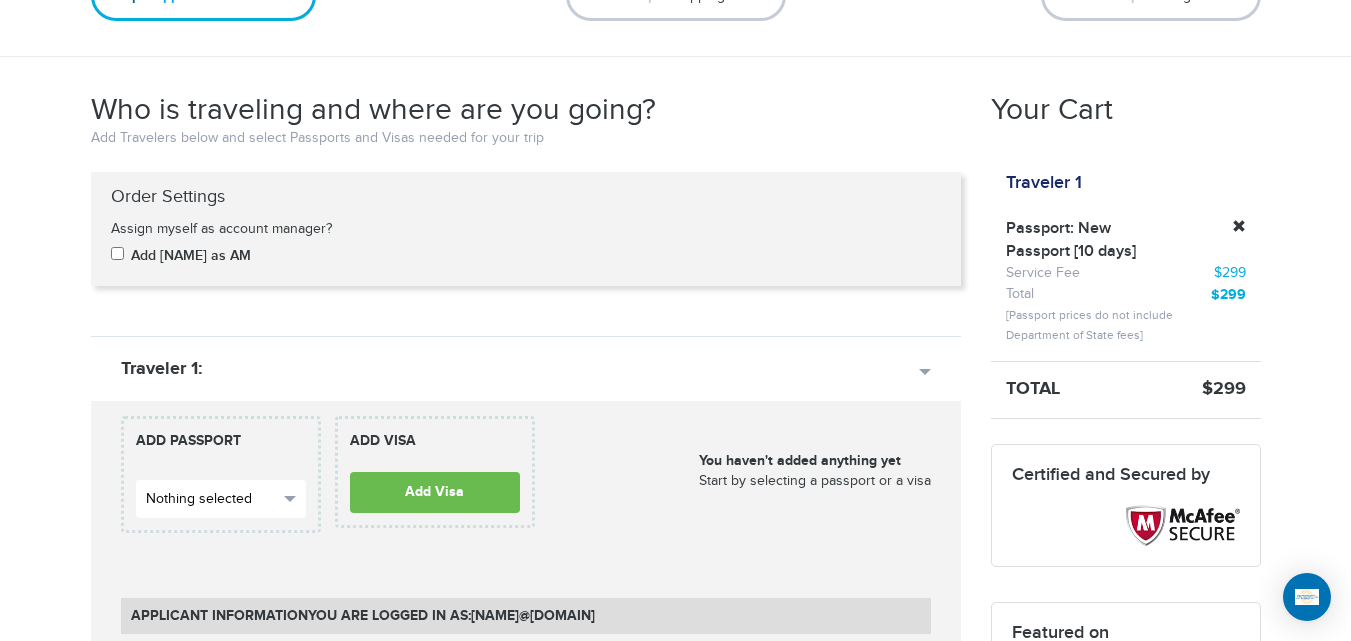 click on "Nothing selected" at bounding box center [212, 499] 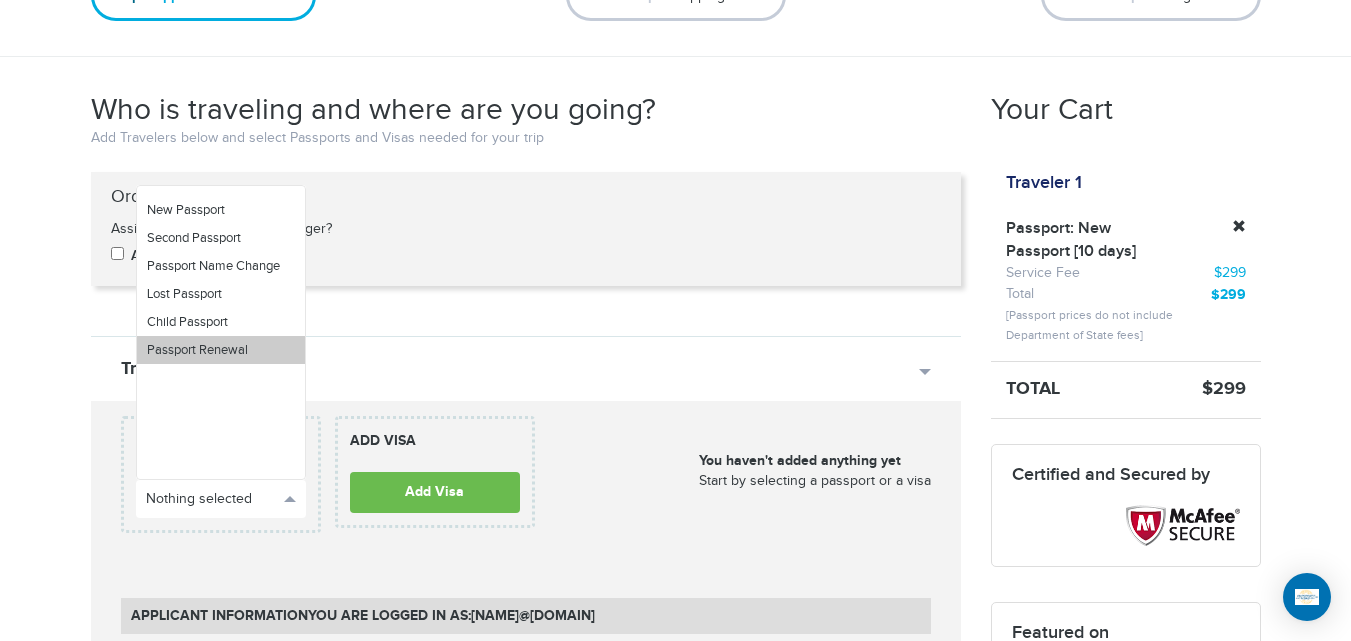 click on "Passport Renewal" at bounding box center [197, 350] 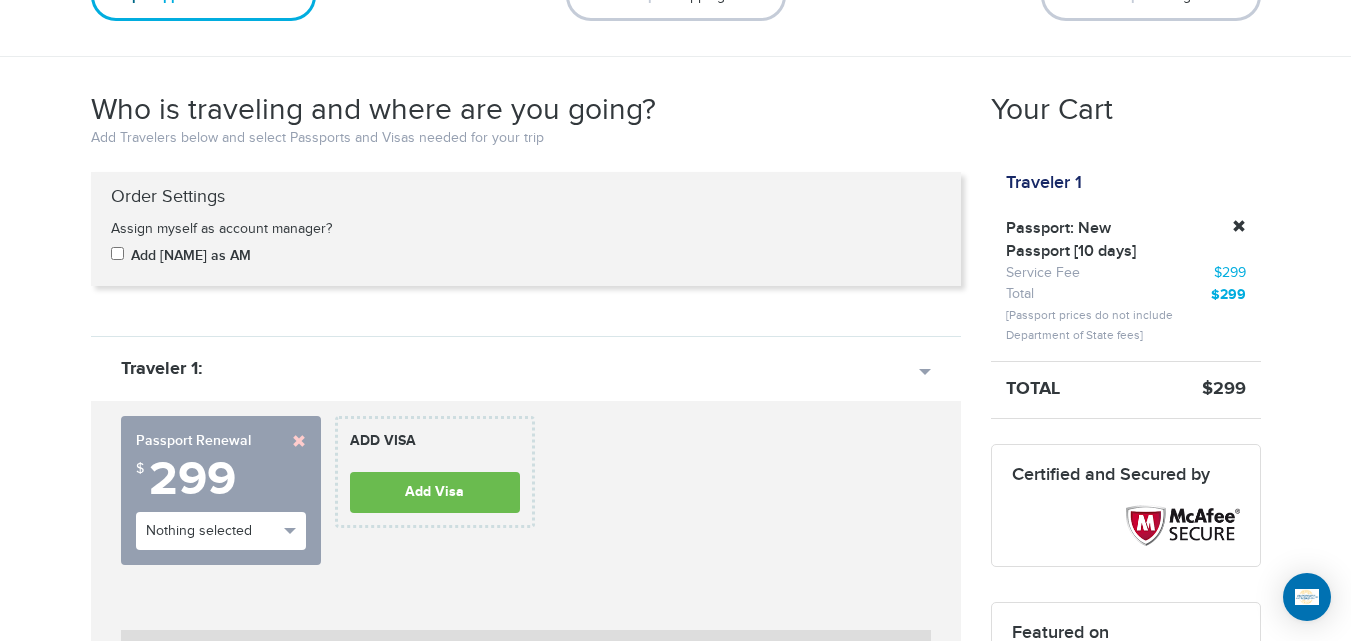 click on "720-881-0280
Passports & Visas.com
Hello, houcine
Passports
Passport Renewal
New Passport
Second Passport
Passport Name Change
Lost Passport
Child Passport
Travel Visas" at bounding box center (675, 1631) 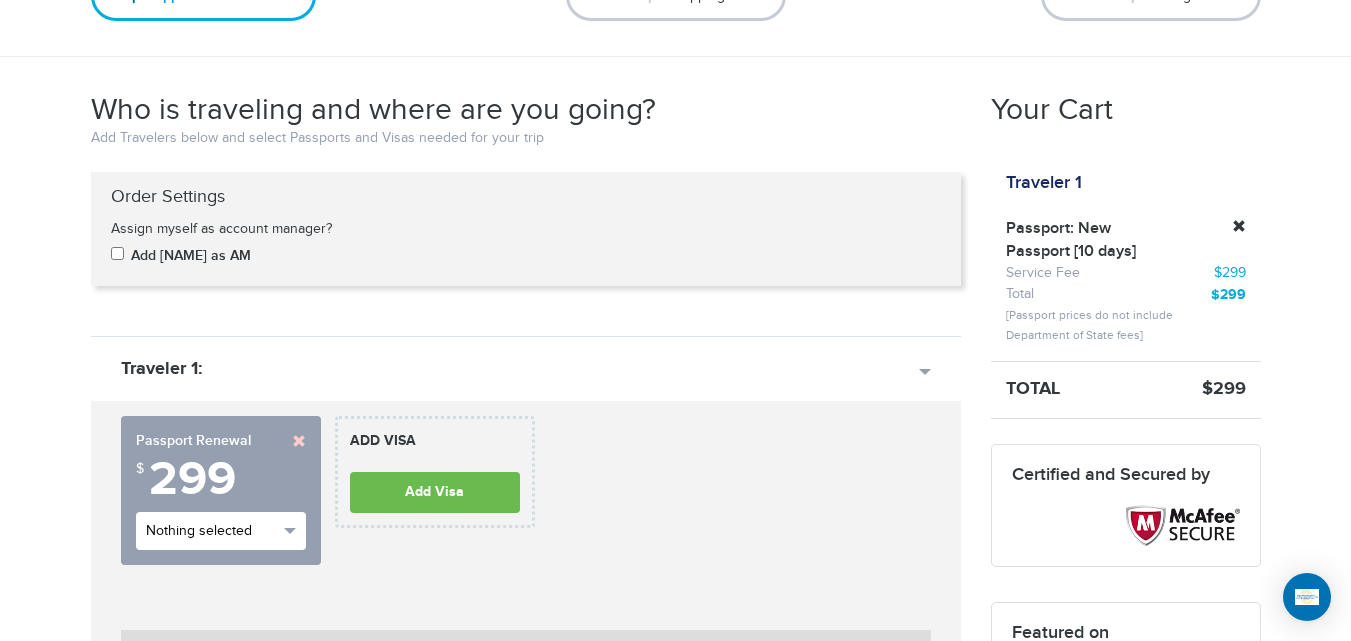 click on "Nothing selected" at bounding box center [221, 531] 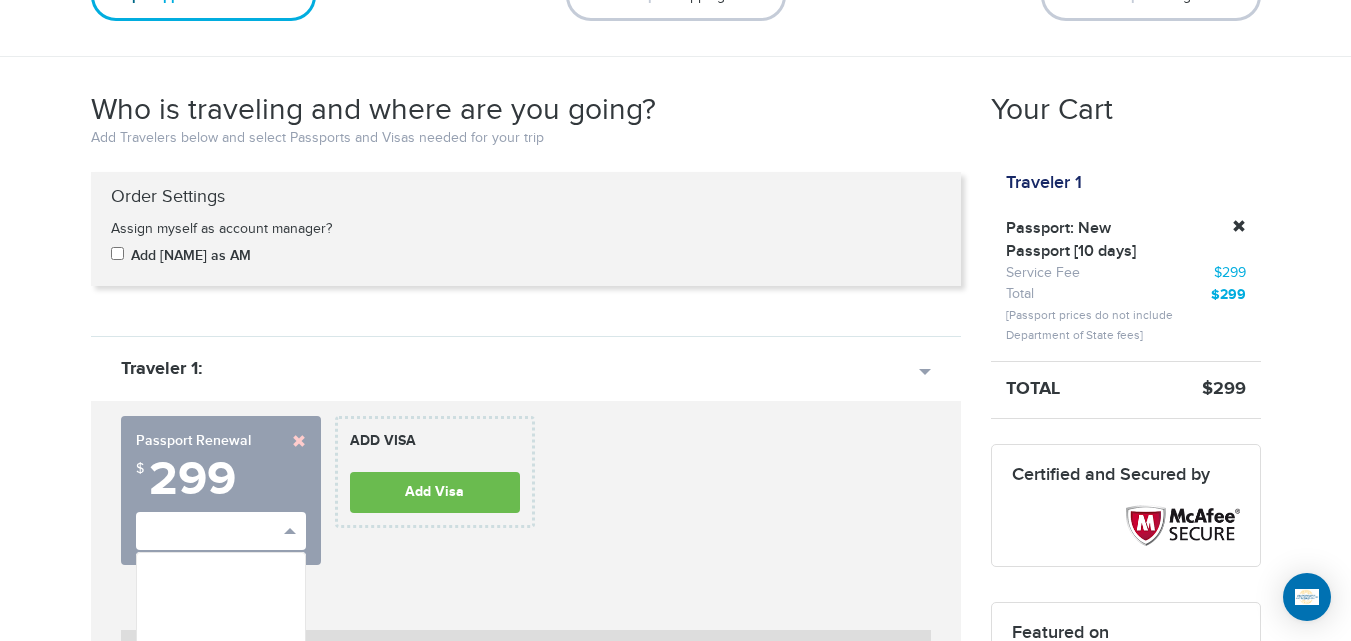 click on "720-881-0280
Passports & Visas.com
Hello, houcine
Passports
Passport Renewal
New Passport
Second Passport
Passport Name Change
Lost Passport
Child Passport
Travel Visas" at bounding box center (675, 1631) 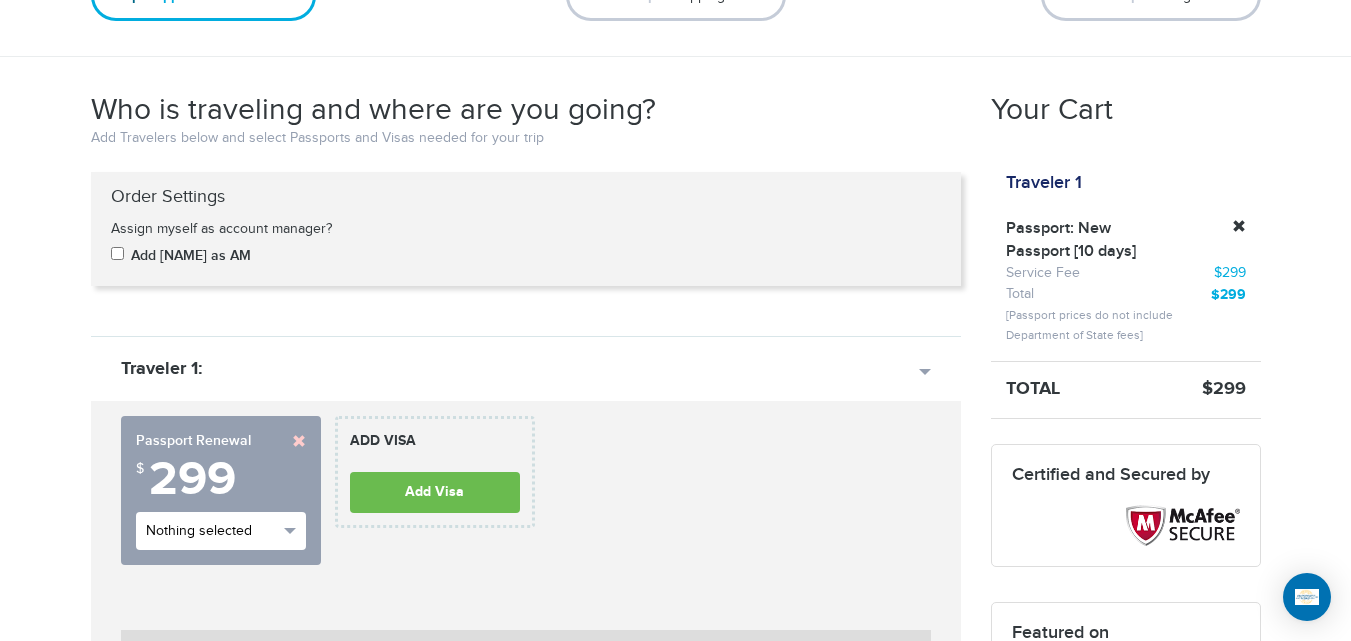 click on "Nothing selected" at bounding box center [212, 531] 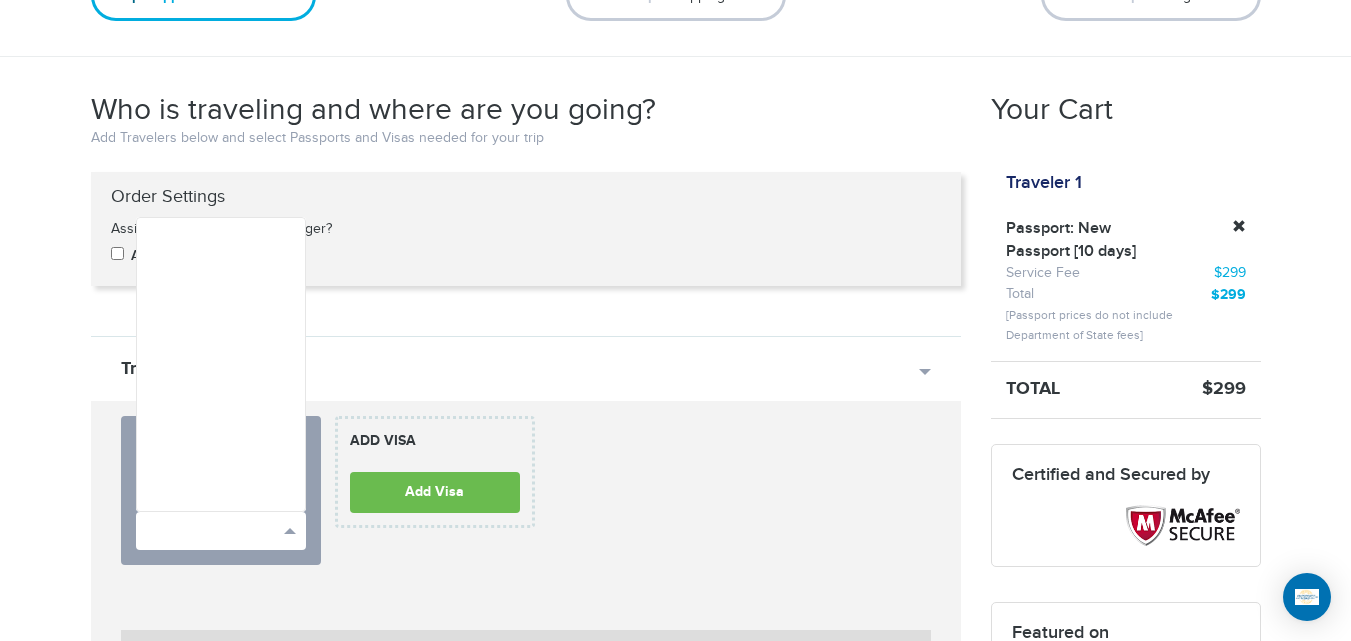 click on "720-881-0280
Passports & Visas.com
Hello, houcine
Passports
Passport Renewal
New Passport
Second Passport
Passport Name Change
Lost Passport
Child Passport
Travel Visas" at bounding box center (675, 1631) 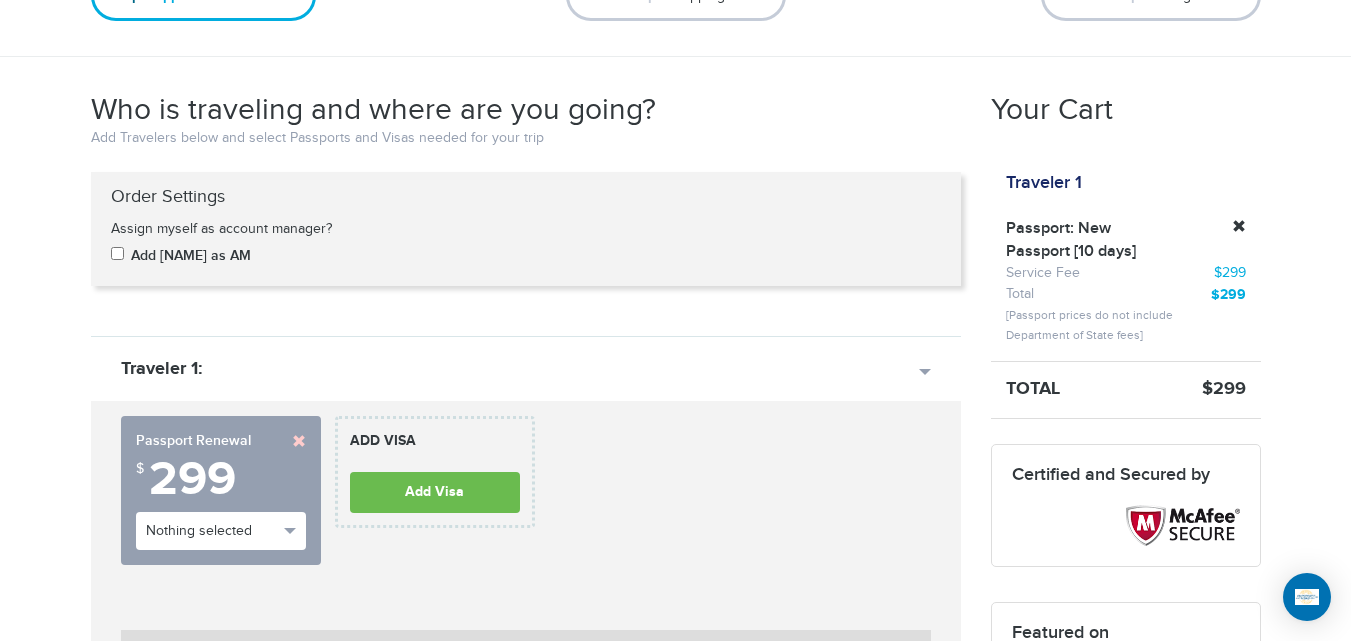 scroll, scrollTop: 429, scrollLeft: 0, axis: vertical 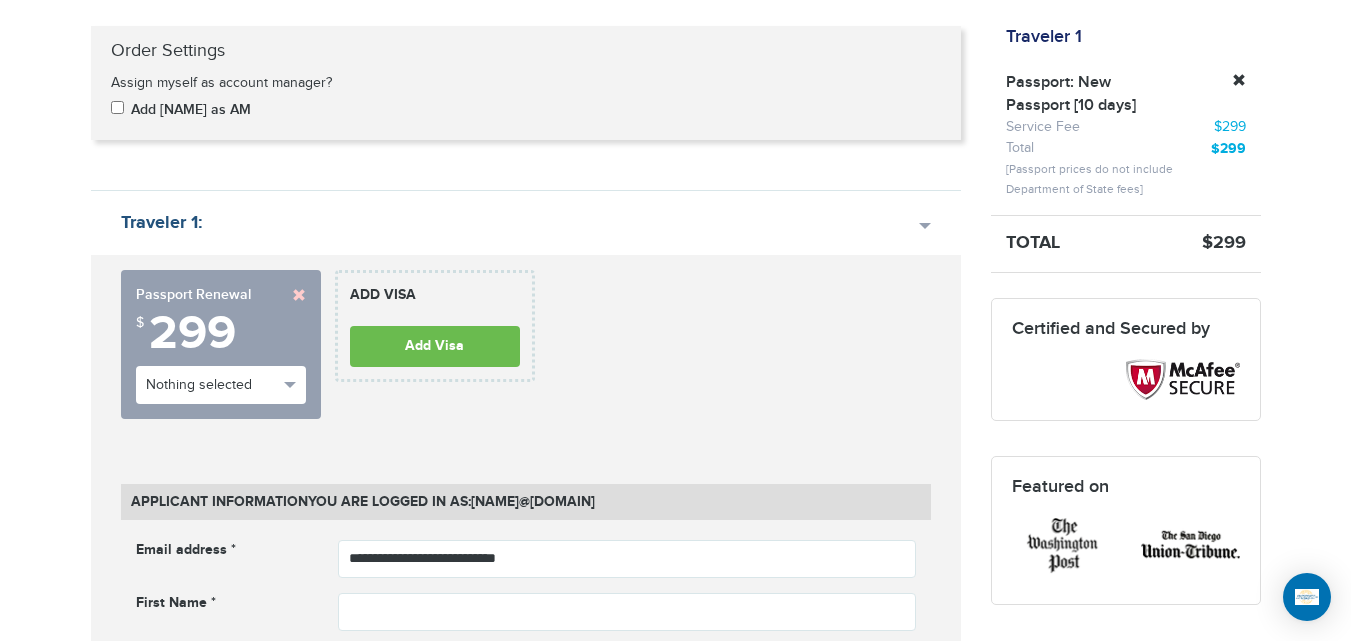 drag, startPoint x: 211, startPoint y: 236, endPoint x: 38, endPoint y: 212, distance: 174.6568 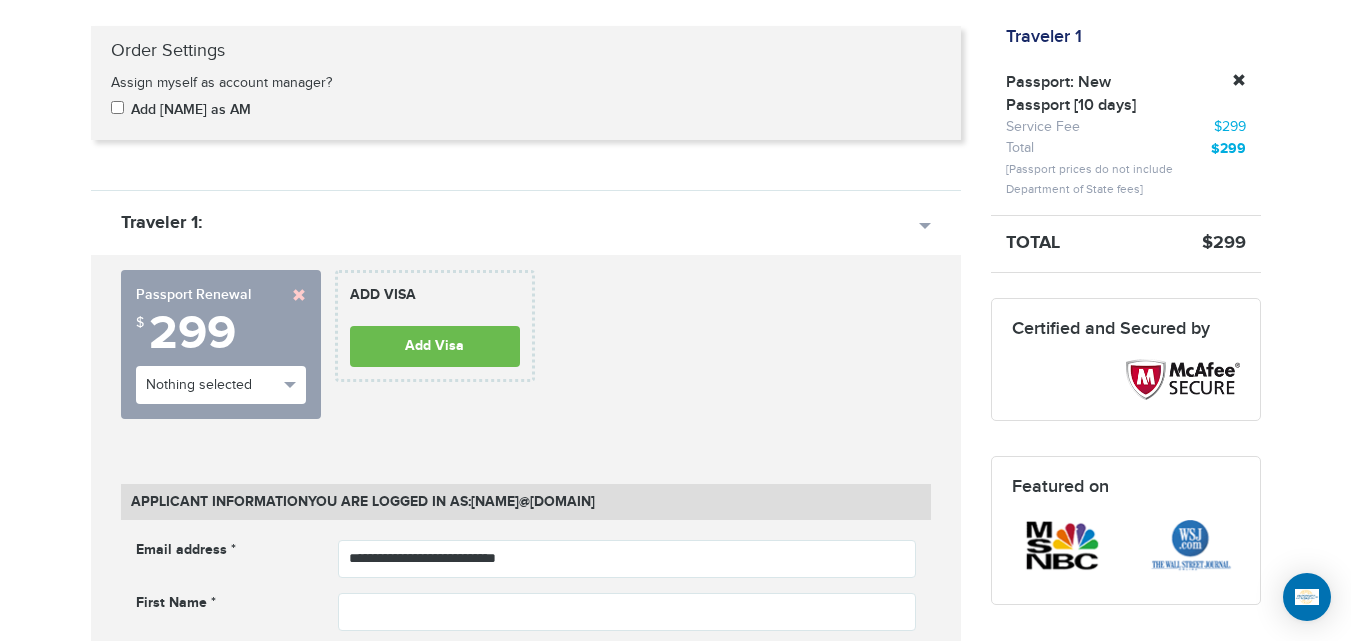 click on "720-881-0280
Passports & Visas.com
Hello, houcine
Passports
Passport Renewal
New Passport
Second Passport
Passport Name Change
Lost Passport
Child Passport
Travel Visas" at bounding box center (675, 1485) 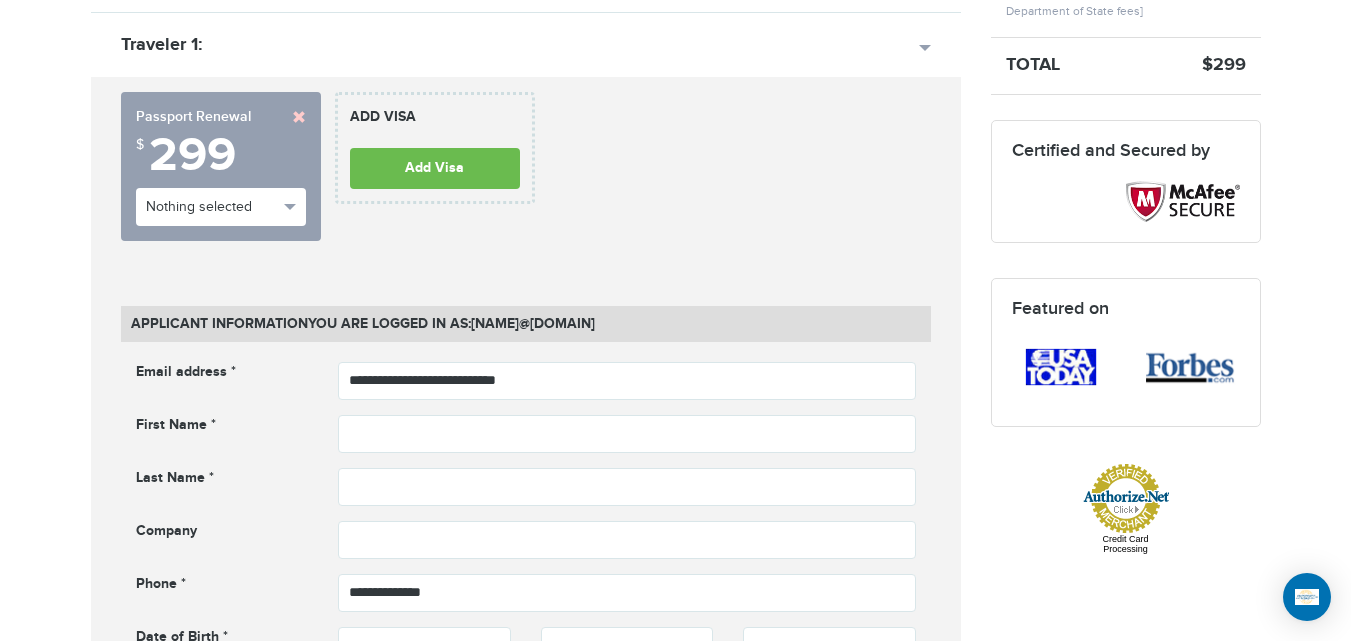 click on "720-881-0280
Passports & Visas.com
Hello, houcine
Passports
Passport Renewal
New Passport
Second Passport
Passport Name Change
Lost Passport
Child Passport
Travel Visas" at bounding box center (675, 1307) 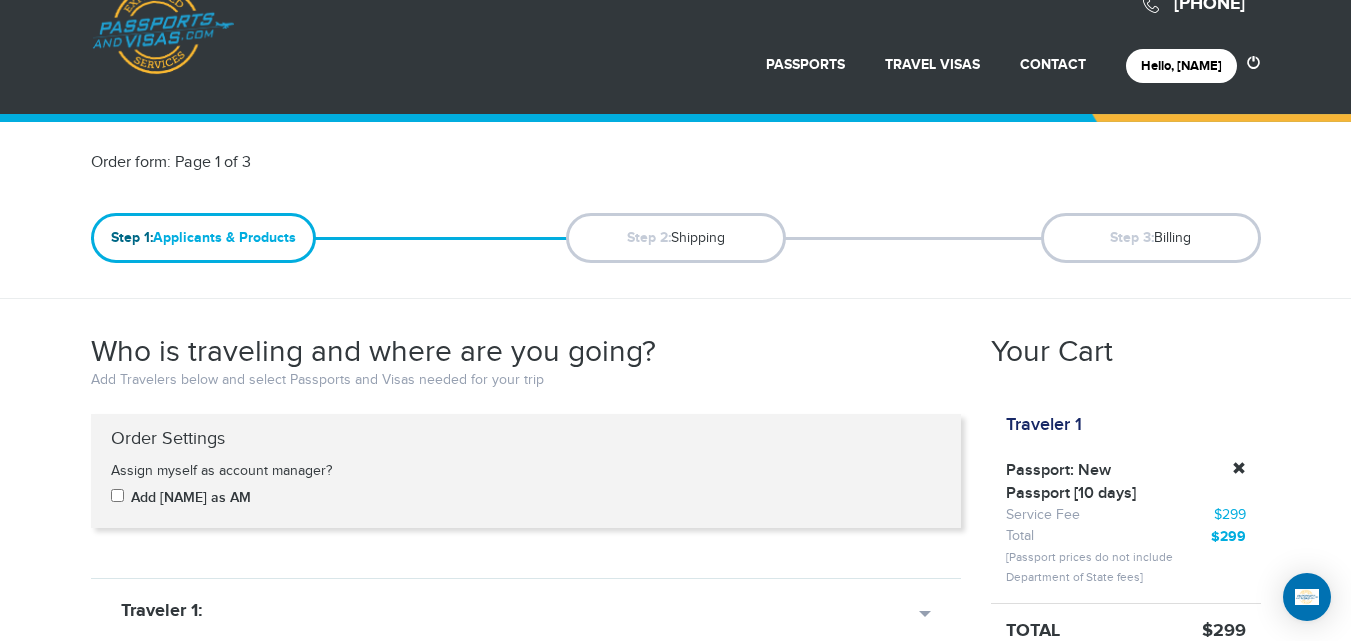 scroll, scrollTop: 35, scrollLeft: 0, axis: vertical 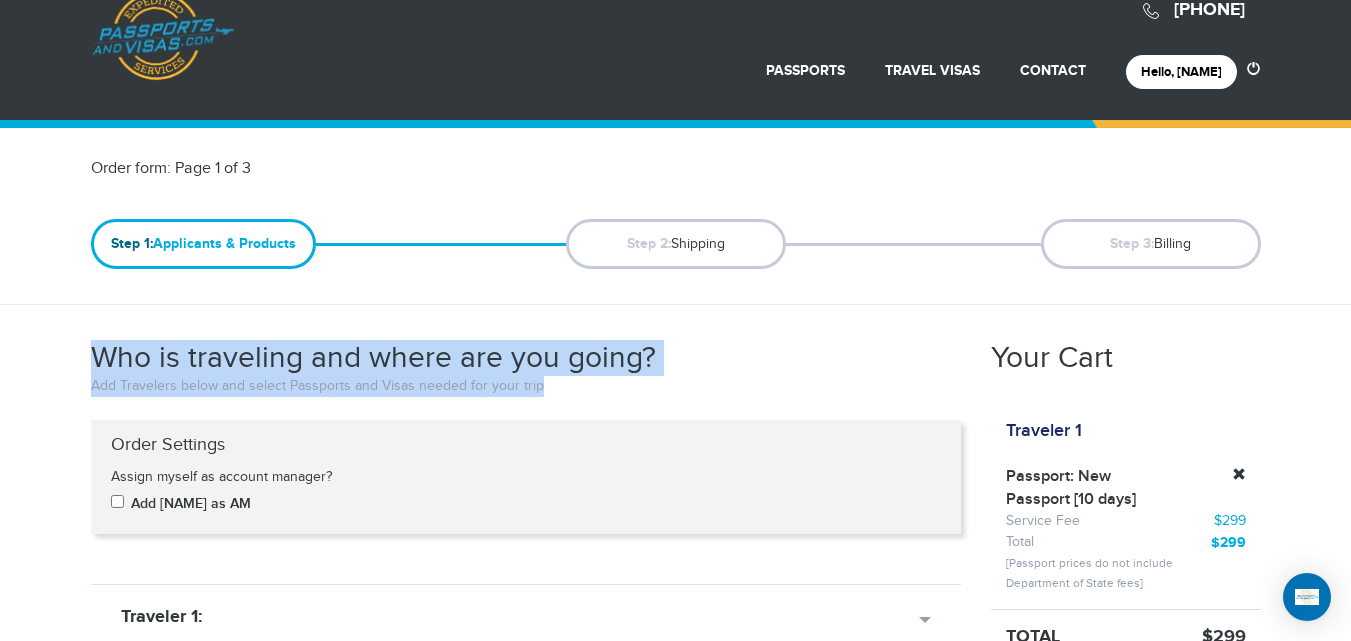 drag, startPoint x: 76, startPoint y: 345, endPoint x: 583, endPoint y: 395, distance: 509.4595 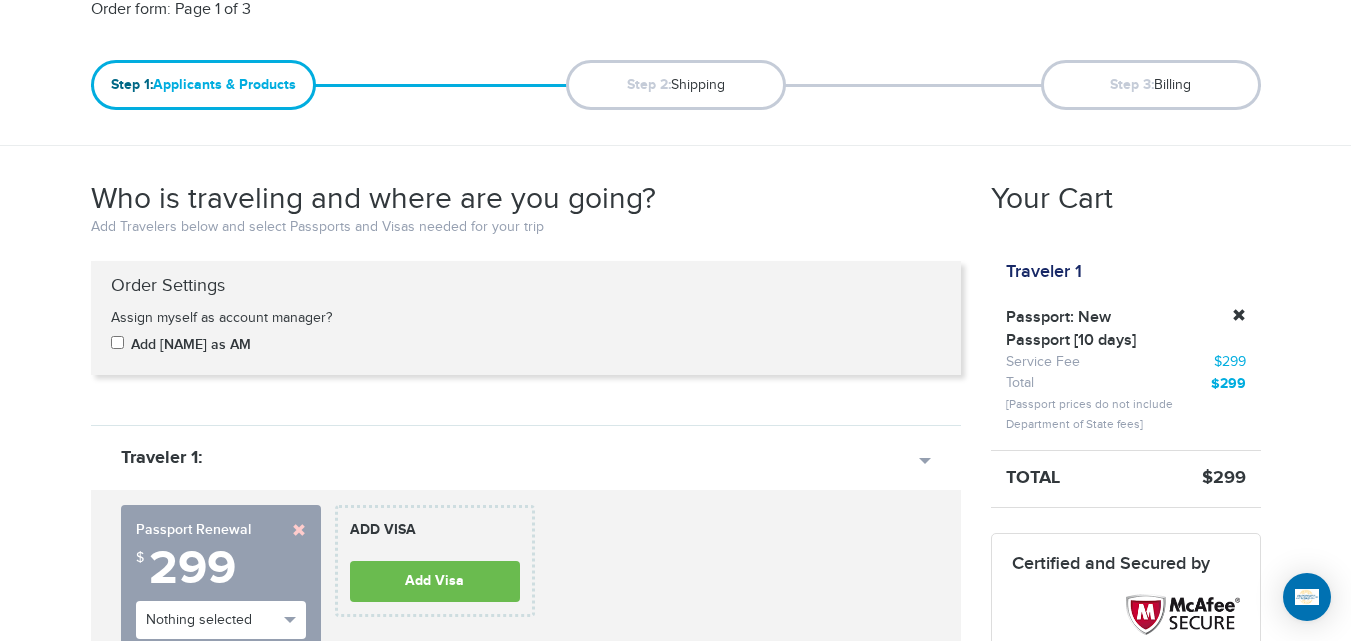 scroll, scrollTop: 213, scrollLeft: 0, axis: vertical 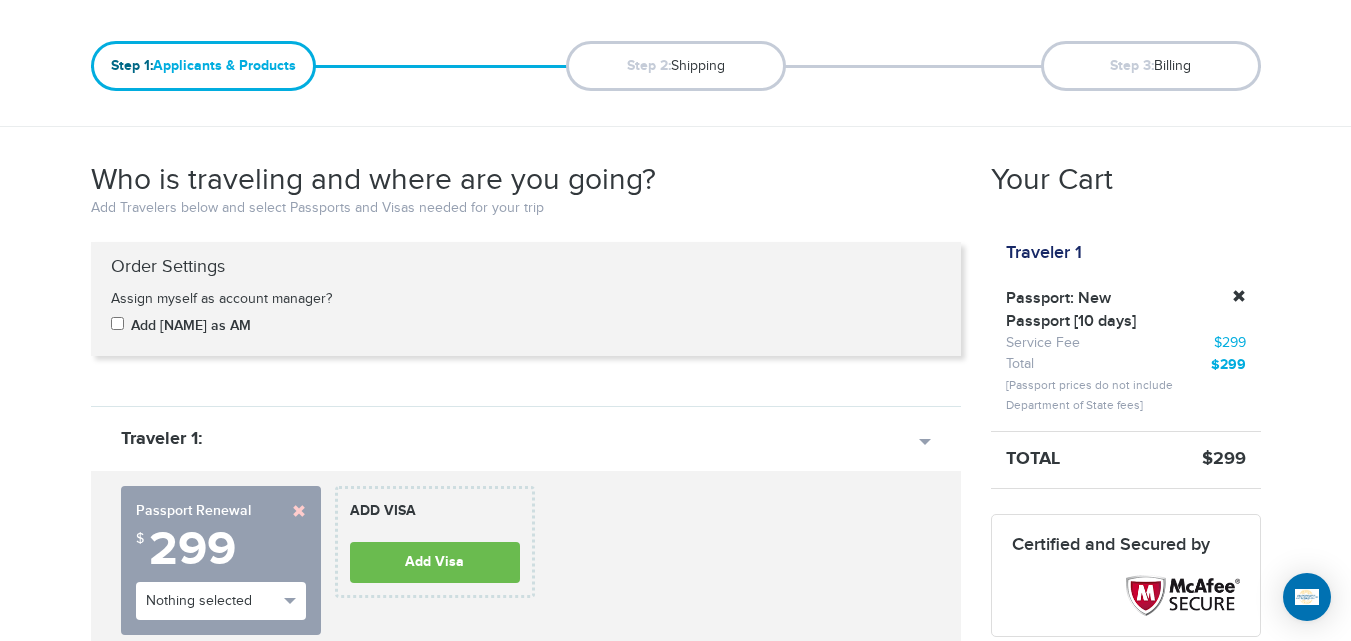 click on "720-881-0280
Passports & Visas.com
Hello, houcine
Passports
Passport Renewal
New Passport
Second Passport
Passport Name Change
Lost Passport
Child Passport
Travel Visas" at bounding box center (675, 1701) 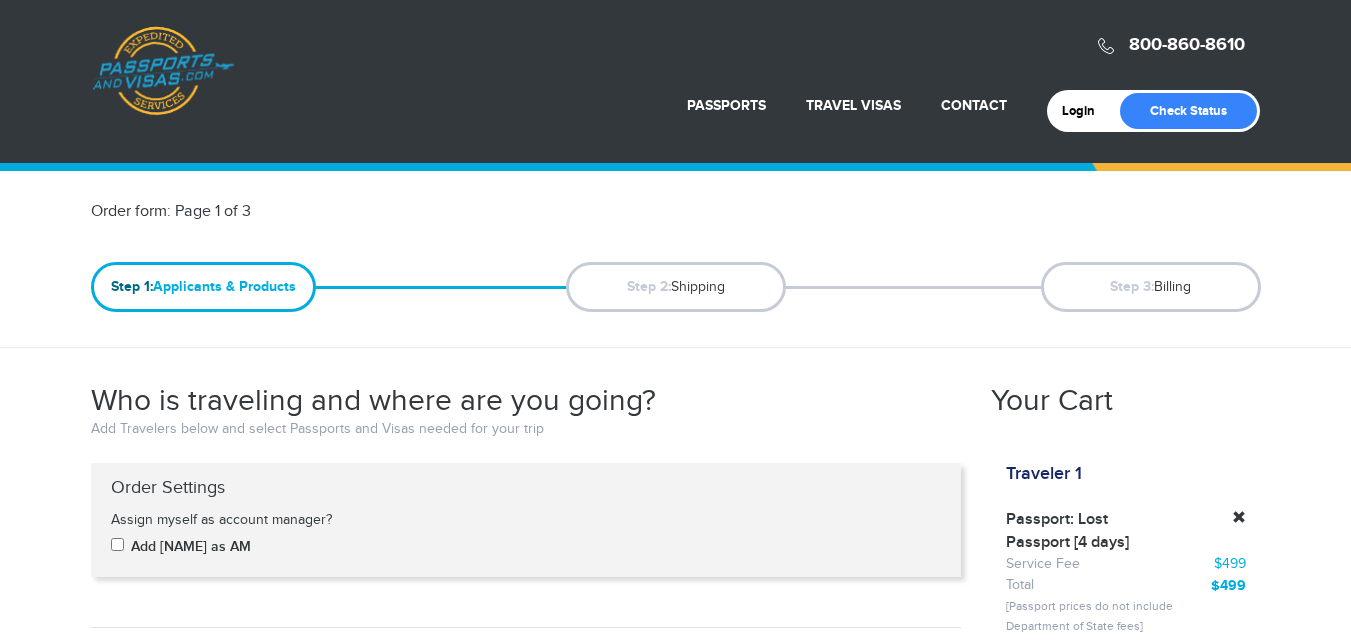 scroll, scrollTop: 248, scrollLeft: 0, axis: vertical 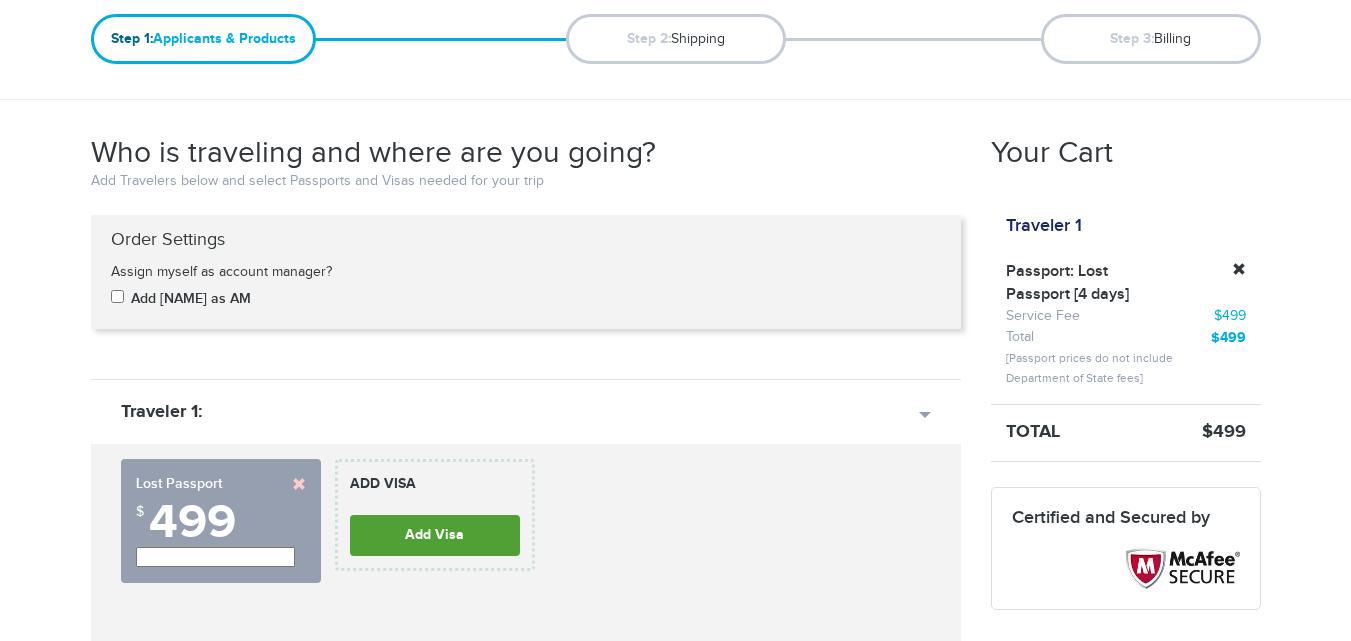 click on "Add Visa" at bounding box center (435, 535) 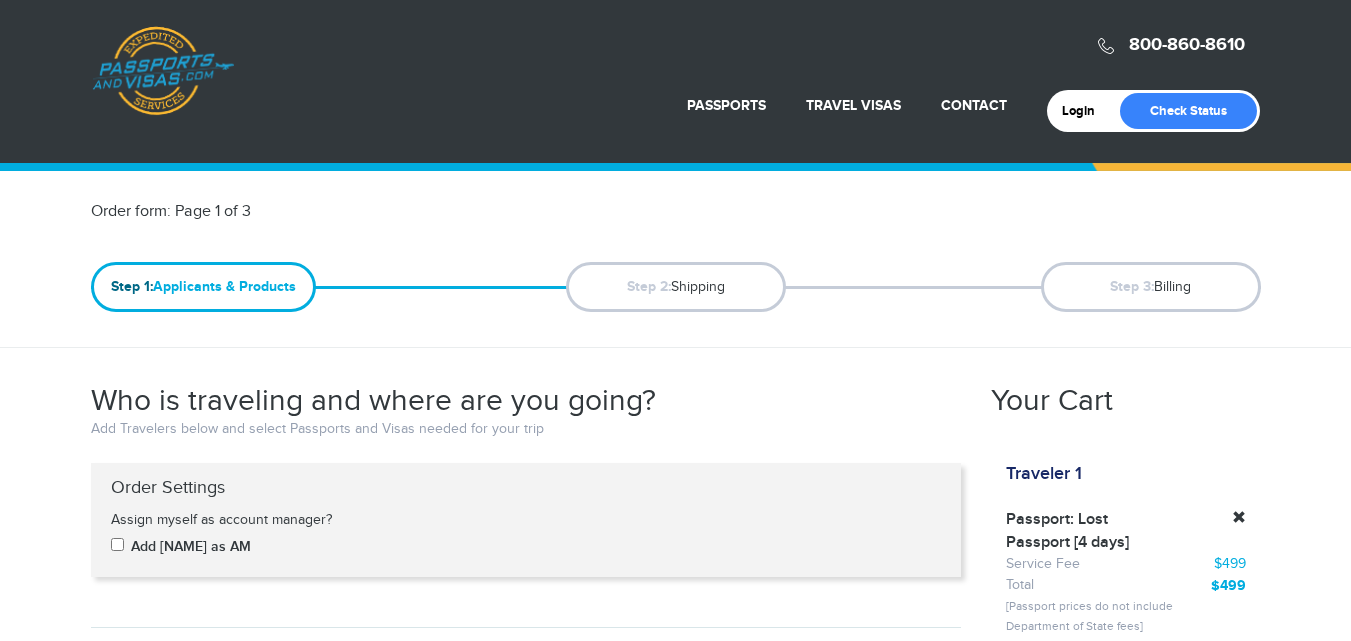 click on "Order form: Page 1 of 3
Step 1:  Applicants & Products
Step 2:  Shipping
Step 3:  Billing
Who is traveling and where are you going?
Add Travelers below and select Passports and Visas needed for your trip
Order Settings
Assign myself as account manager?
Add [NAME] as AM
Traveler 1:
$ ***" at bounding box center (676, 1638) 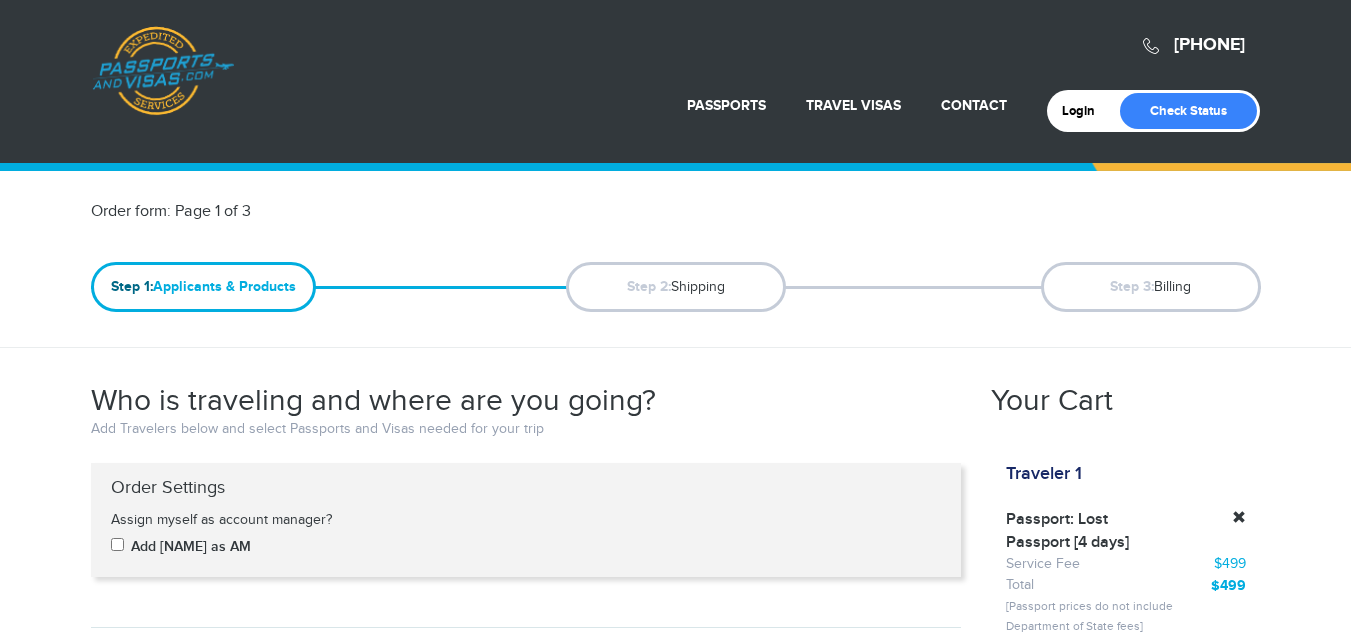 scroll, scrollTop: 421, scrollLeft: 0, axis: vertical 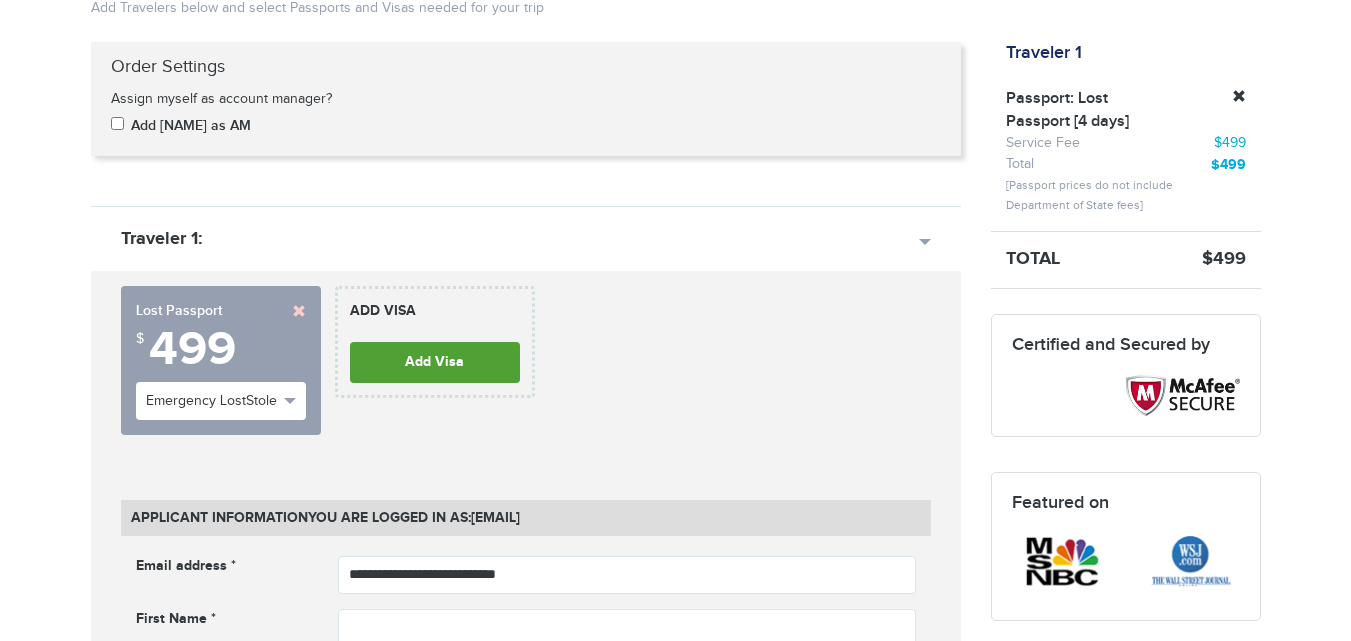 click on "Add Visa" at bounding box center [435, 362] 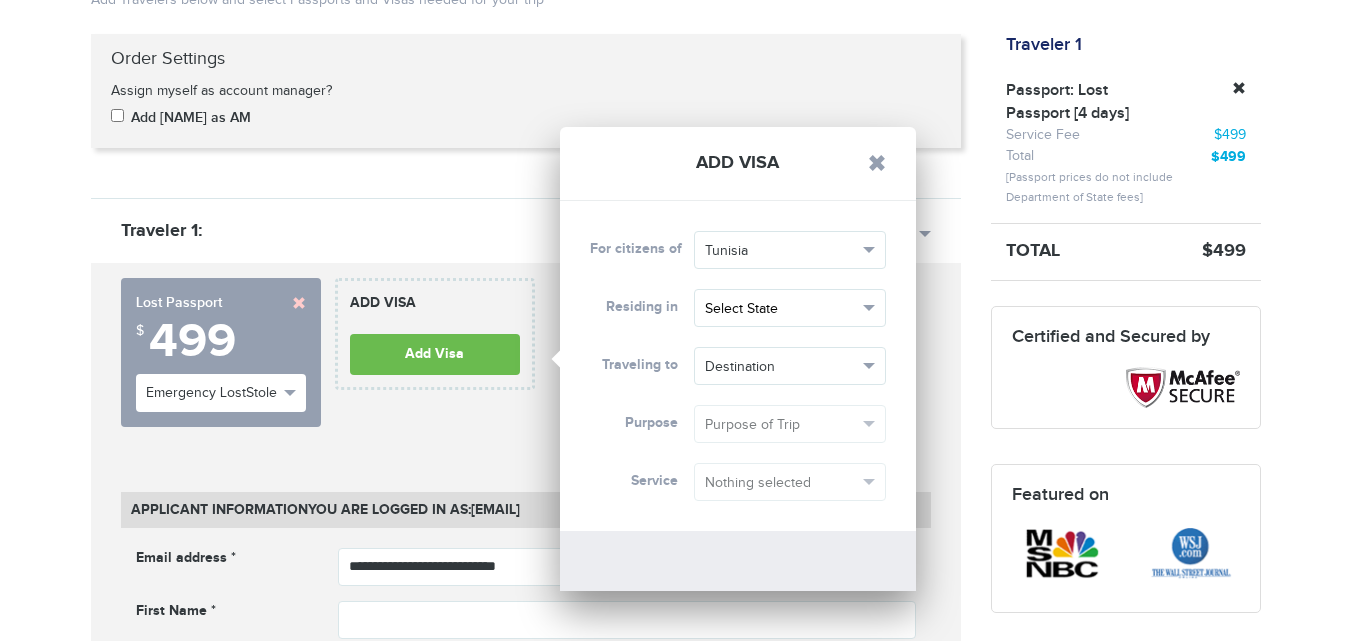 scroll, scrollTop: 0, scrollLeft: 0, axis: both 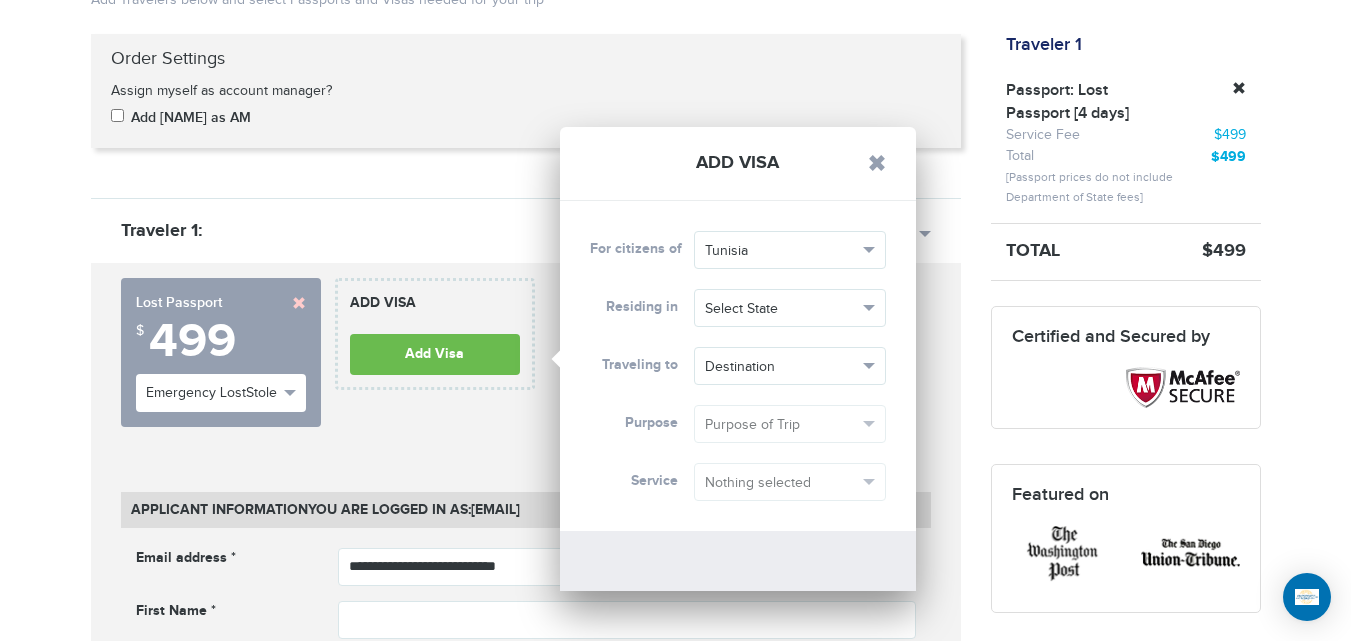 click on "Purpose of Trip   Purpose of Trip" at bounding box center [790, 424] 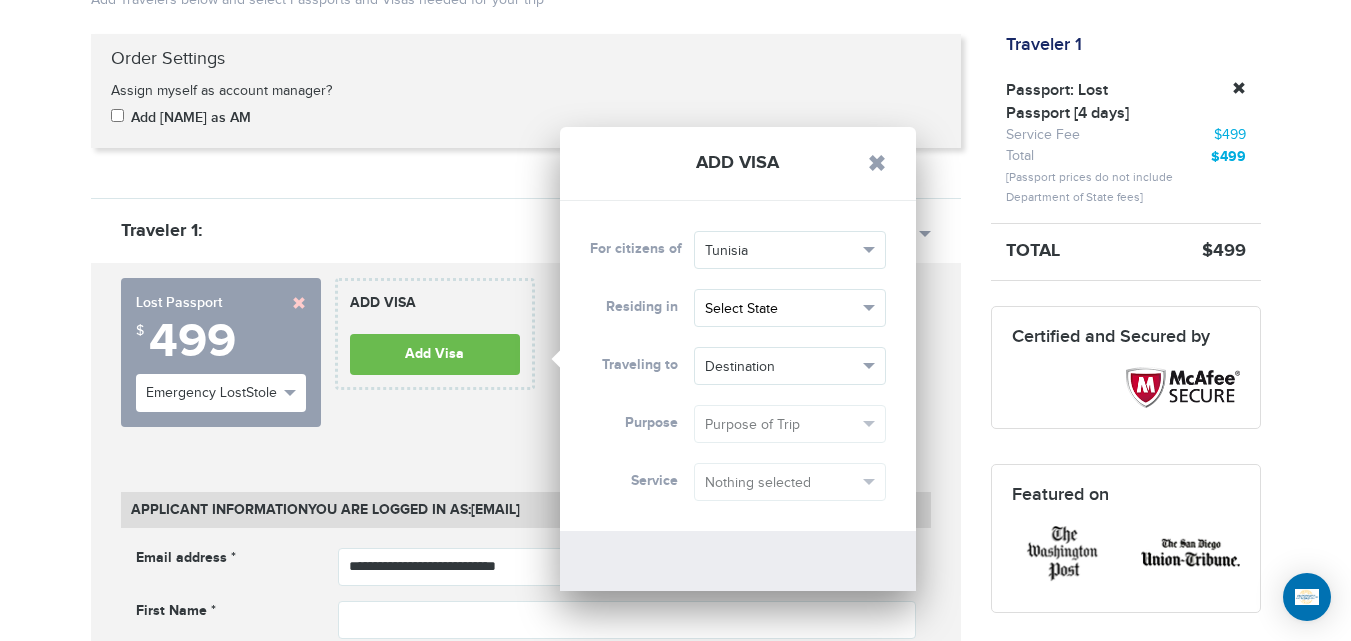 click on "Select State" at bounding box center [781, 309] 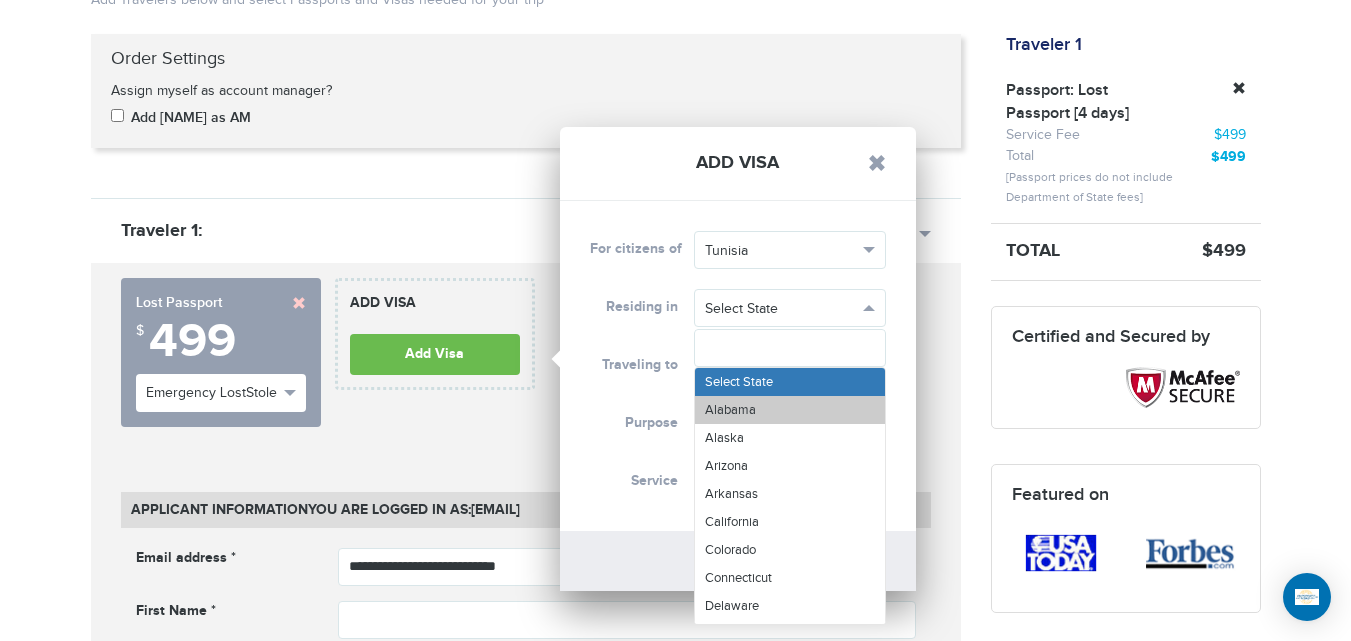 click on "Alabama" at bounding box center [790, 410] 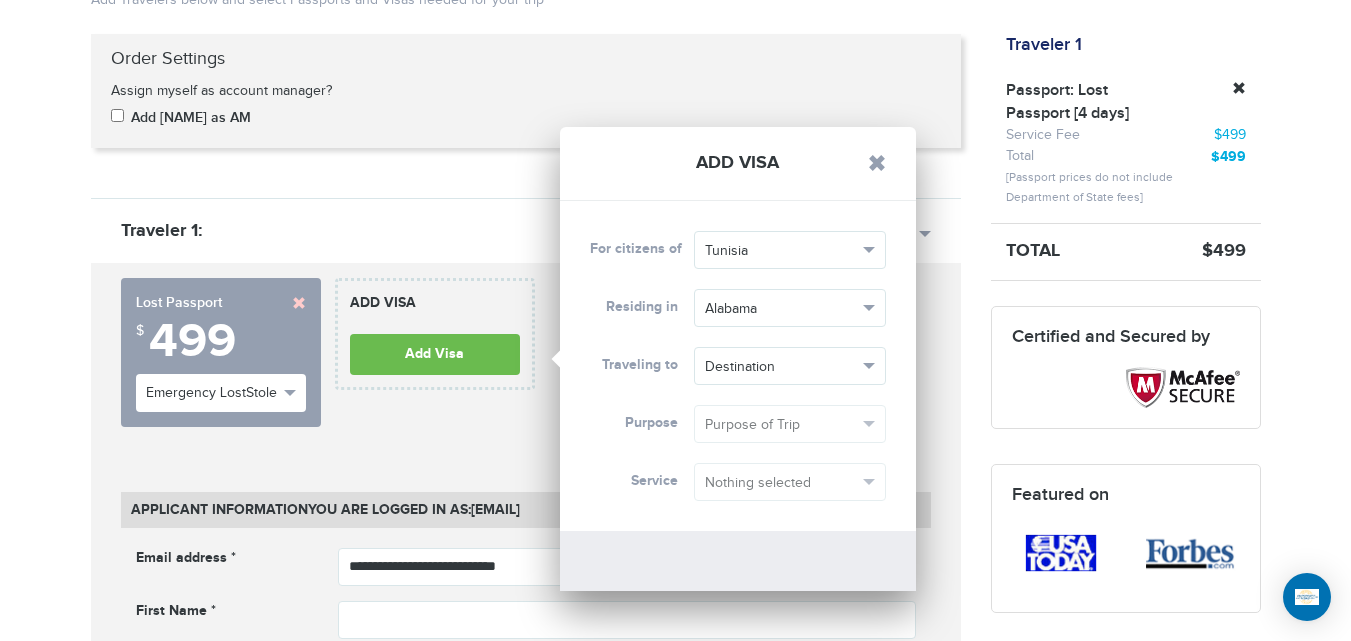 click on "**********" at bounding box center [738, 366] 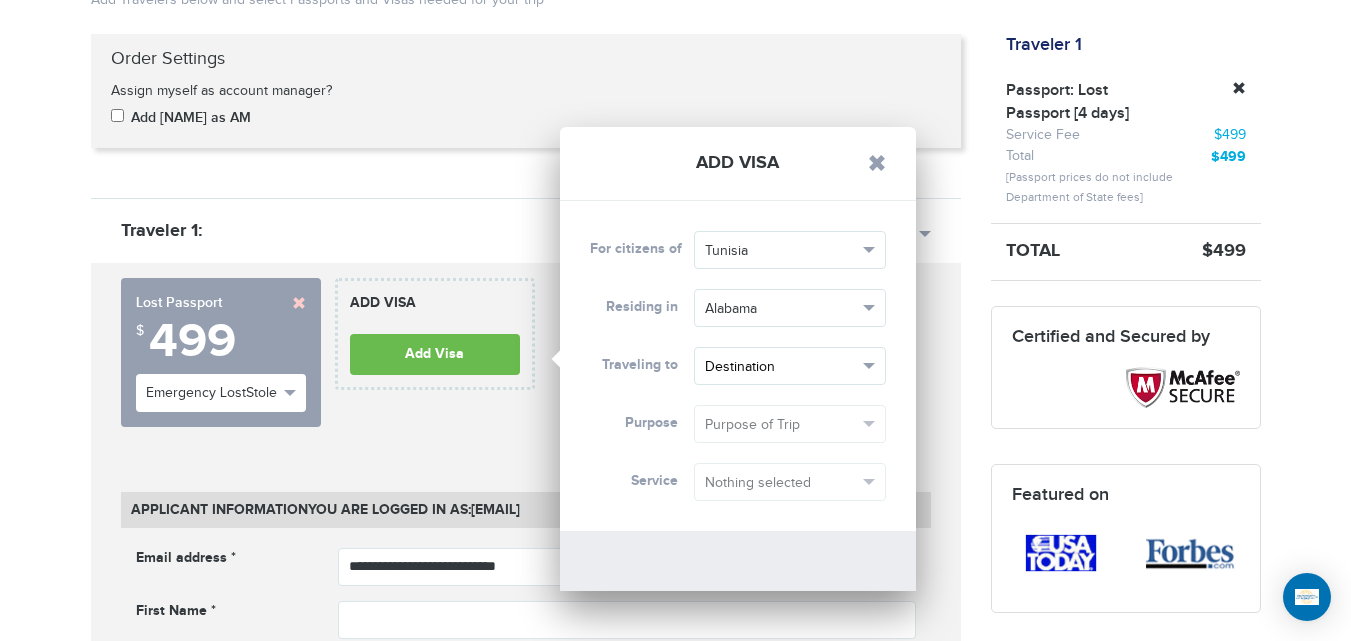 click on "Destination" at bounding box center (790, 366) 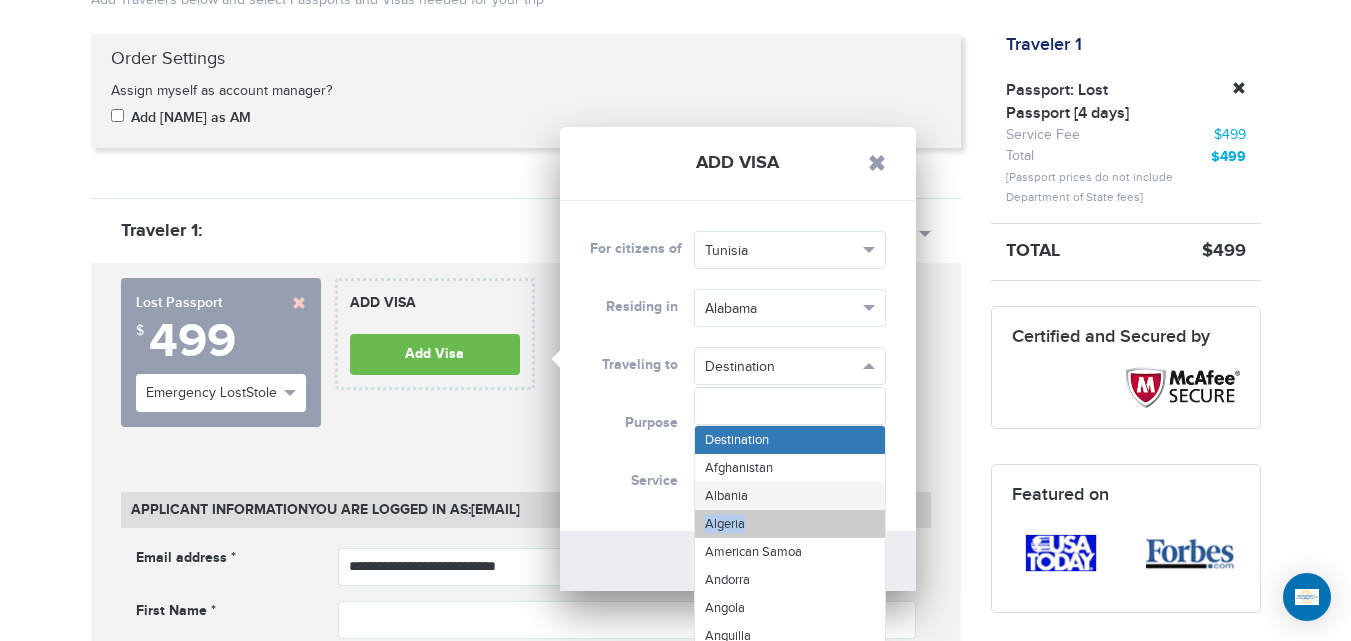 drag, startPoint x: 779, startPoint y: 490, endPoint x: 782, endPoint y: 533, distance: 43.104523 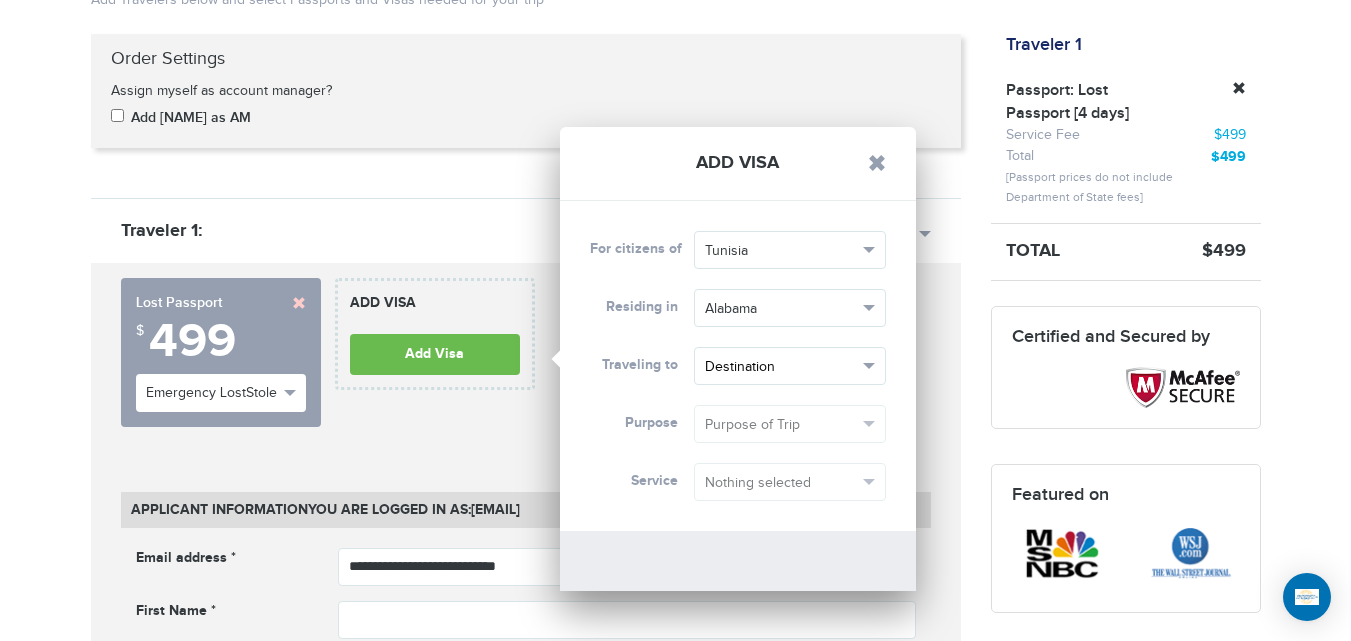click on "Destination" at bounding box center [781, 367] 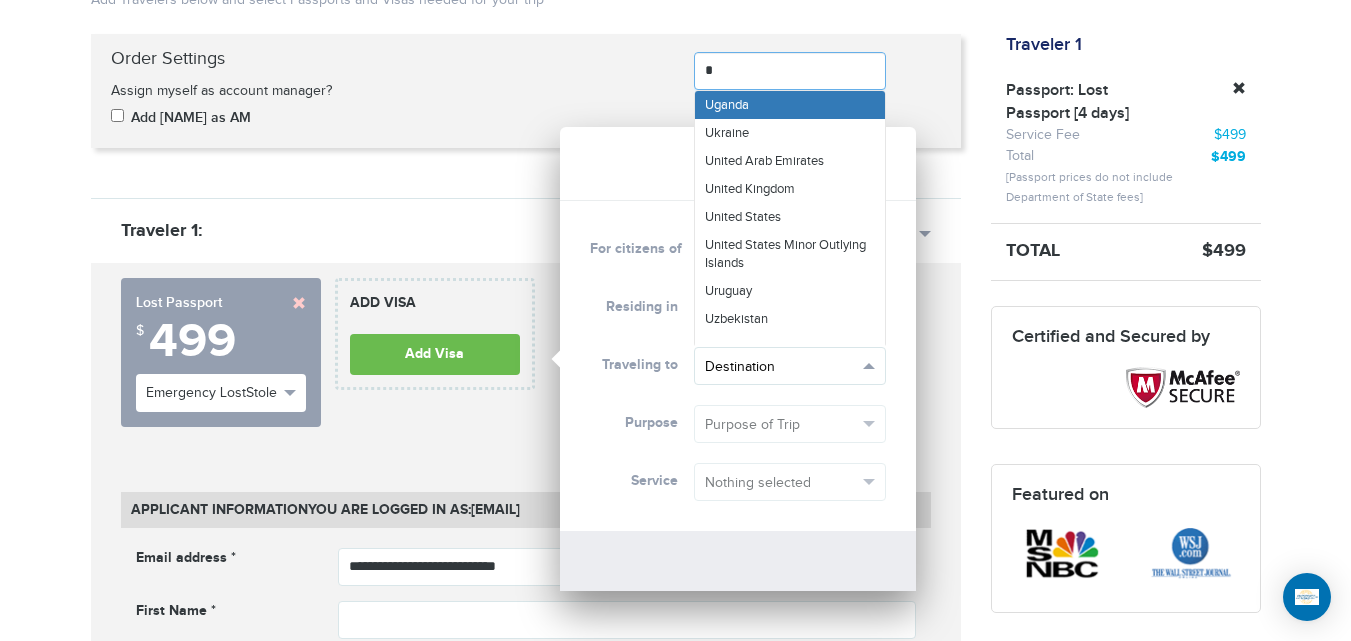type on "**" 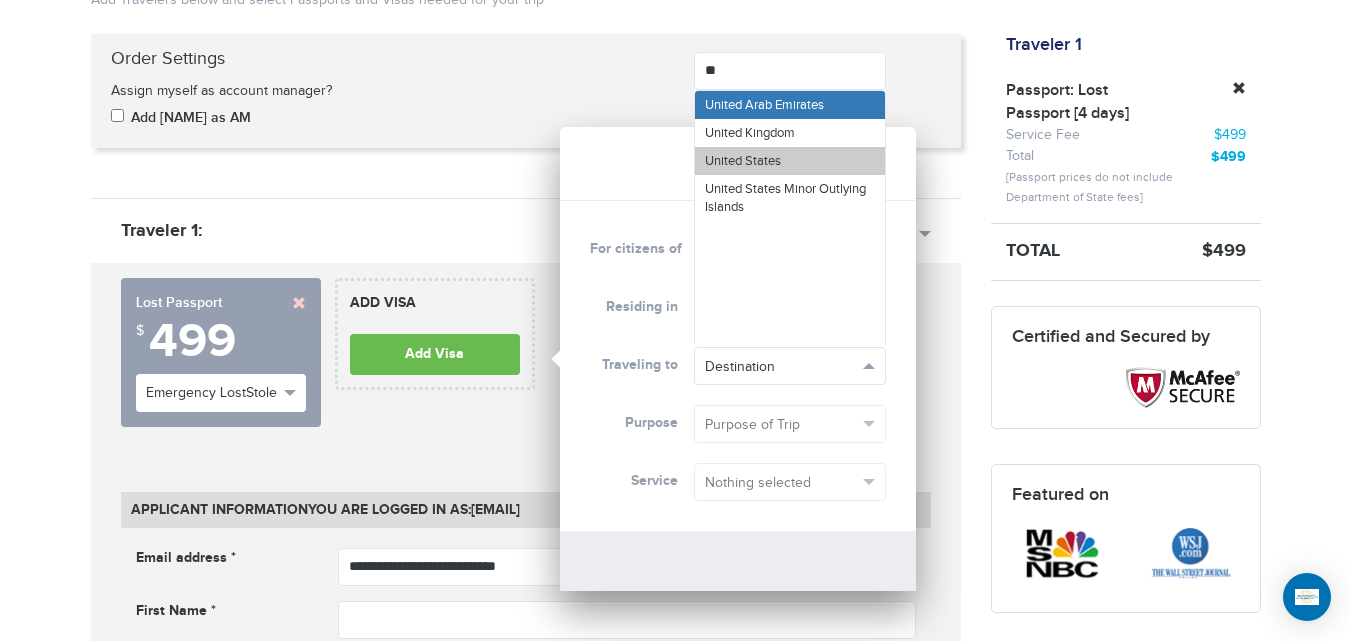 click on "United States" at bounding box center [790, 161] 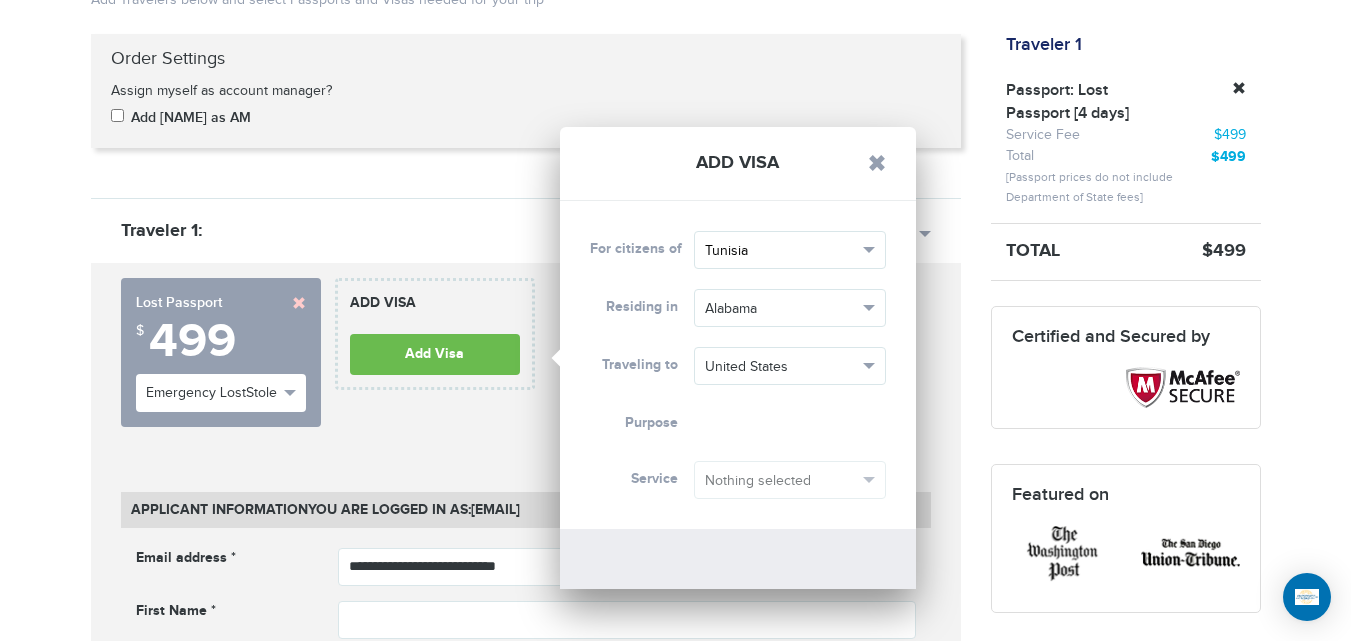 click on "Tunisia" at bounding box center [781, 251] 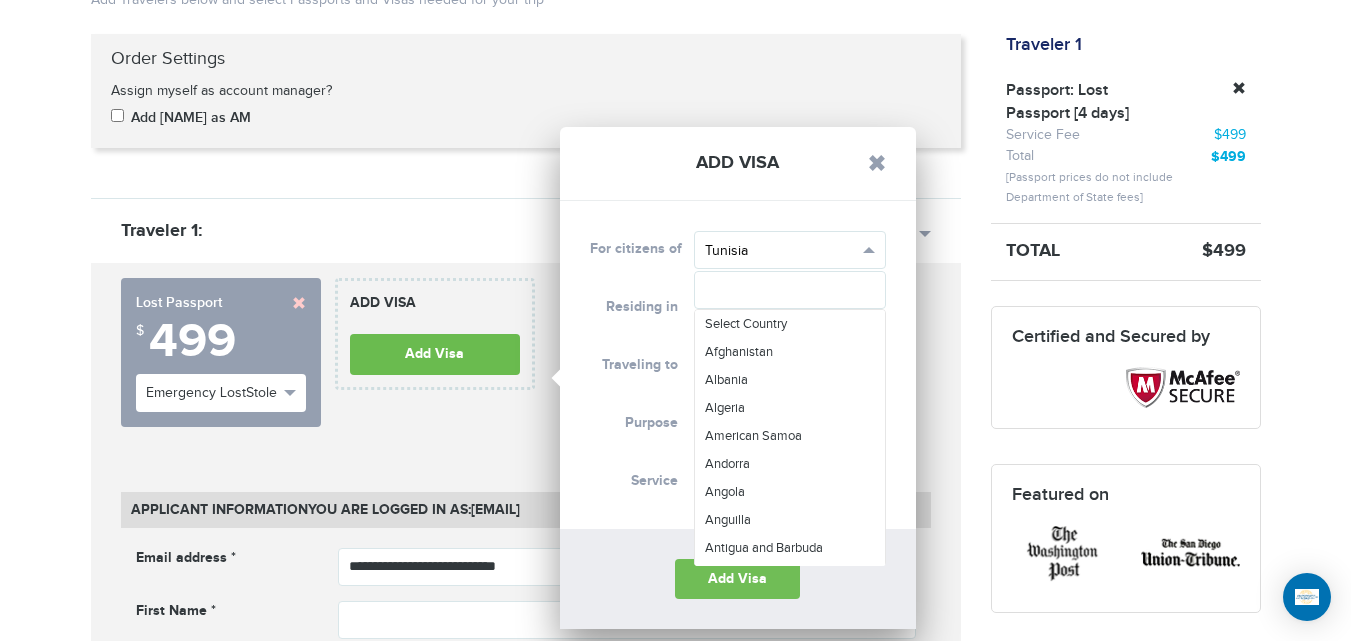 click on "Tunisia" at bounding box center [781, 251] 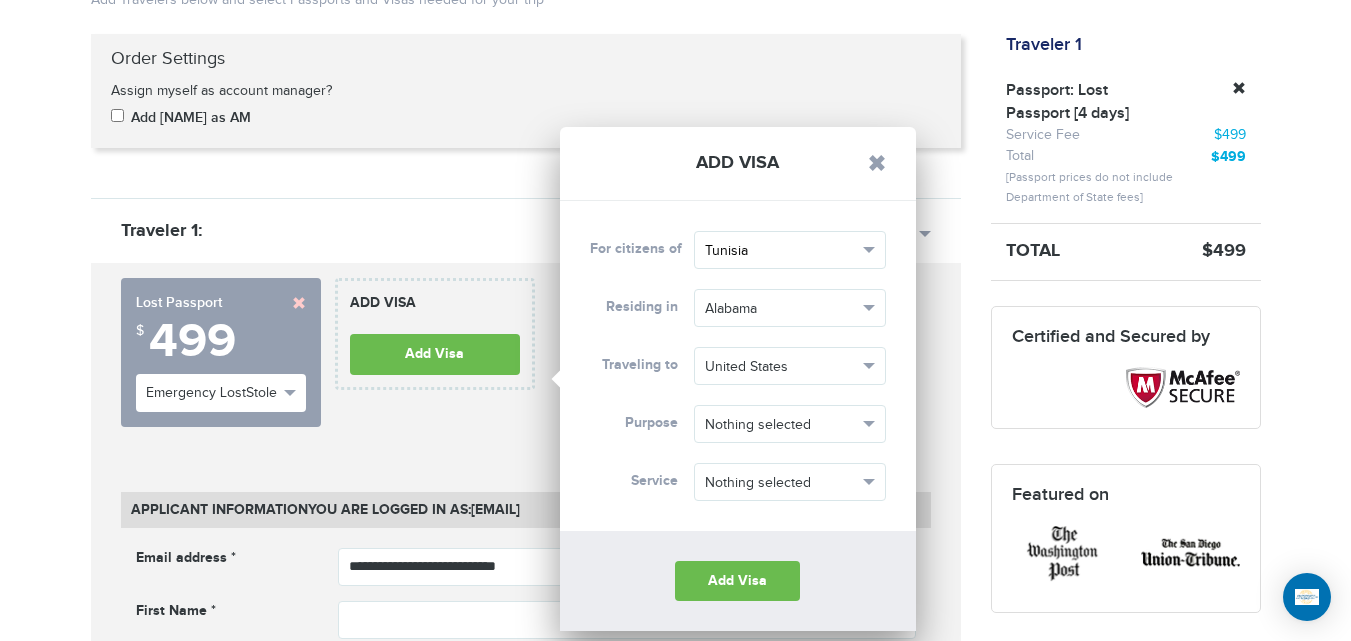 click on "Tunisia" at bounding box center [781, 251] 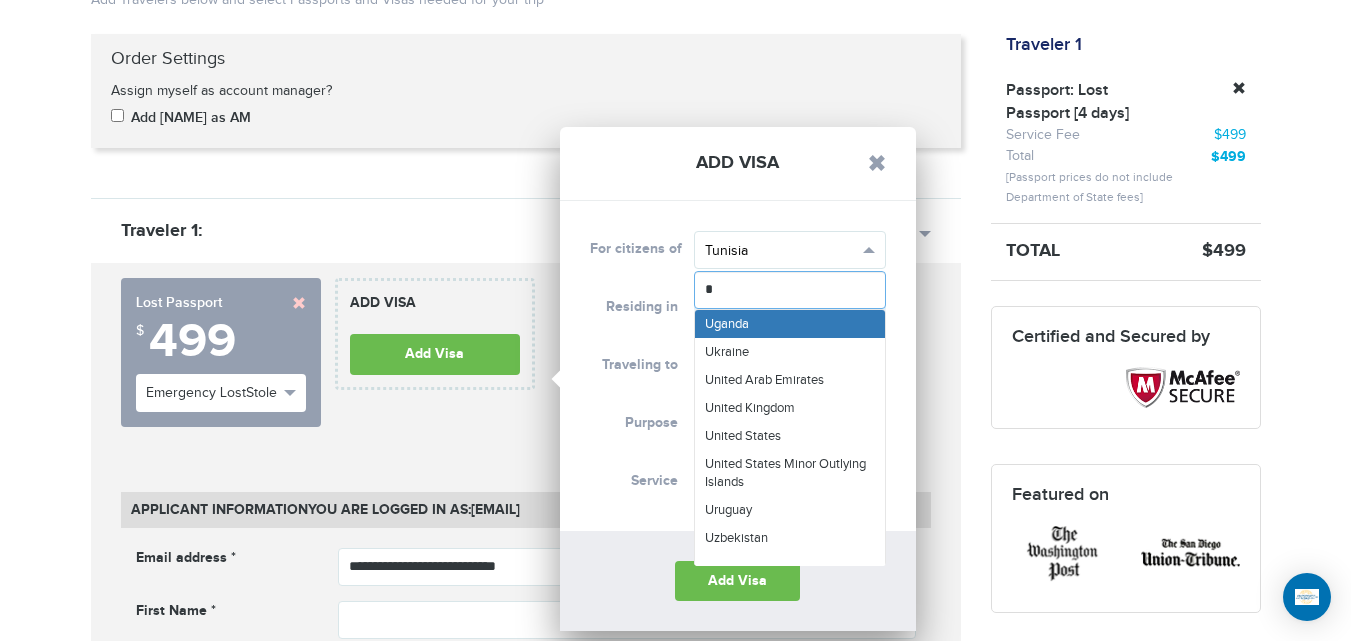 type on "**" 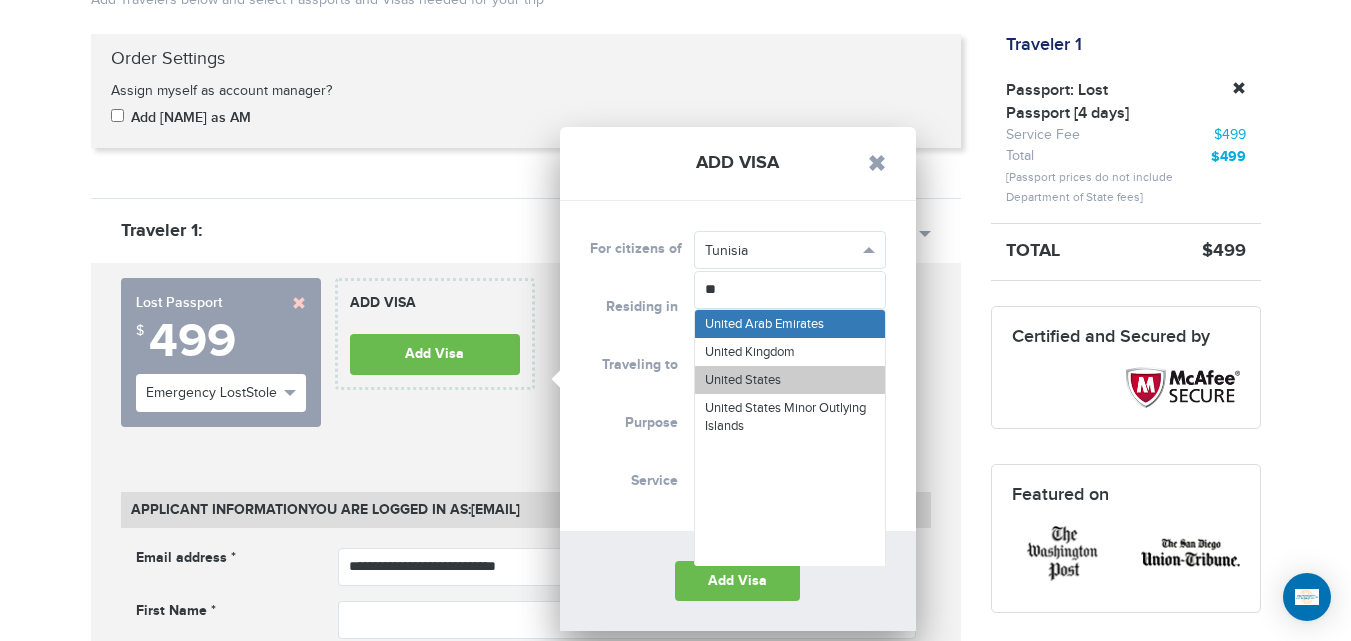 click on "United States" at bounding box center (790, 380) 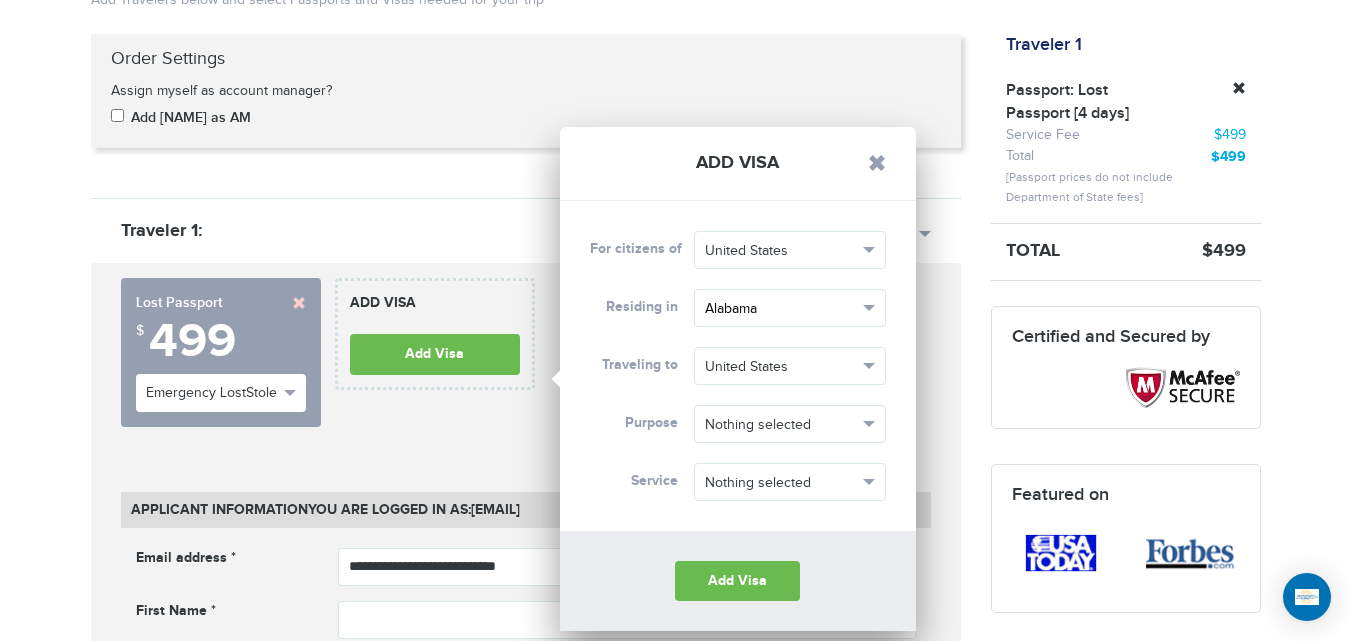 click on "Alabama" at bounding box center (781, 309) 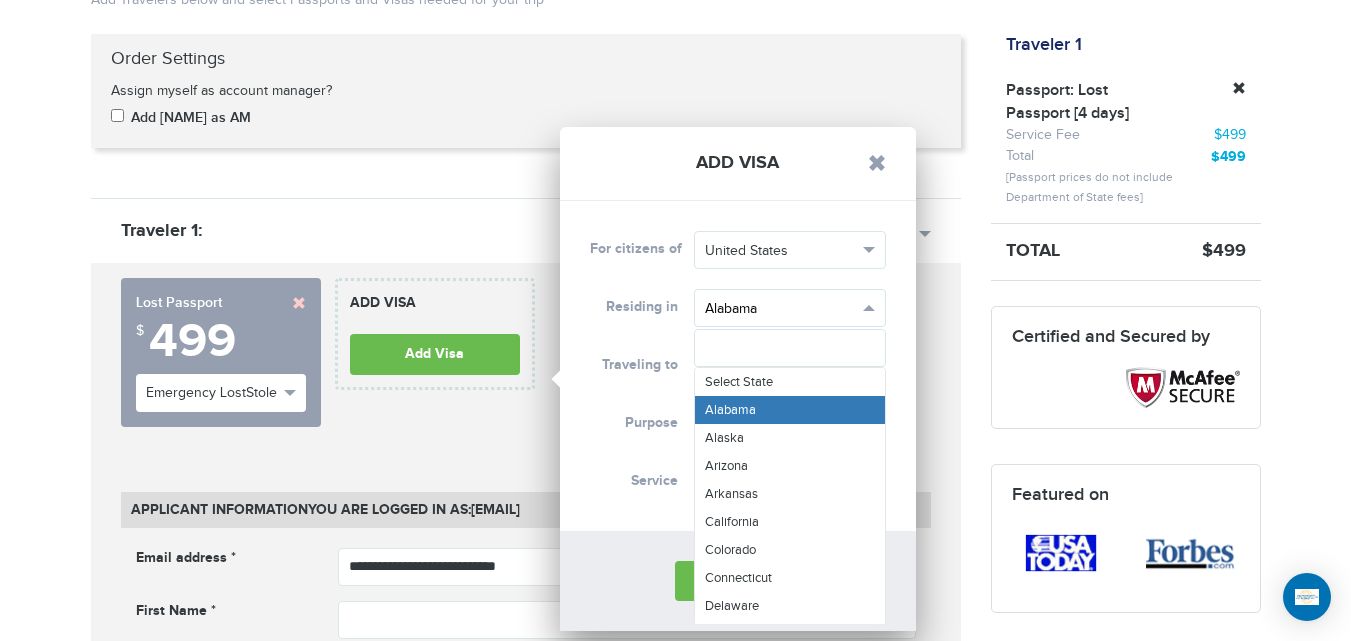 click on "Alabama" at bounding box center [781, 309] 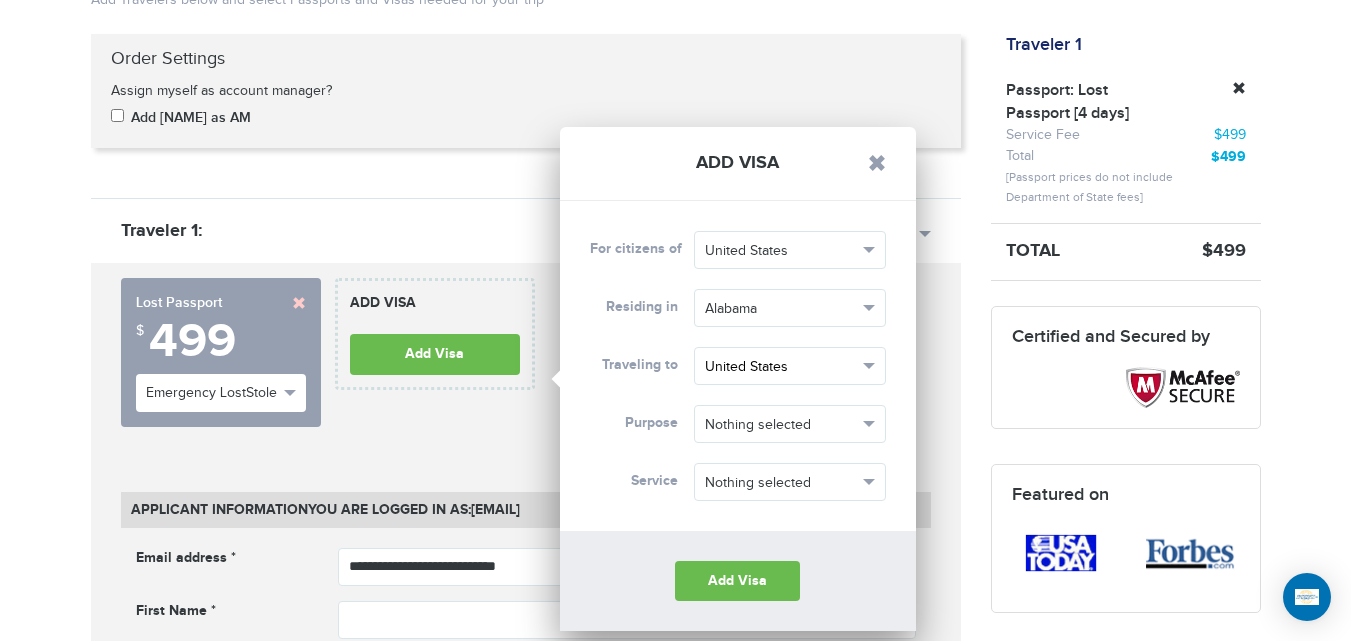click on "United States" at bounding box center [790, 366] 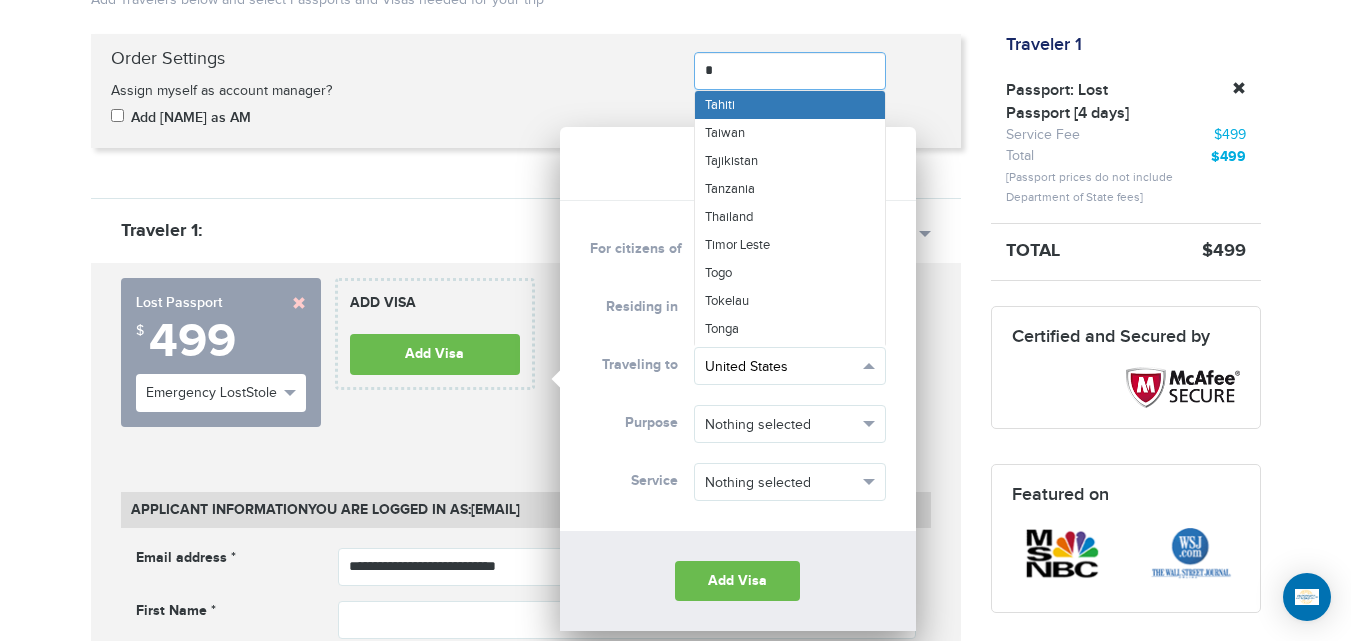 type on "**" 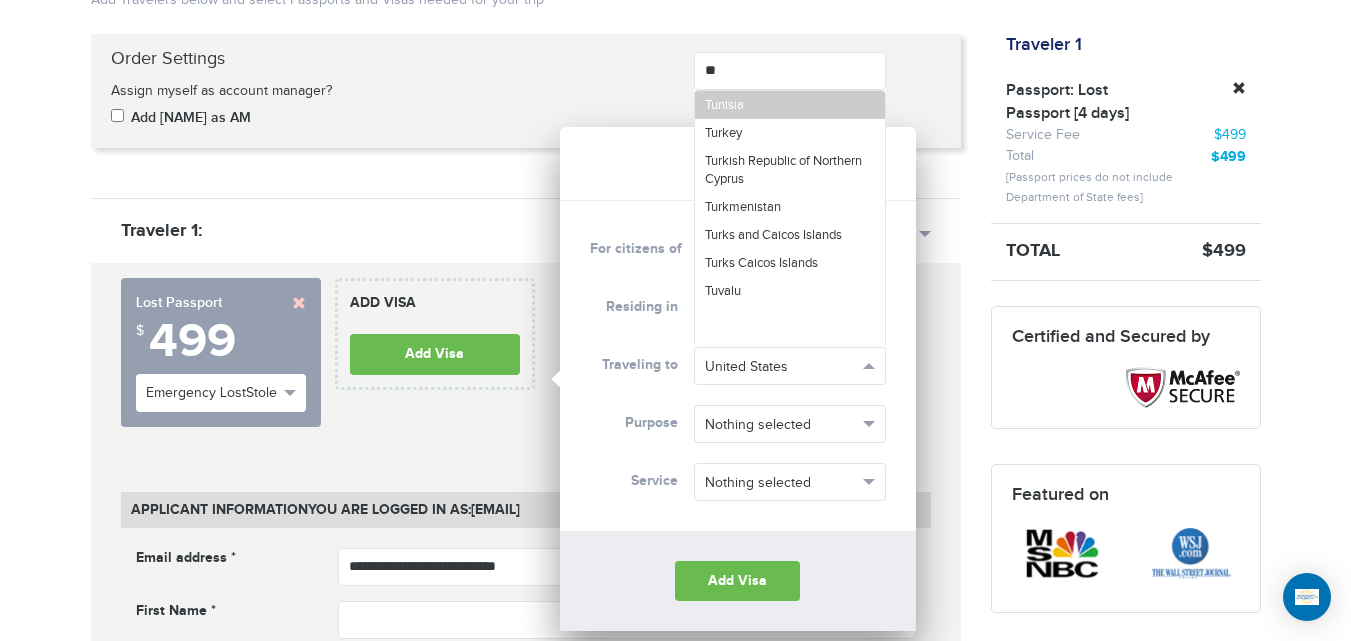 click on "Tunisia" at bounding box center (790, 105) 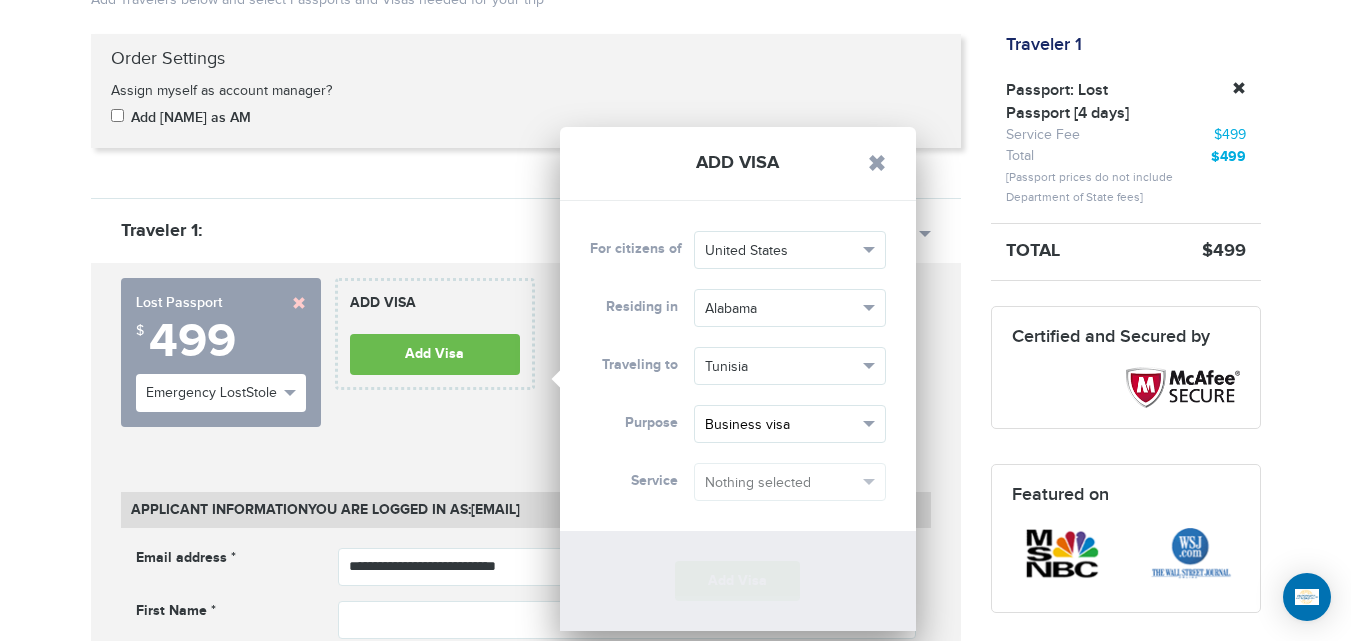 click on "Business visa" at bounding box center [781, 425] 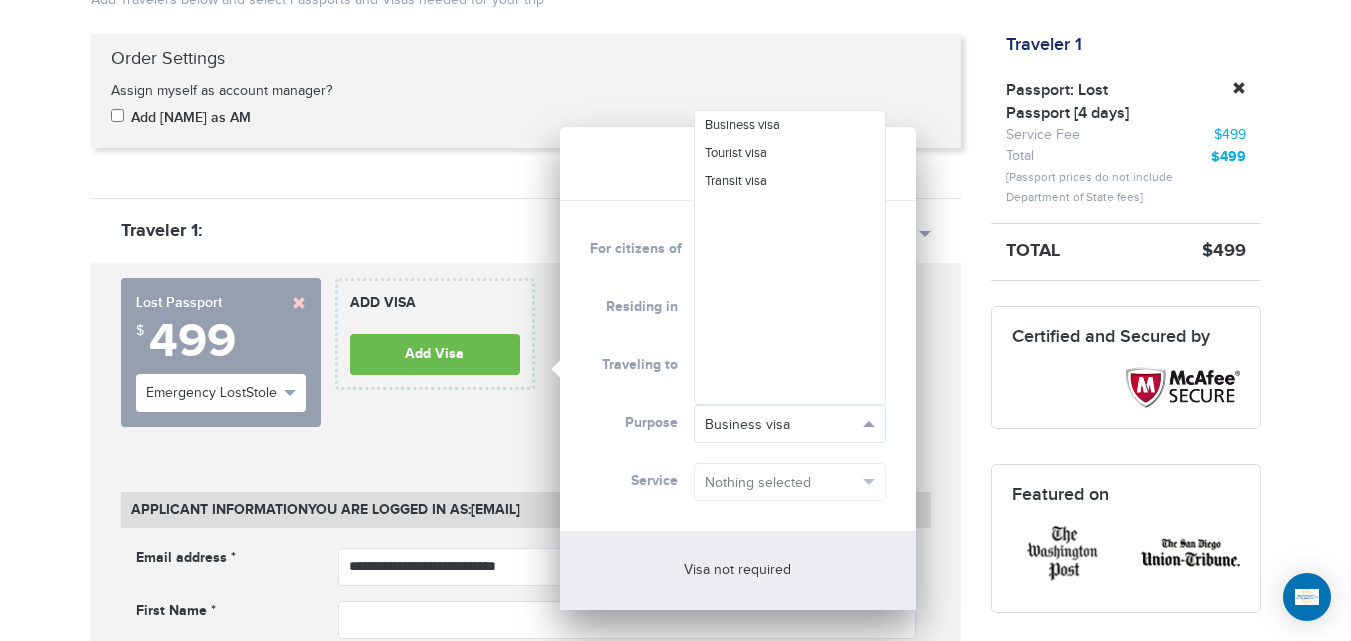 click on "[PHONE]
Passports & Visas.com
Hello, [NAME]
Passports
Passport Renewal
New Passport
Second Passport
Passport Name Change
Lost Passport
Child Passport
Travel Visas" at bounding box center (675, 1493) 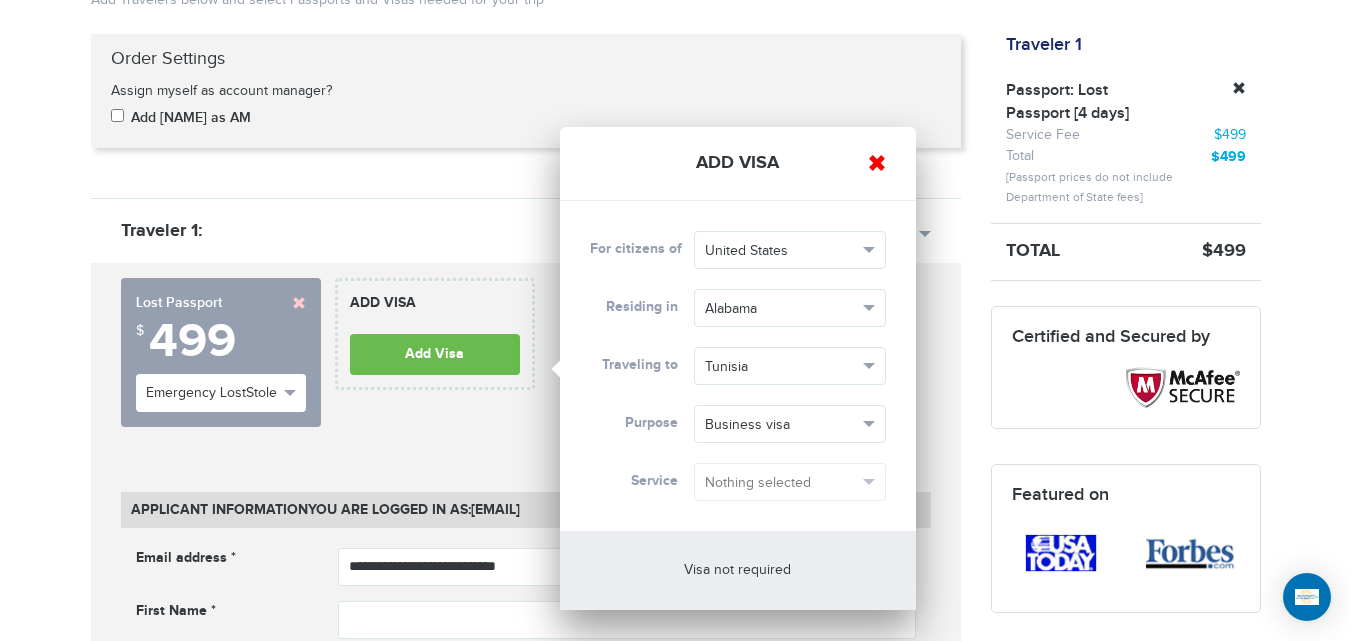 click at bounding box center (877, 163) 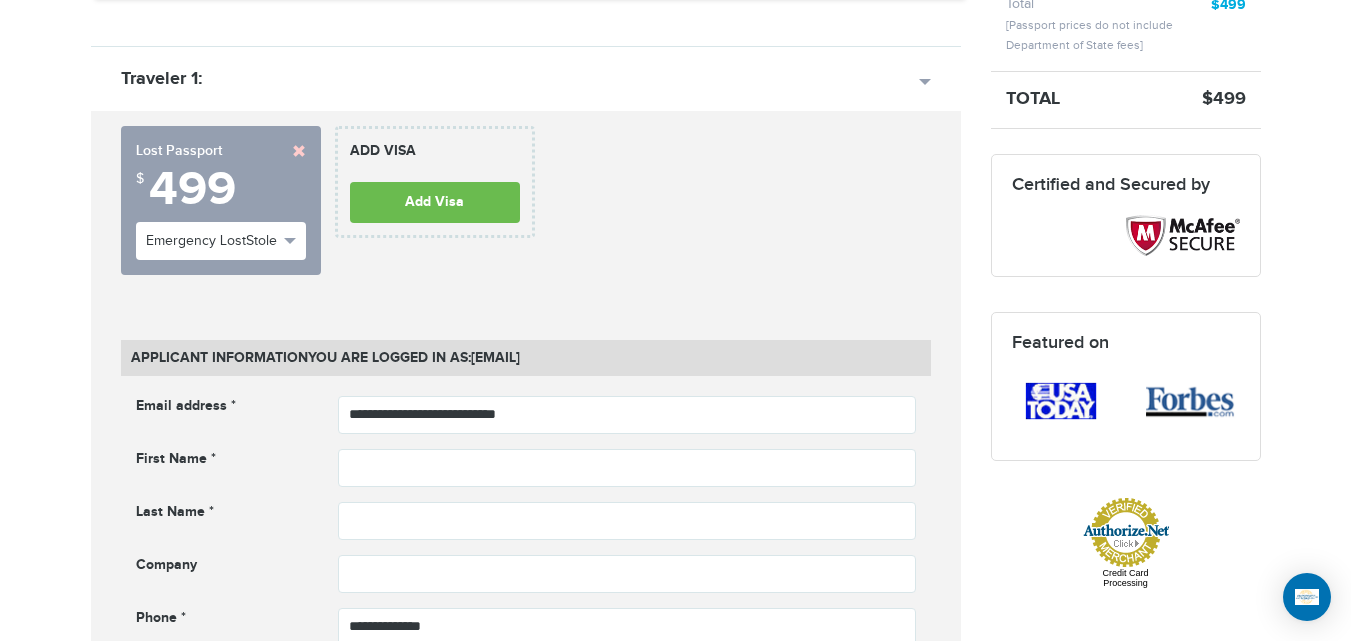 scroll, scrollTop: 510, scrollLeft: 0, axis: vertical 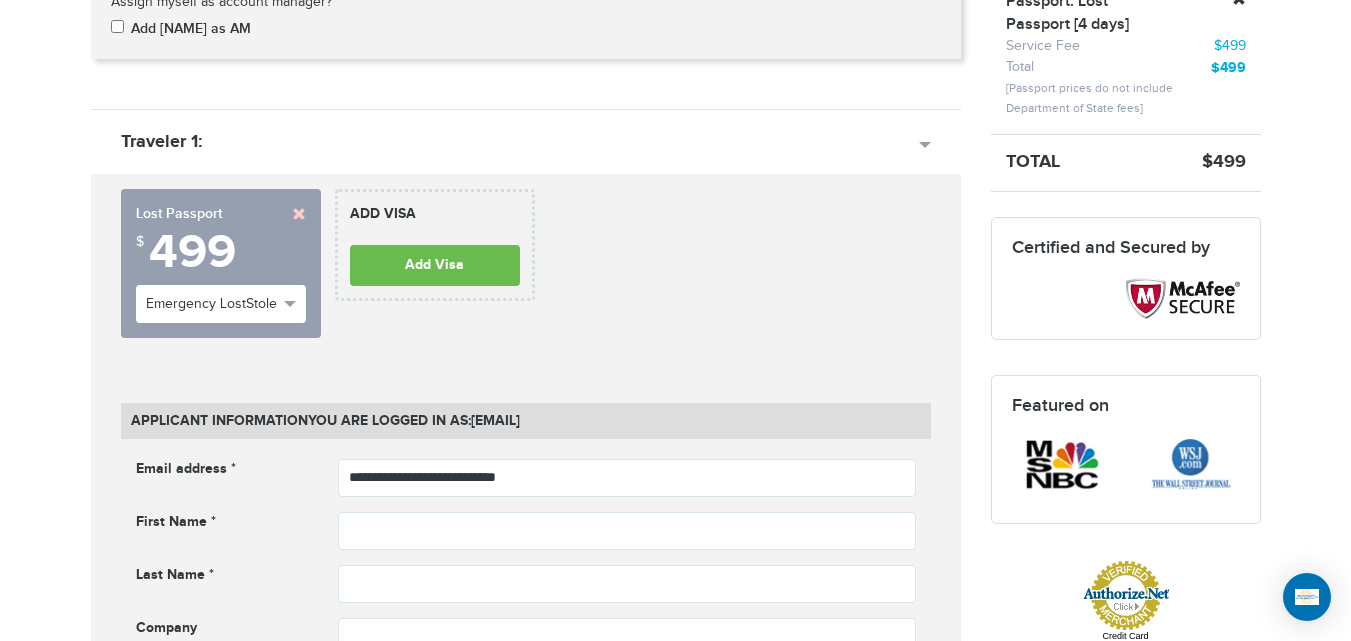 click at bounding box center (299, 214) 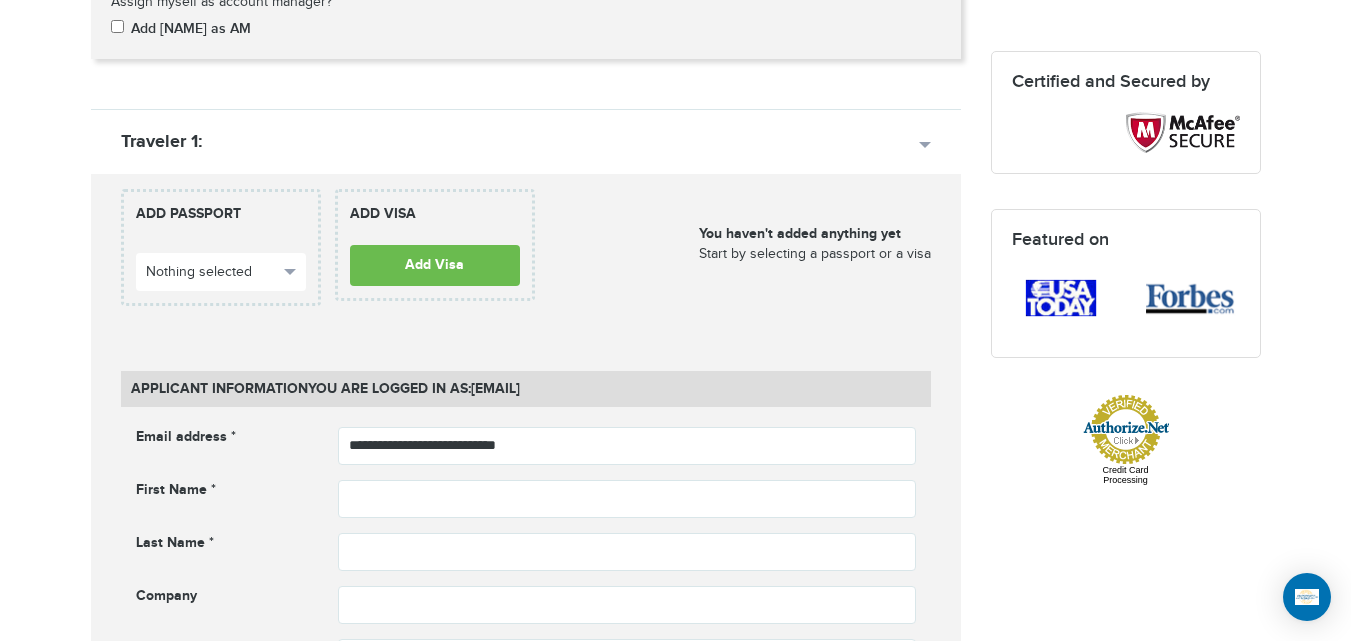 click on "[PHONE]
Passports & Visas.com
Hello, [NAME]
Passports
Passport Renewal
New Passport
Second Passport
Passport Name Change
Lost Passport
Child Passport
Travel Visas" at bounding box center (675, 908) 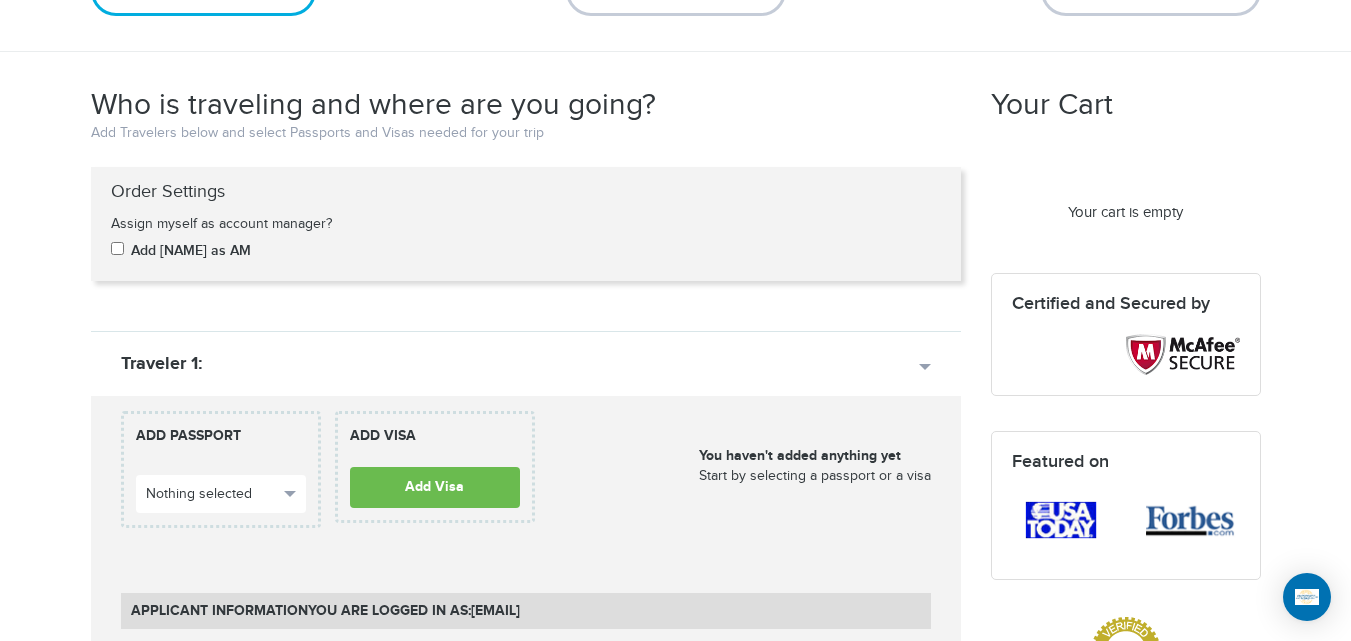scroll, scrollTop: 274, scrollLeft: 0, axis: vertical 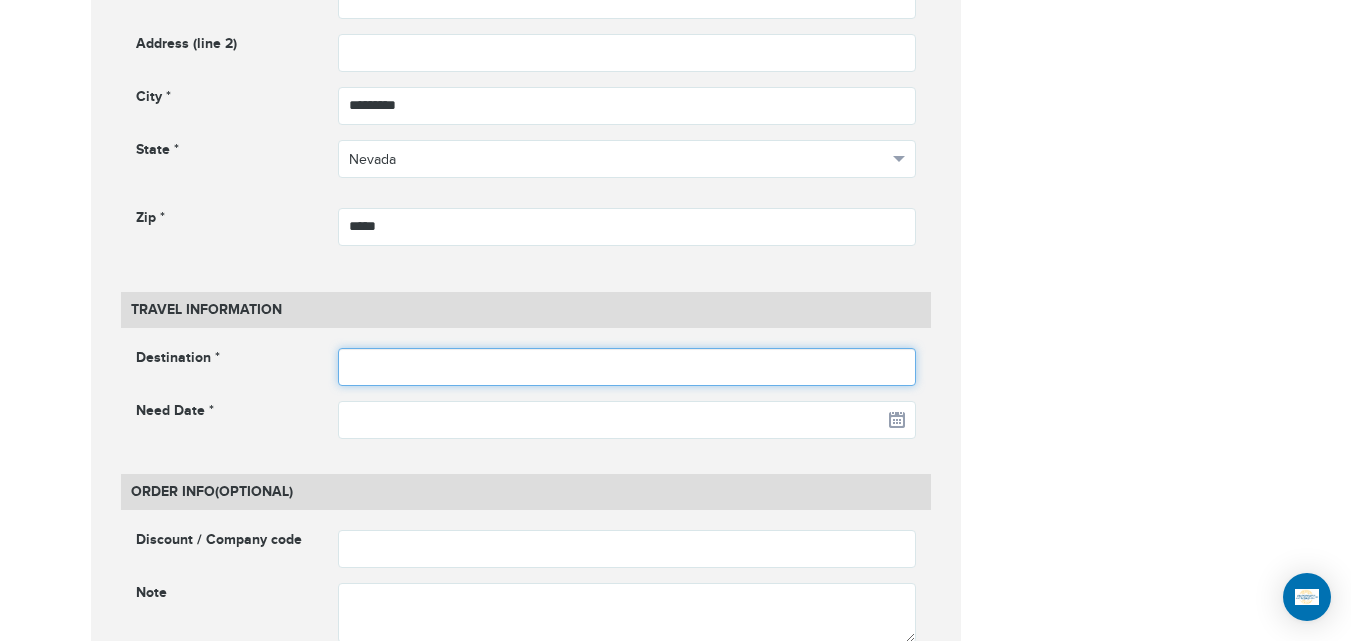 click at bounding box center [627, 367] 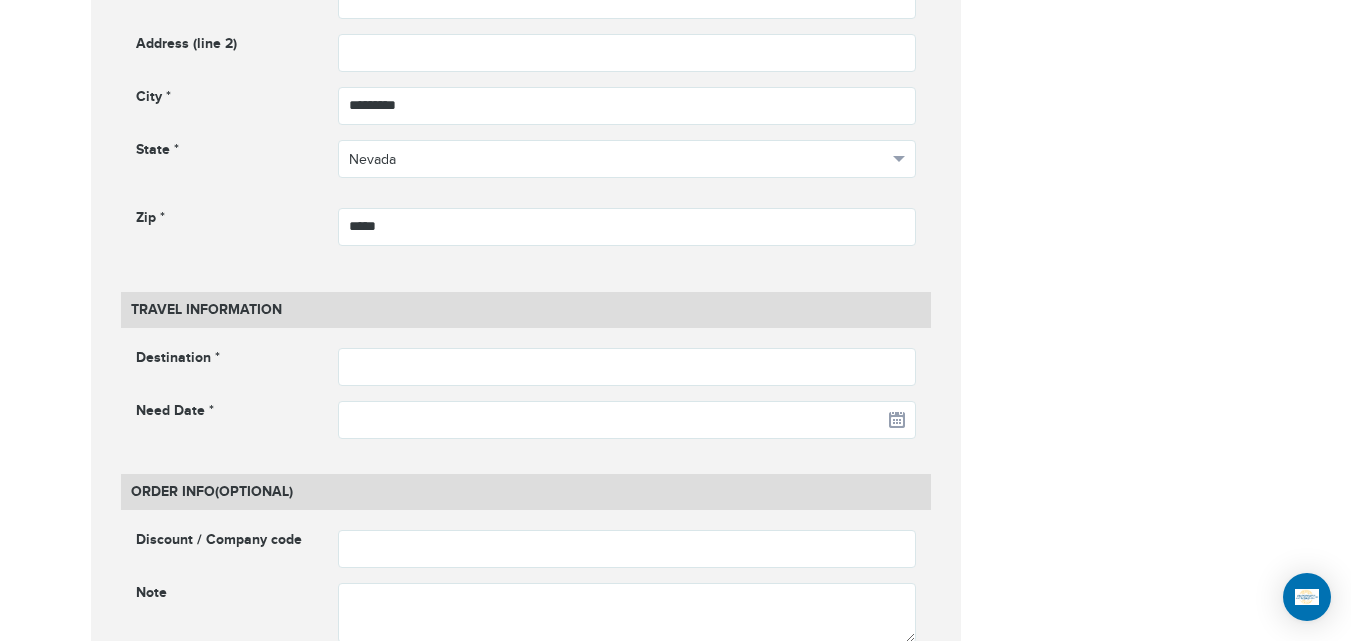 drag, startPoint x: 929, startPoint y: 328, endPoint x: 1049, endPoint y: 323, distance: 120.10412 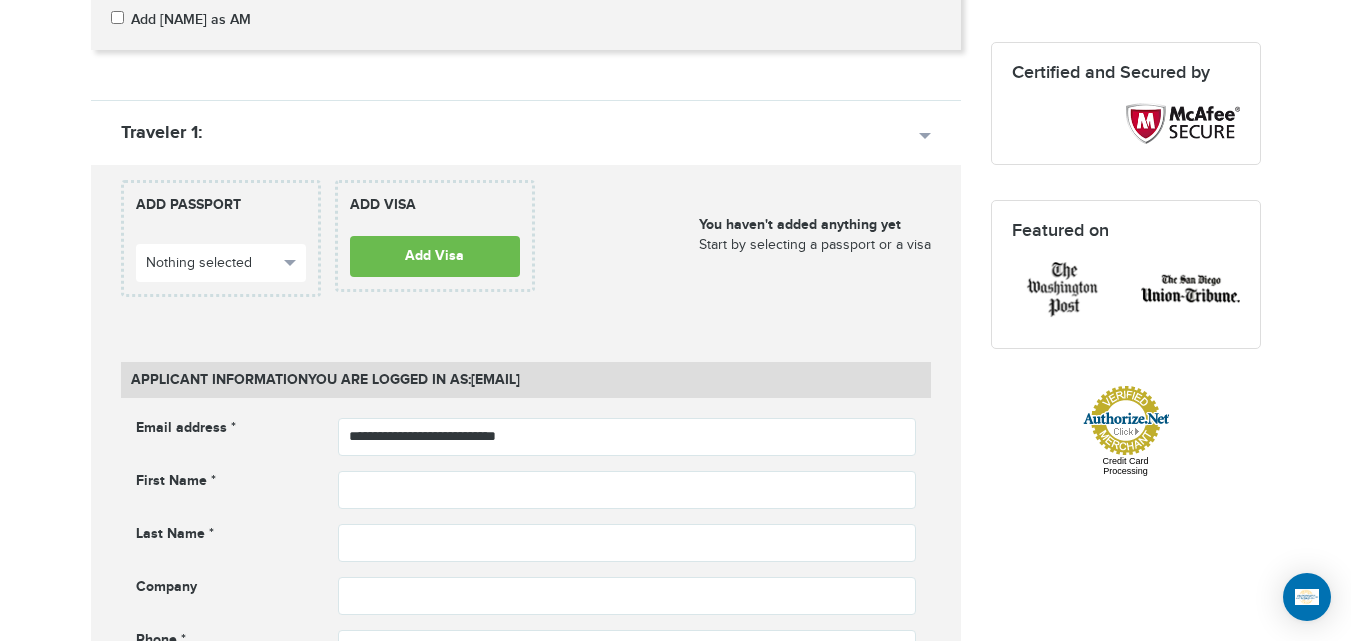 scroll, scrollTop: 396, scrollLeft: 0, axis: vertical 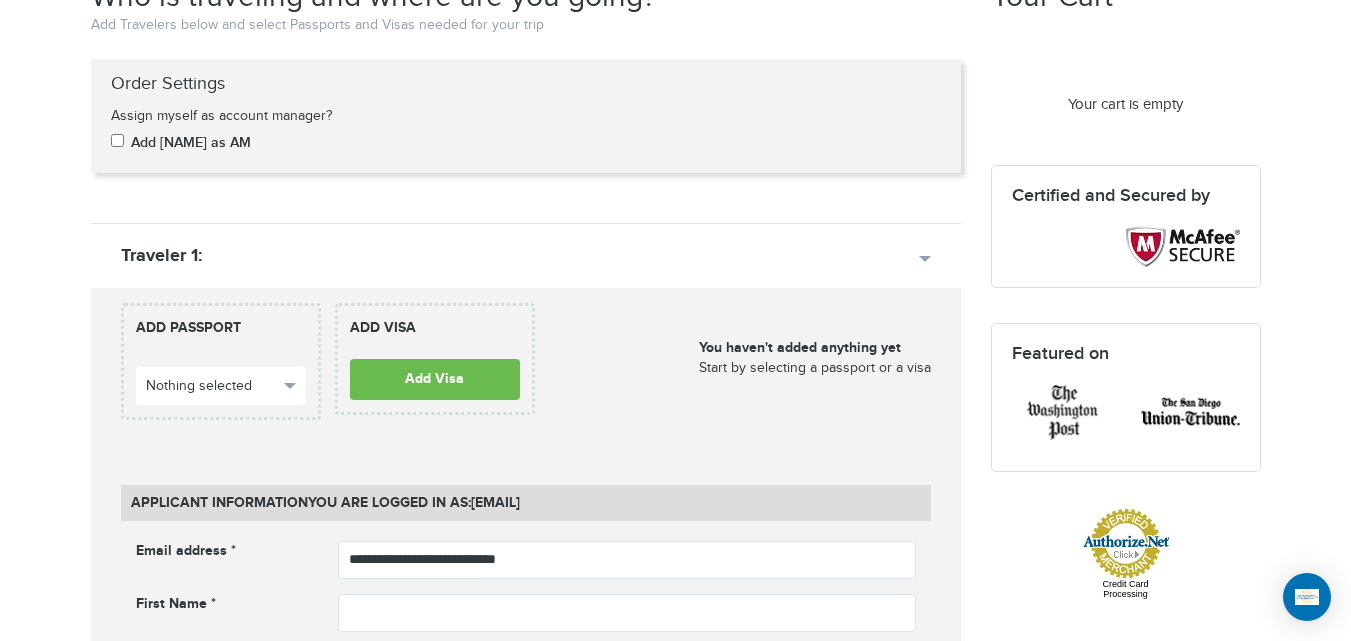 click on "Your cart is empty" at bounding box center (1126, 104) 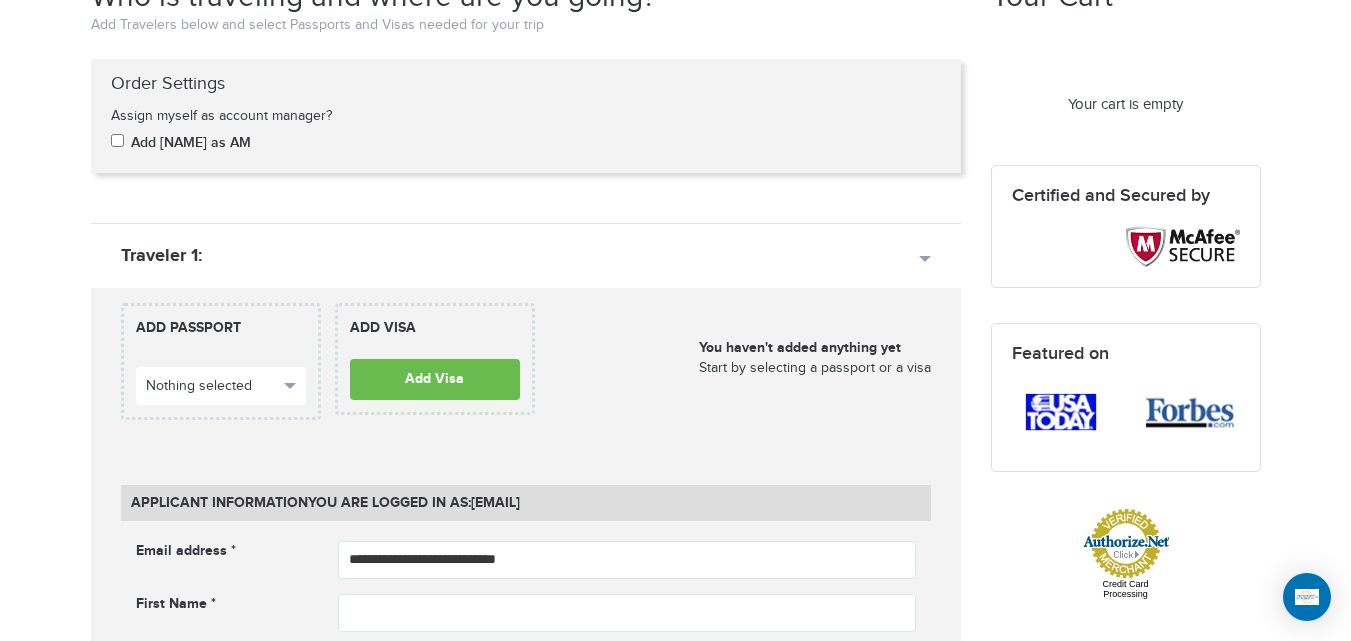 click on "Your cart is empty" at bounding box center (1126, 104) 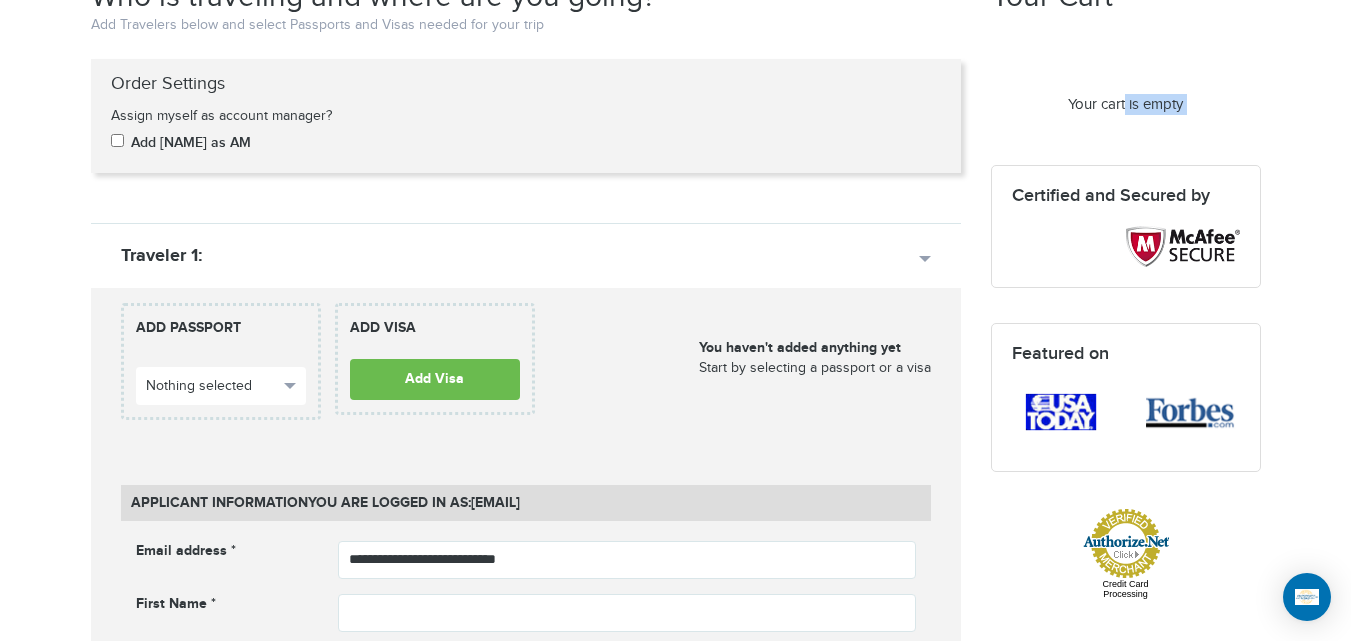 click on "Your cart is empty" at bounding box center [1126, 104] 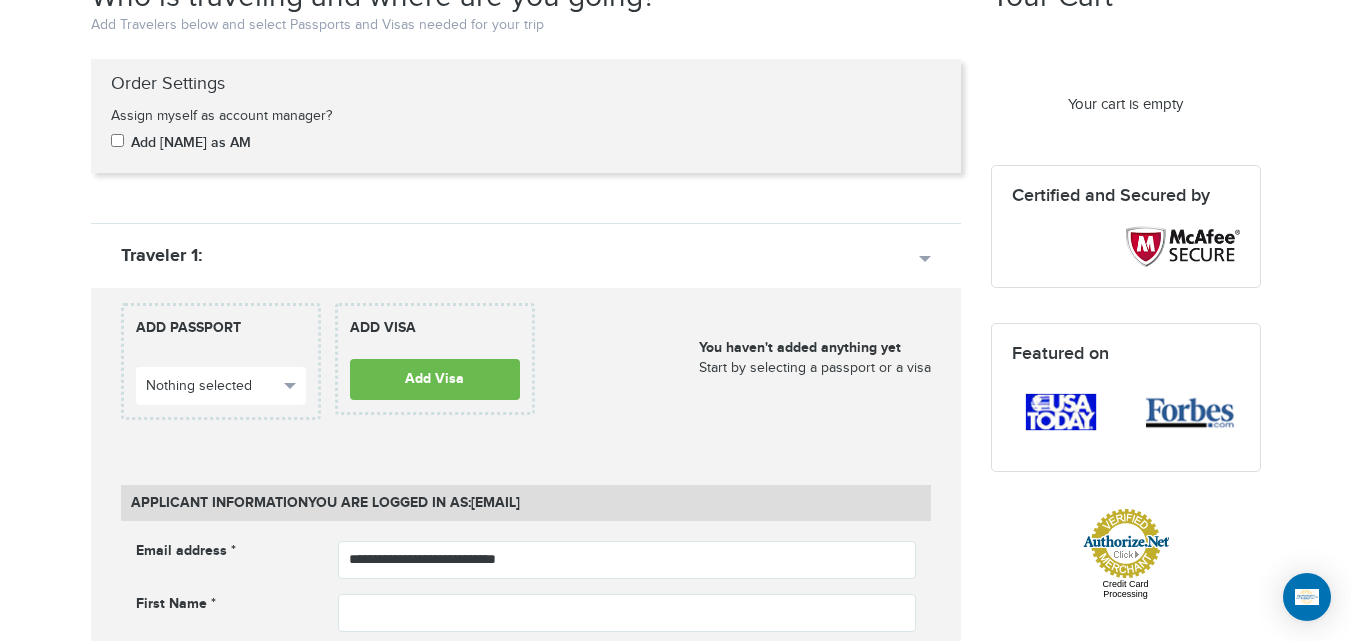 click on "Your cart is empty" at bounding box center (1126, 104) 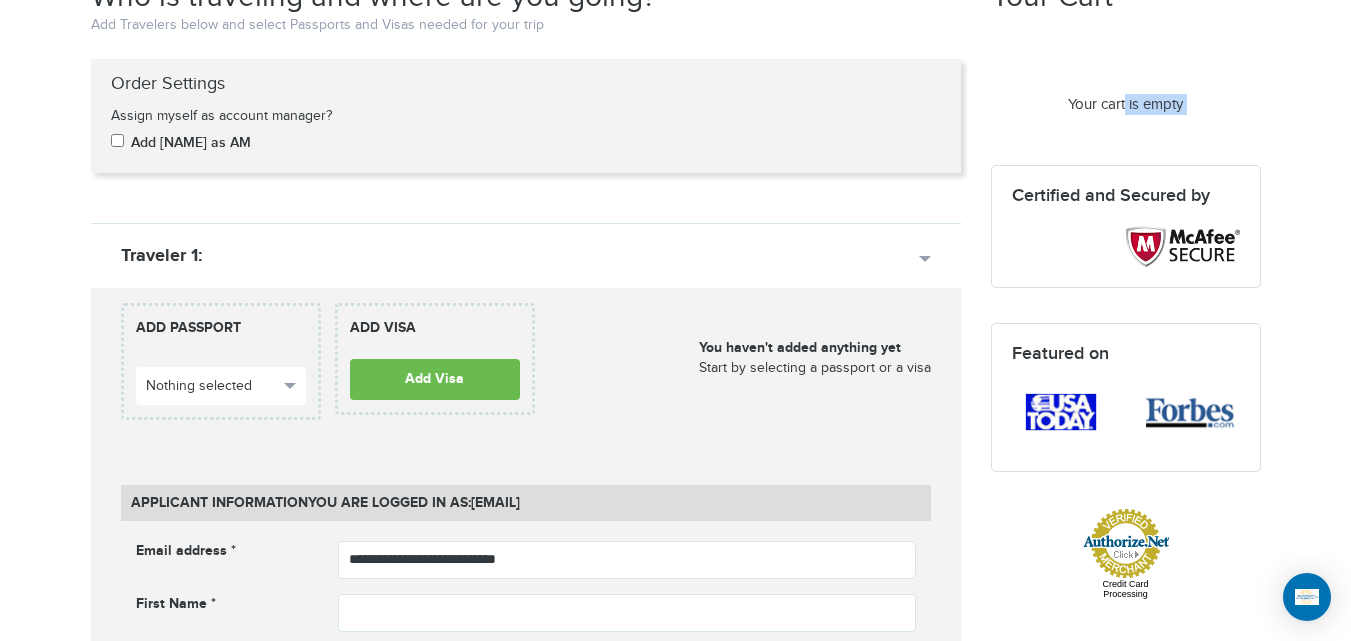 click on "Your cart is empty" at bounding box center [1126, 104] 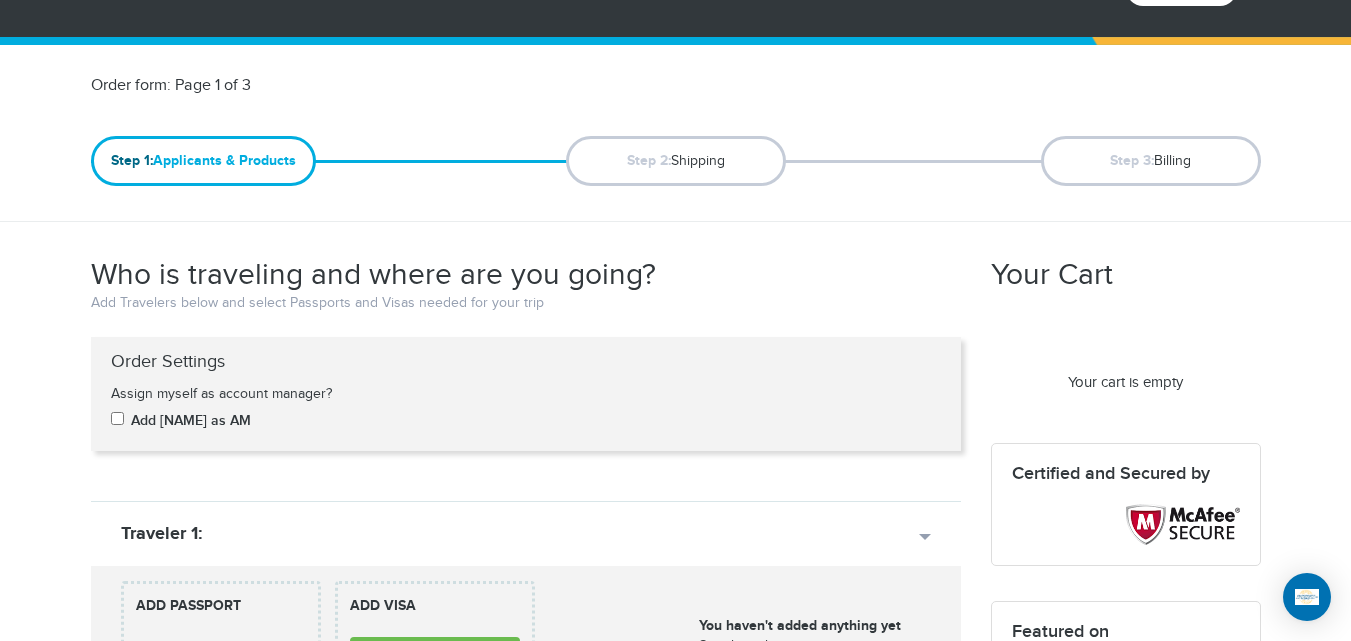 scroll, scrollTop: 0, scrollLeft: 0, axis: both 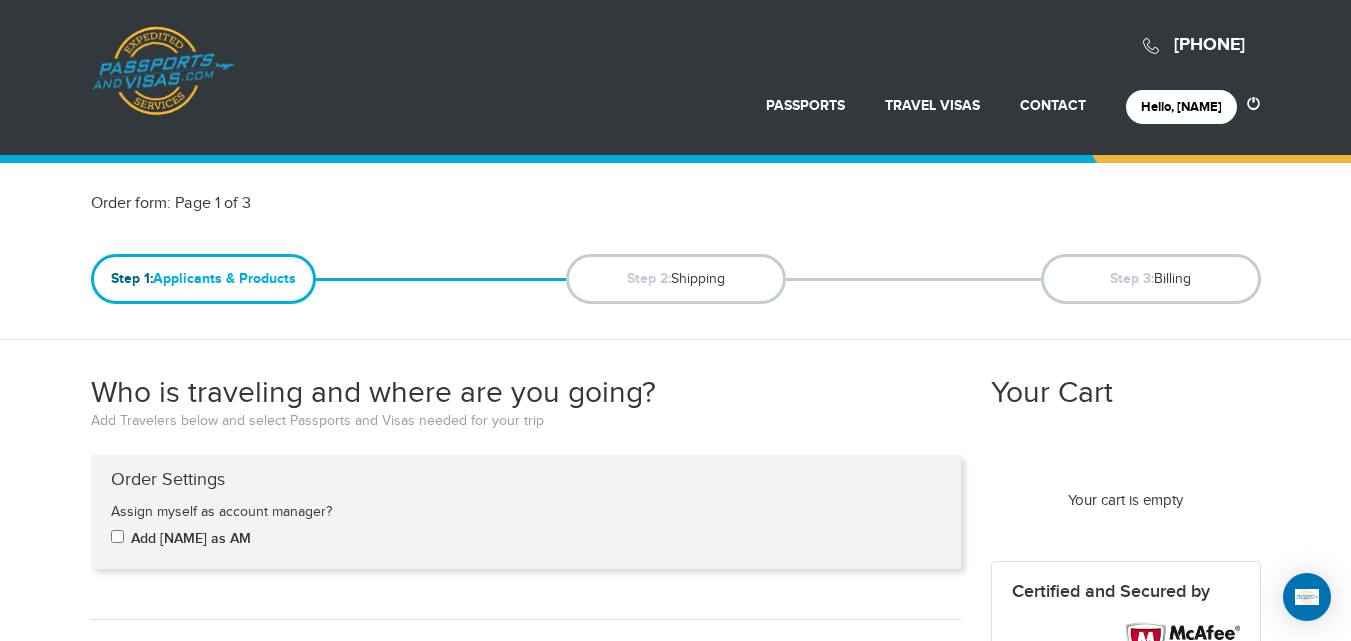 click on "Your cart is empty" at bounding box center [1126, 500] 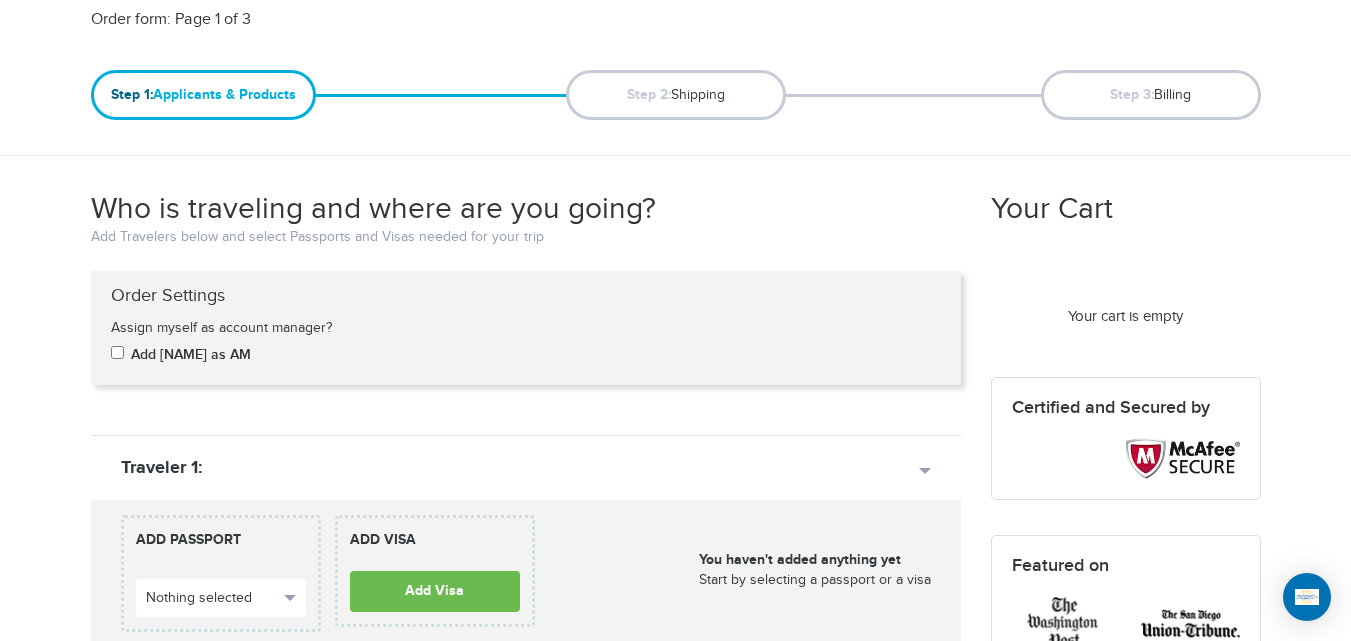 scroll, scrollTop: 246, scrollLeft: 0, axis: vertical 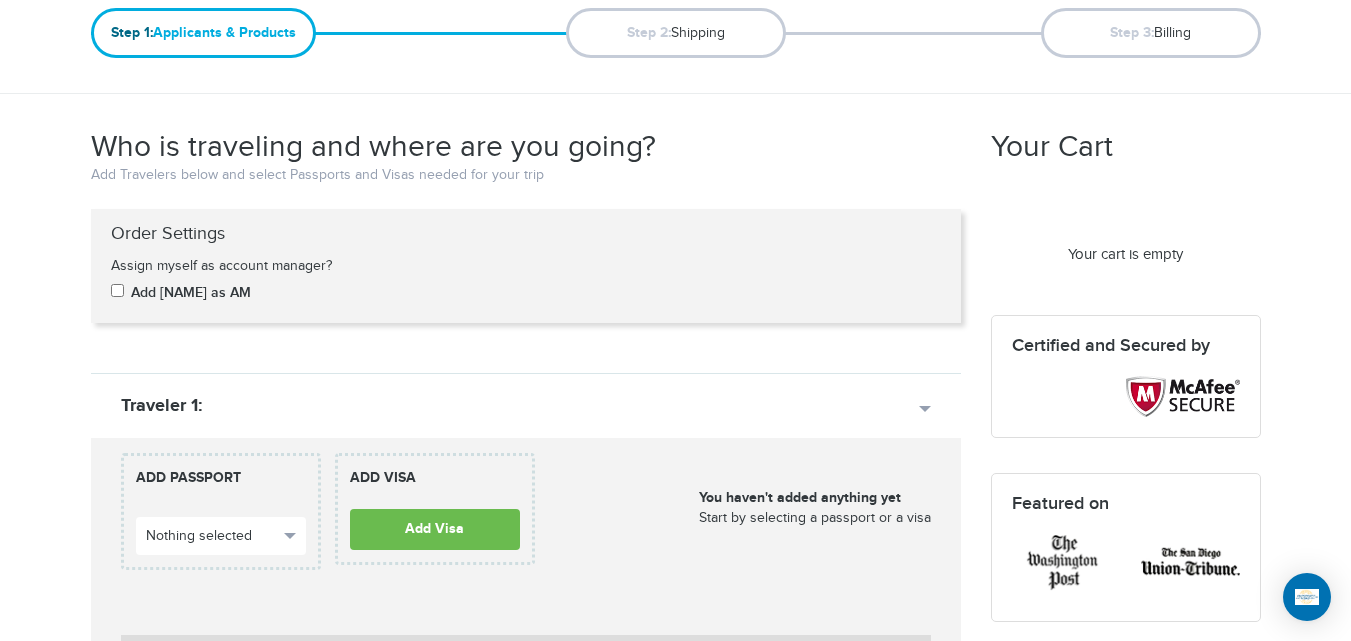 drag, startPoint x: 66, startPoint y: 36, endPoint x: 311, endPoint y: 43, distance: 245.09998 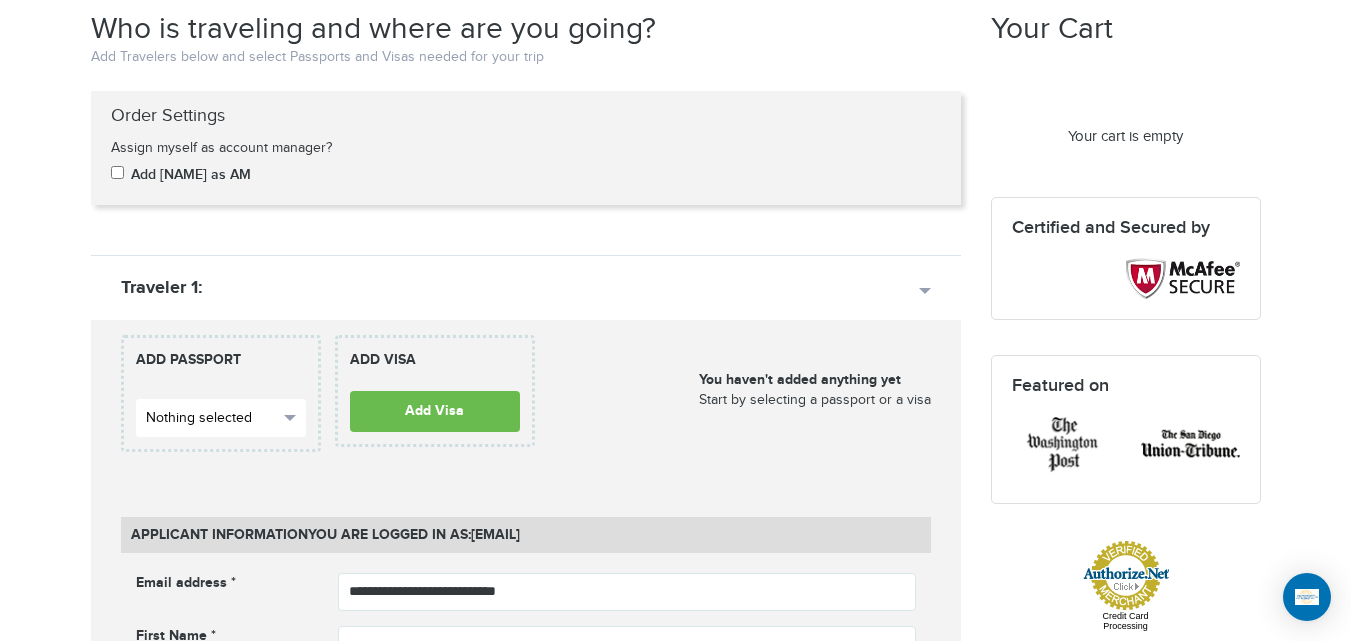click on "Nothing selected" at bounding box center [212, 418] 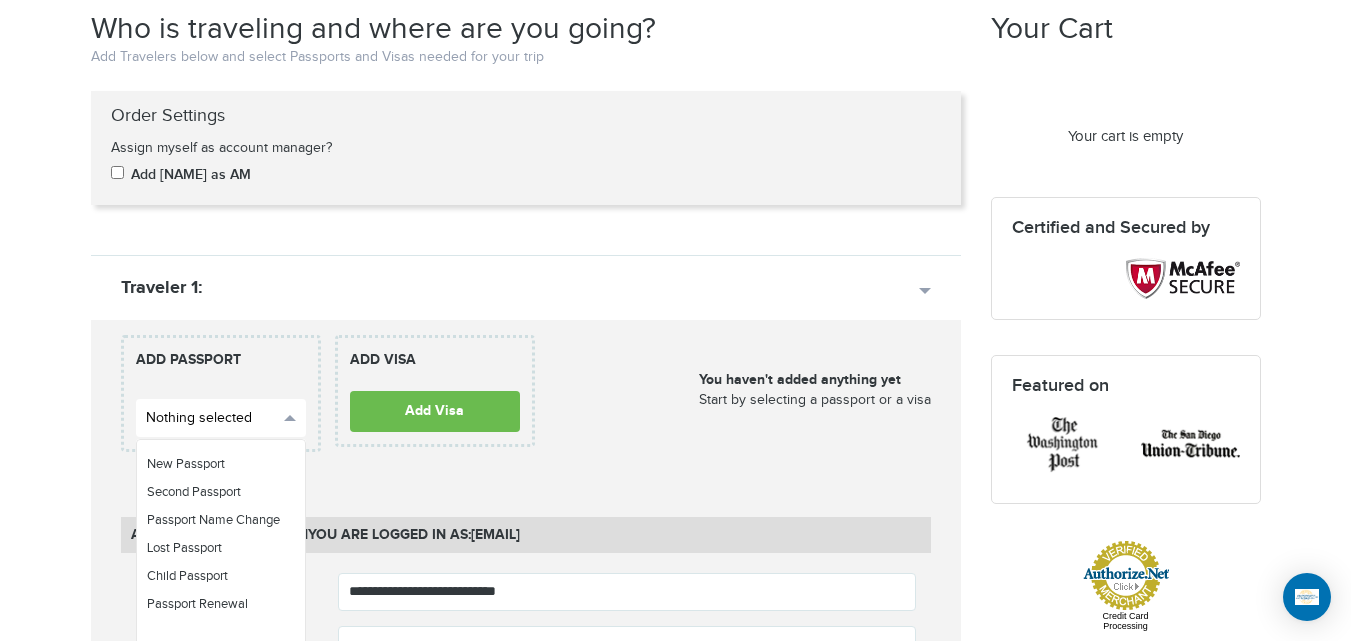 click on "Nothing selected" at bounding box center (212, 418) 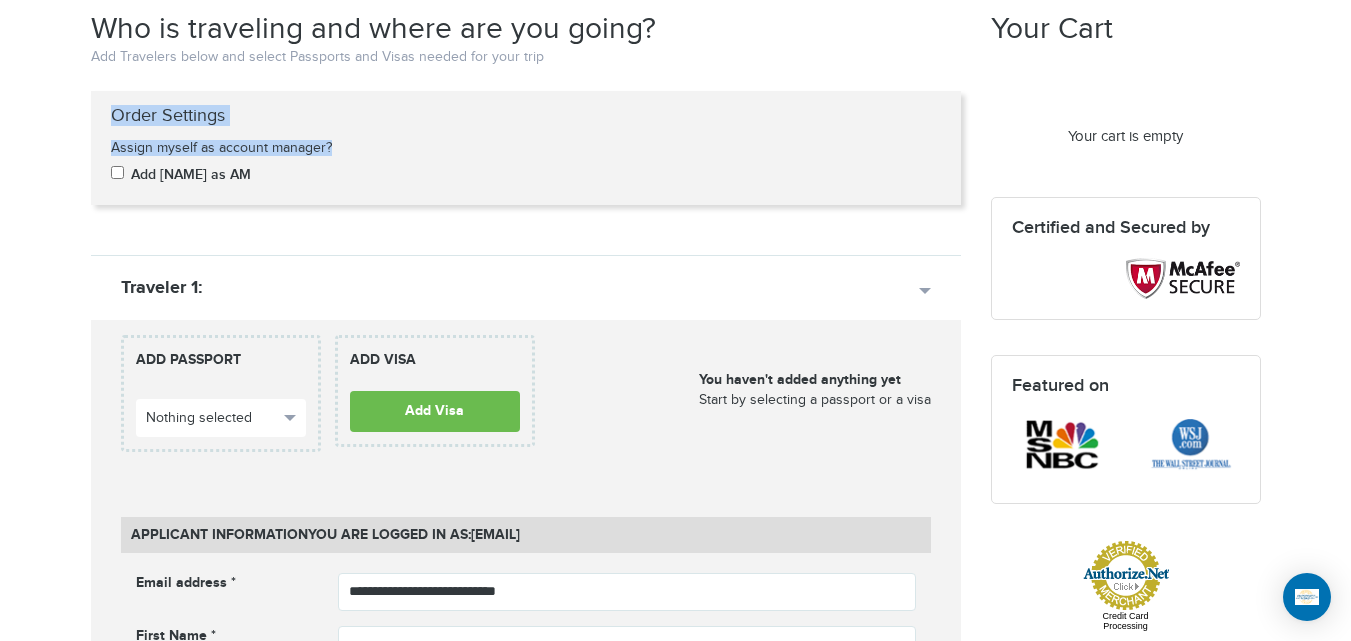drag, startPoint x: 112, startPoint y: 114, endPoint x: 350, endPoint y: 149, distance: 240.55977 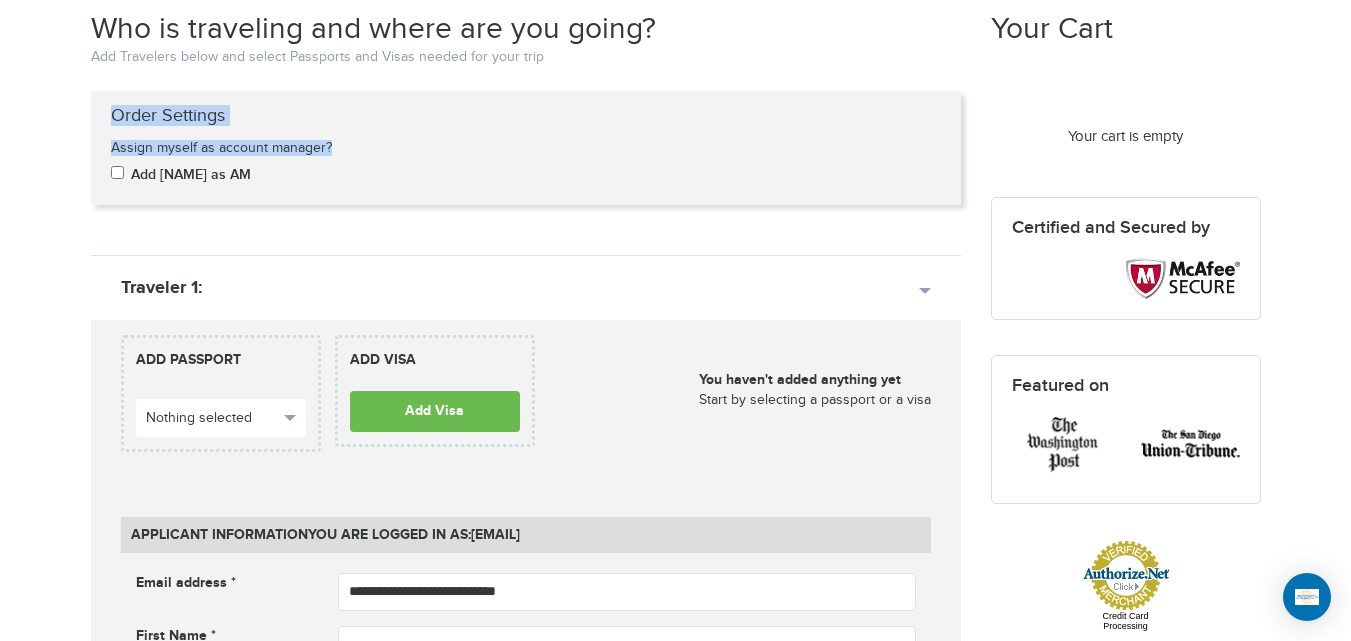 drag, startPoint x: 349, startPoint y: 149, endPoint x: 79, endPoint y: 109, distance: 272.94687 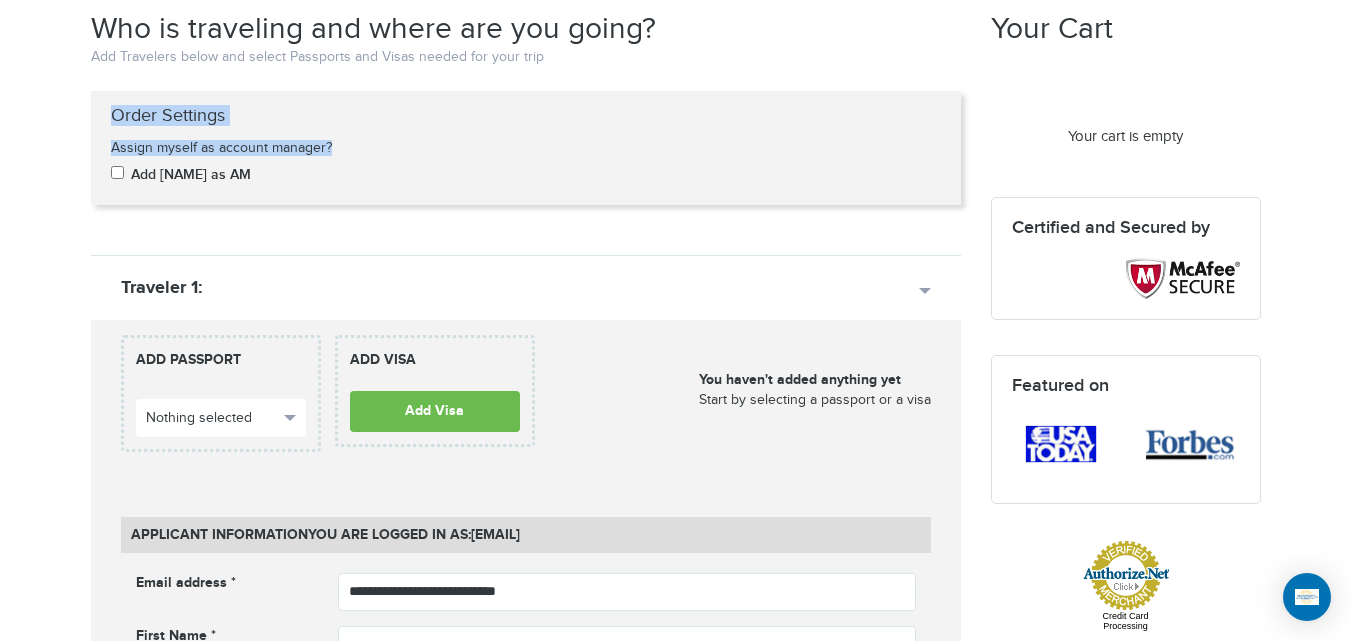 drag, startPoint x: 98, startPoint y: 115, endPoint x: 323, endPoint y: 147, distance: 227.26416 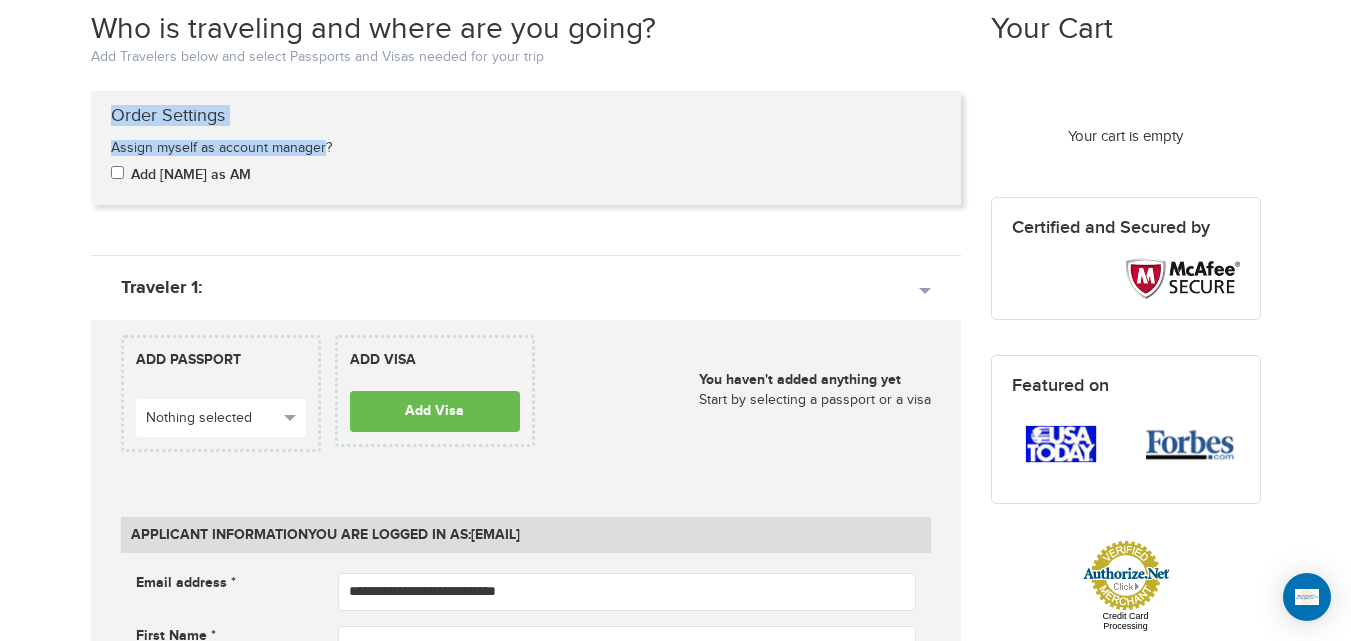 drag, startPoint x: 109, startPoint y: 108, endPoint x: 325, endPoint y: 146, distance: 219.31712 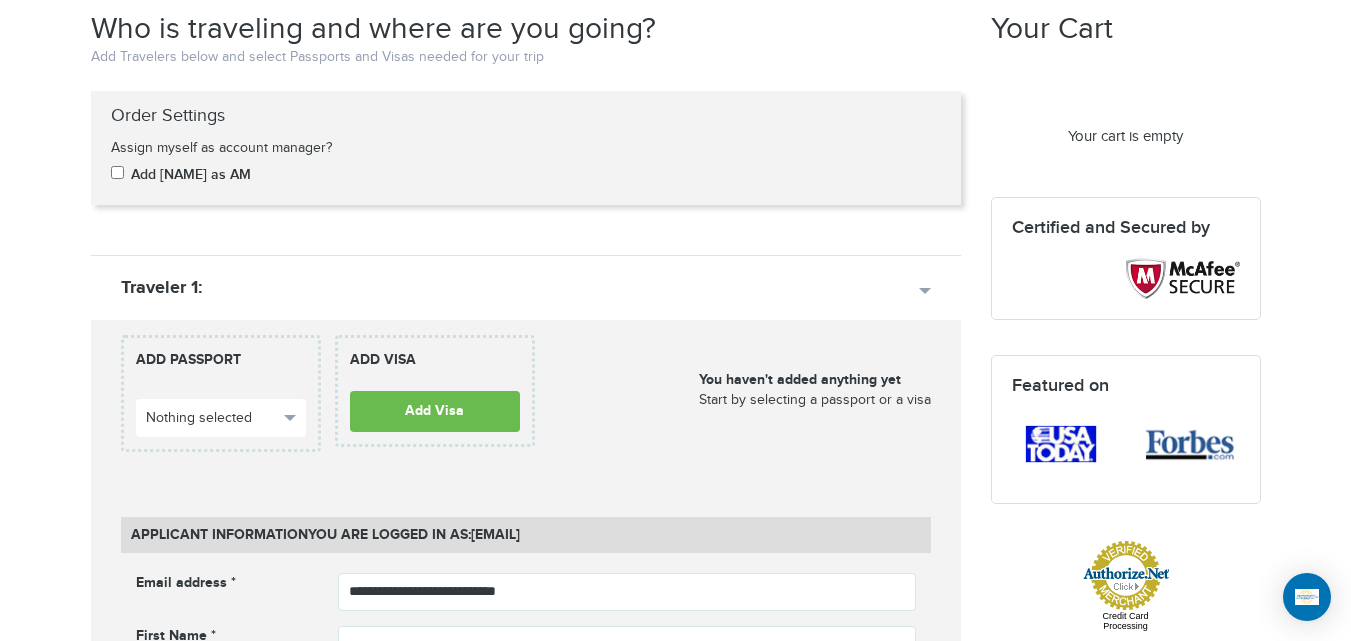 click on "Assign myself as account manager?" at bounding box center (239, 148) 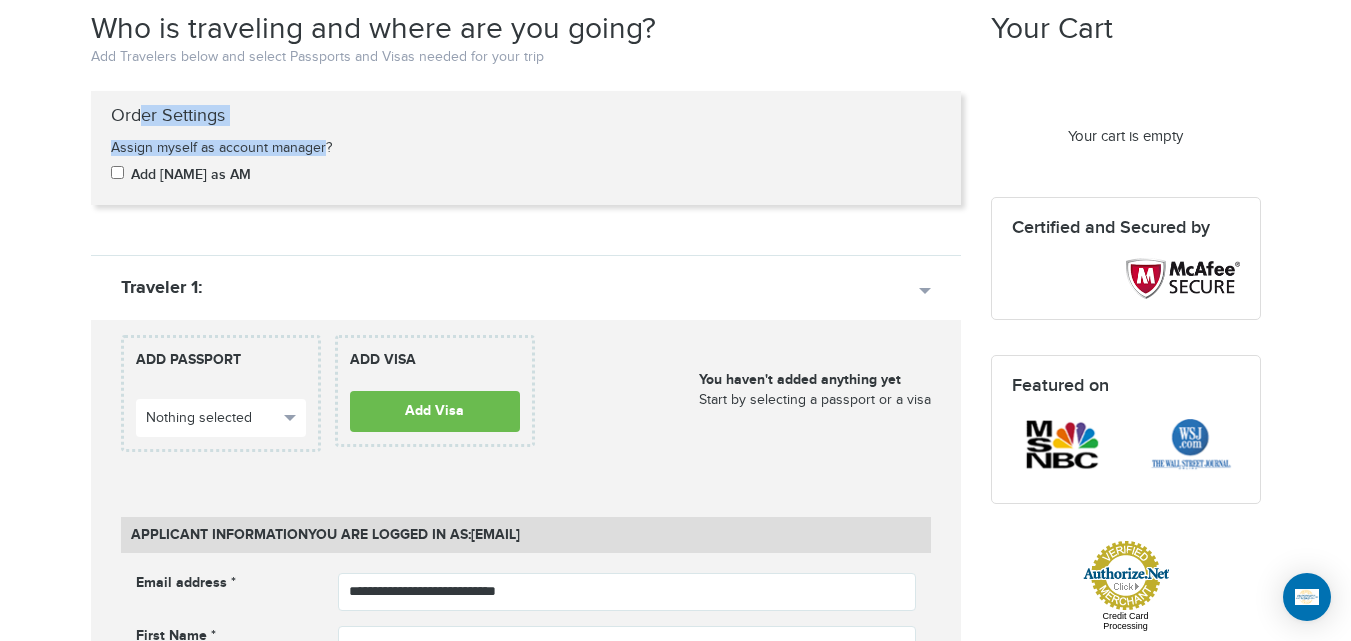 drag, startPoint x: 323, startPoint y: 146, endPoint x: 138, endPoint y: 139, distance: 185.13239 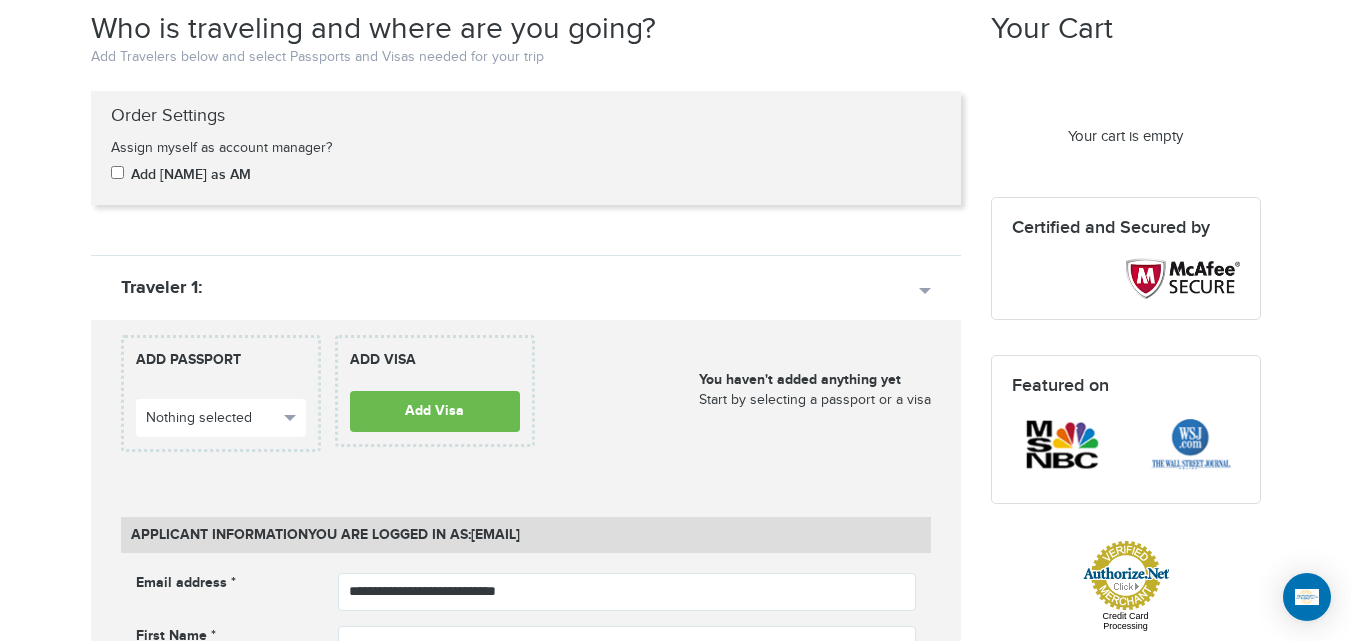 click on "Order Settings
Assign myself as account manager?
Add [NAME] as AM" at bounding box center [526, 148] 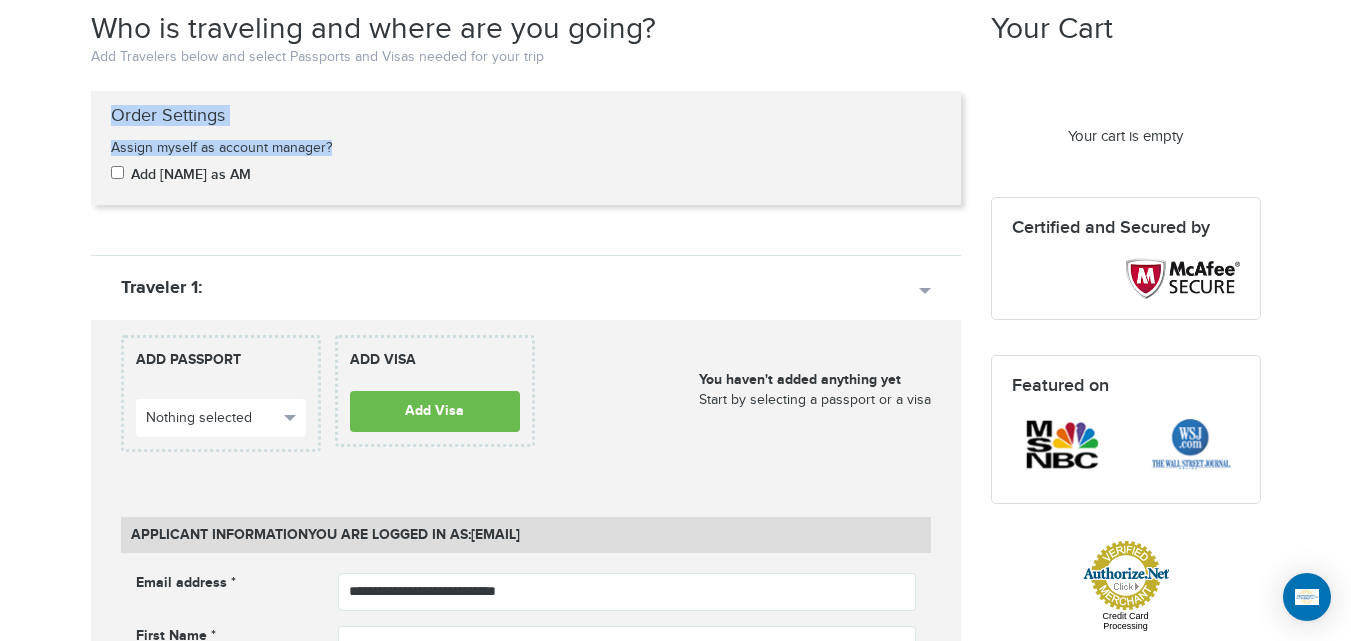 drag, startPoint x: 107, startPoint y: 106, endPoint x: 359, endPoint y: 148, distance: 255.47603 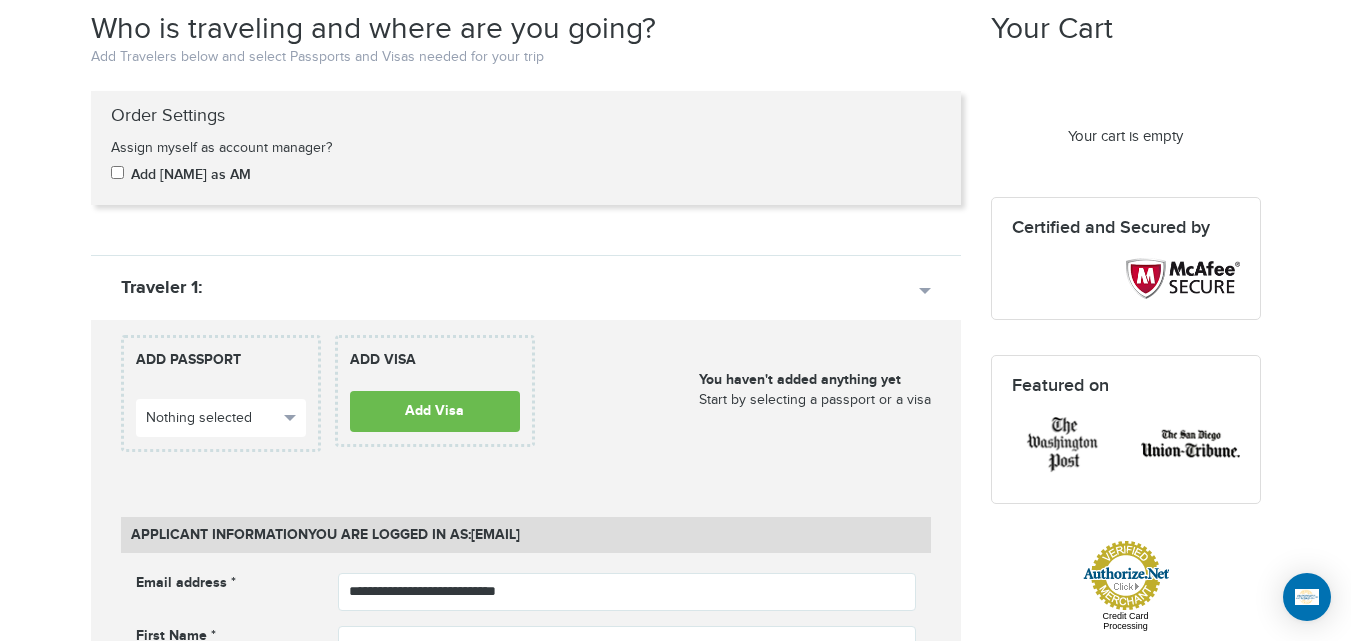 click on "[PHONE]
Passports & Visas.com
Hello, [NAME]
Passports
Passport Renewal
New Passport
Second Passport
Passport Name Change
Lost Passport
Child Passport
Travel Visas" at bounding box center (675, 1054) 